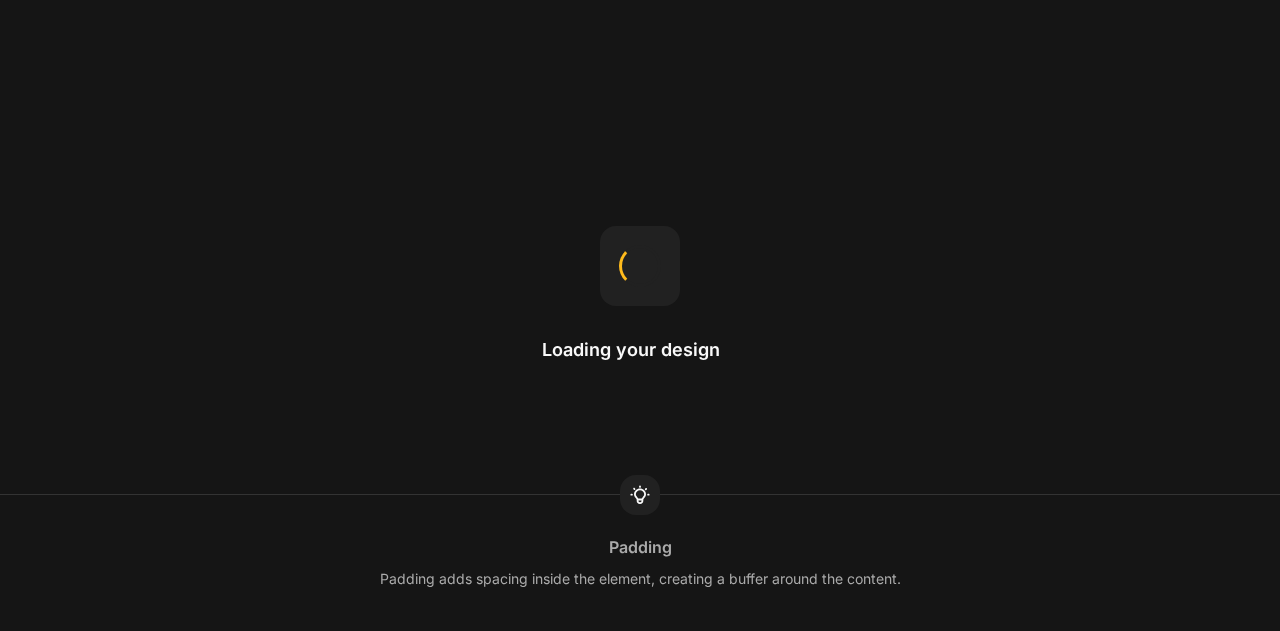 scroll, scrollTop: 0, scrollLeft: 0, axis: both 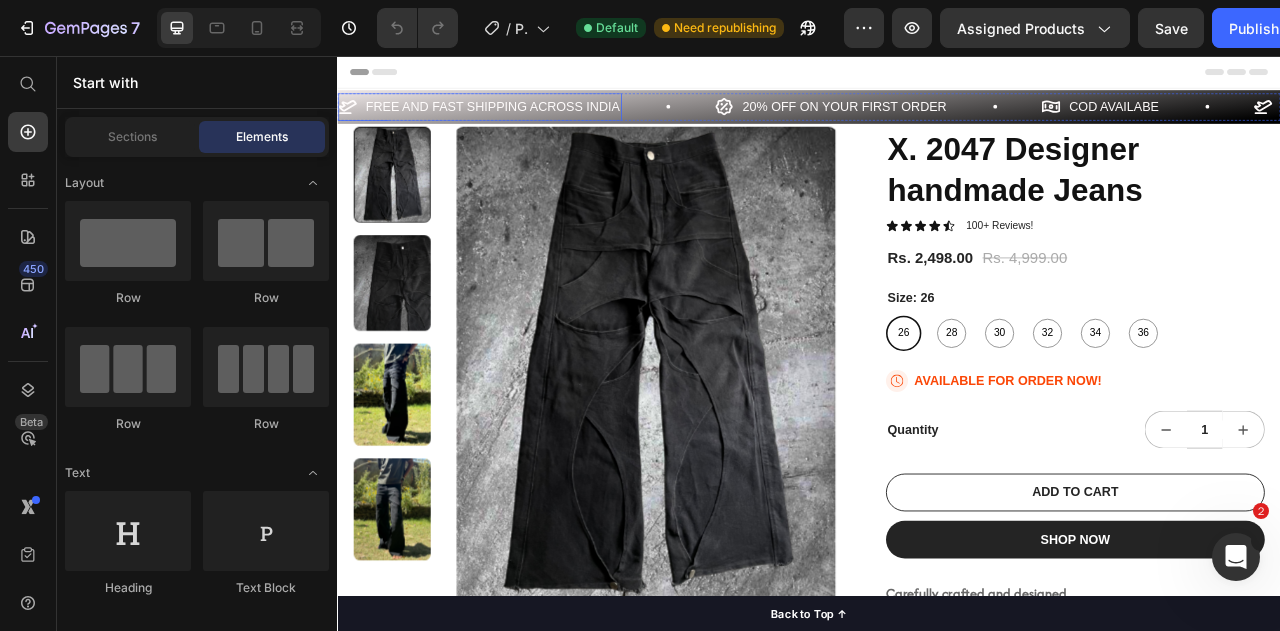 click on "FREE AND FAST SHIPPING ACROSS INDIA" at bounding box center [534, 120] 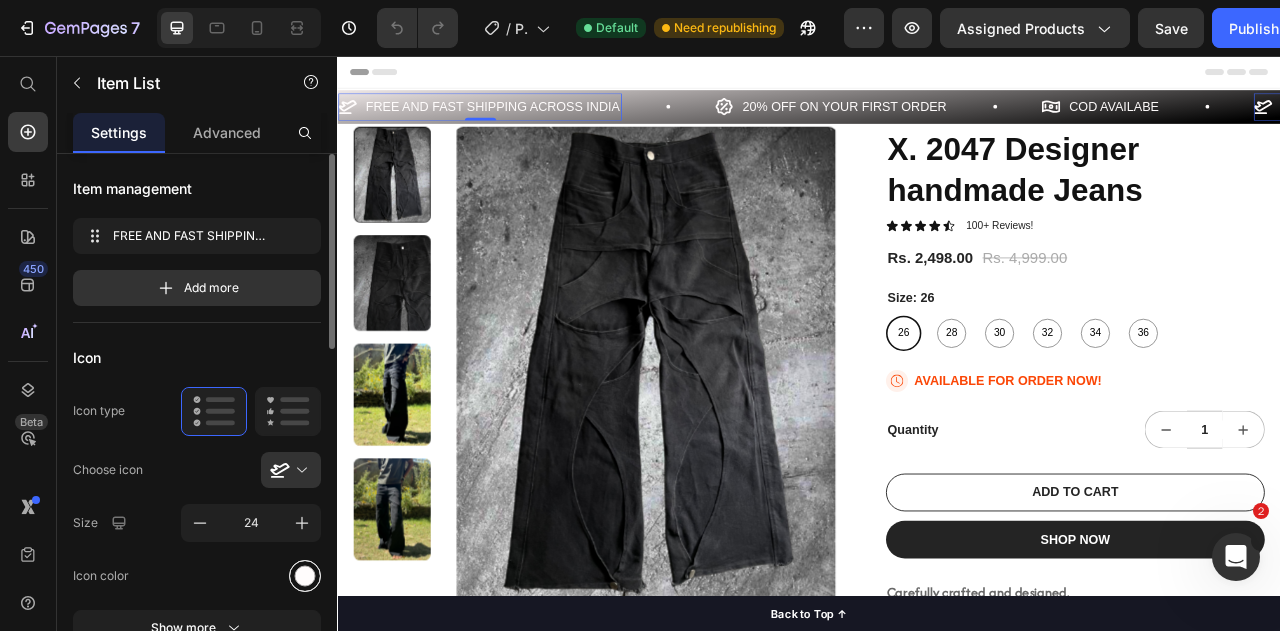 click at bounding box center (305, 576) 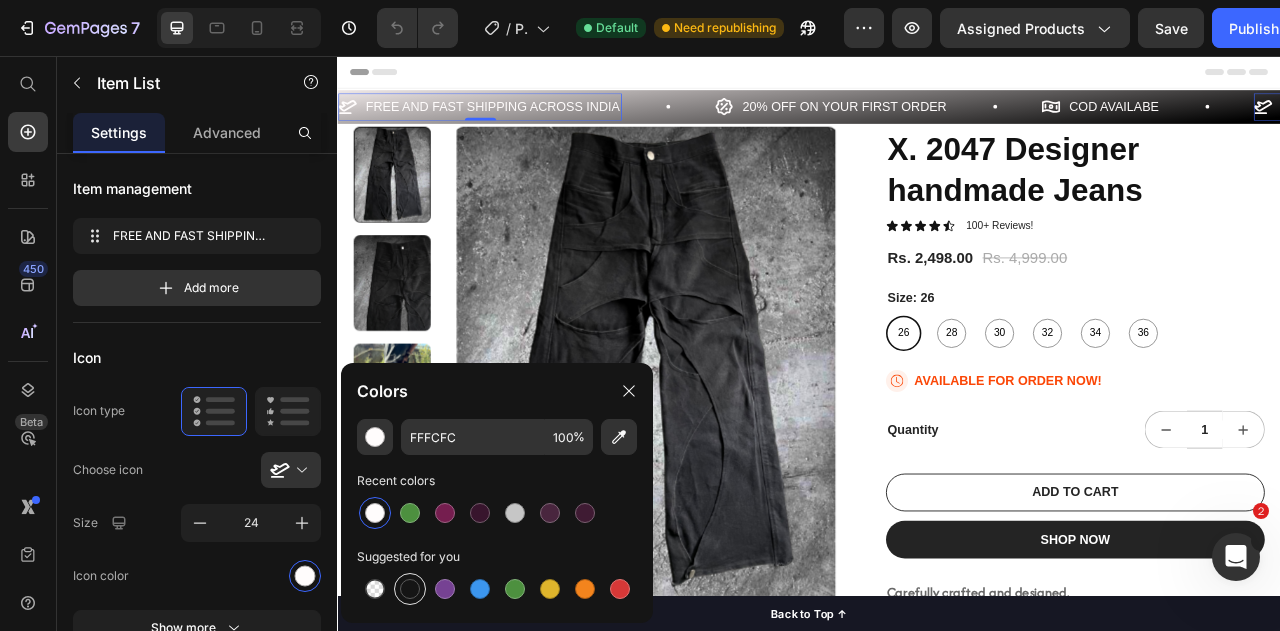 click at bounding box center (410, 589) 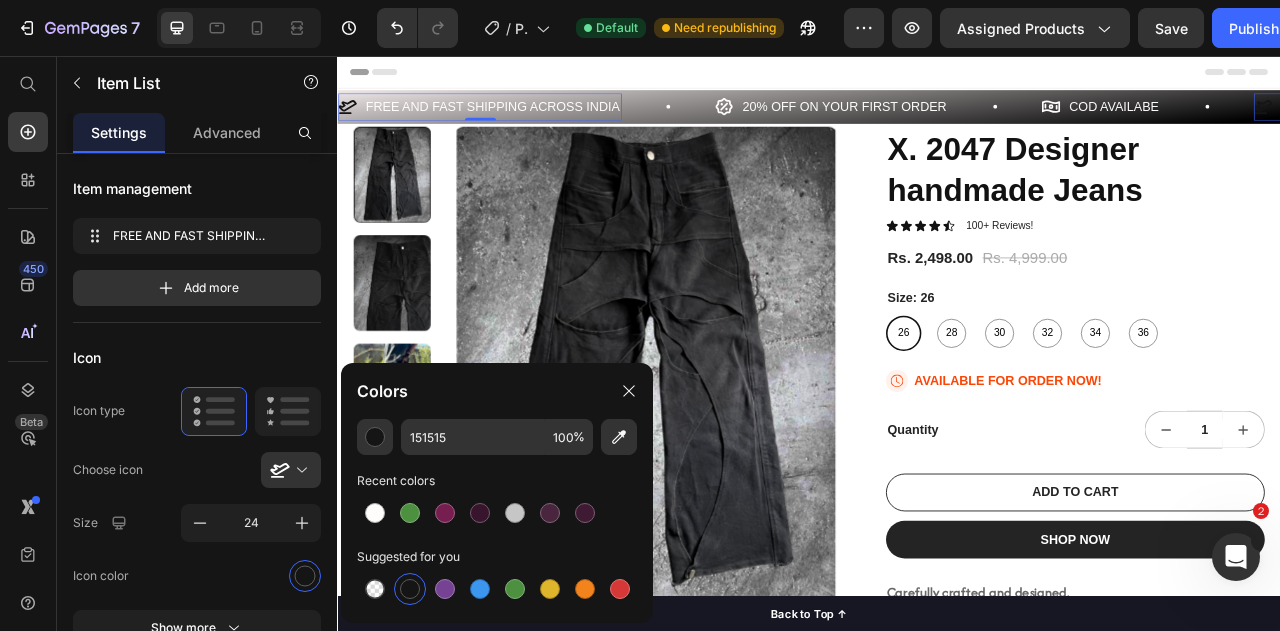 click on "FREE AND FAST SHIPPING ACROSS INDIA" at bounding box center [534, 120] 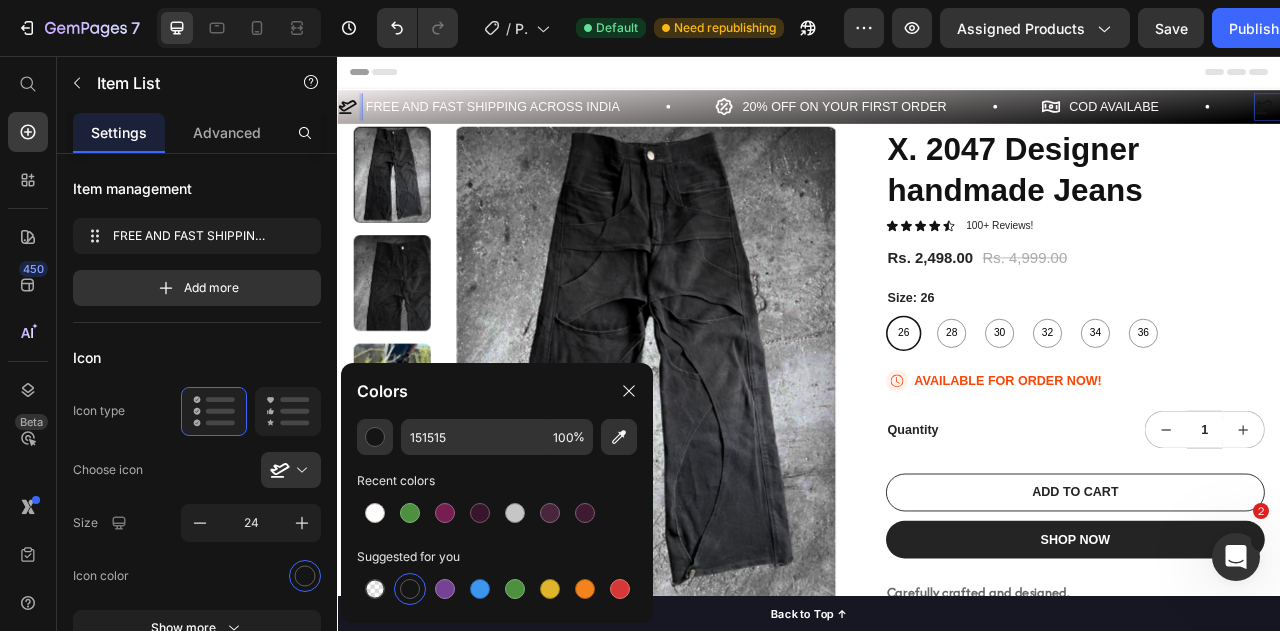 click on "FREE AND FAST SHIPPING ACROSS INDIA" at bounding box center [534, 120] 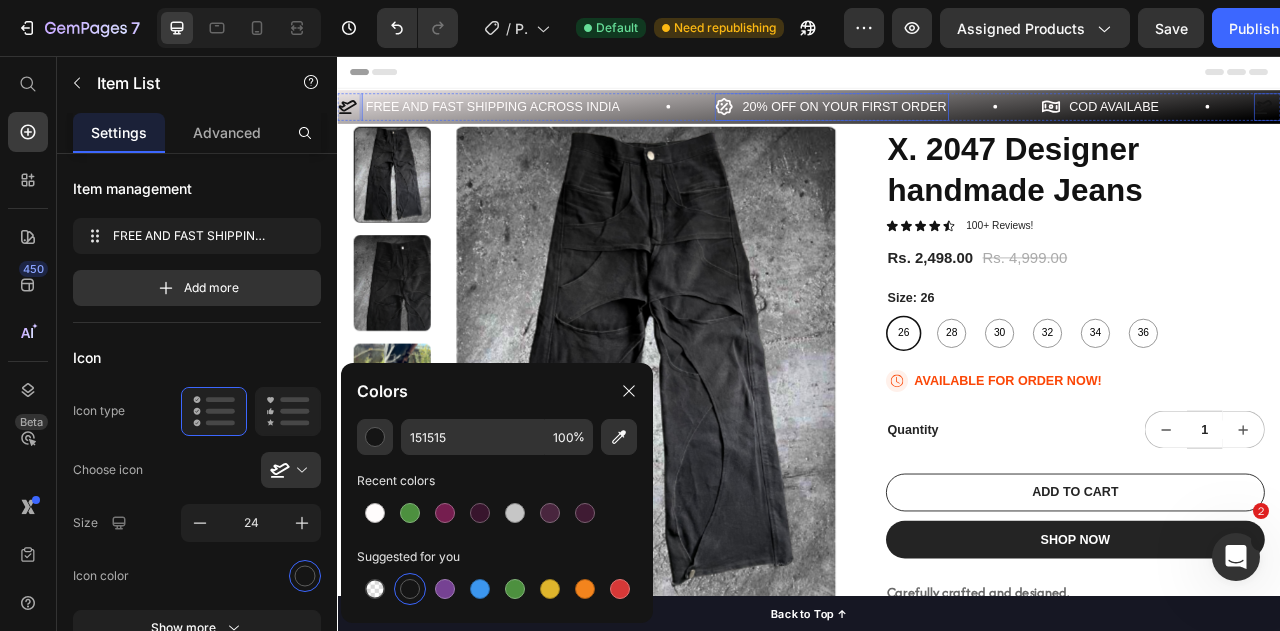 click 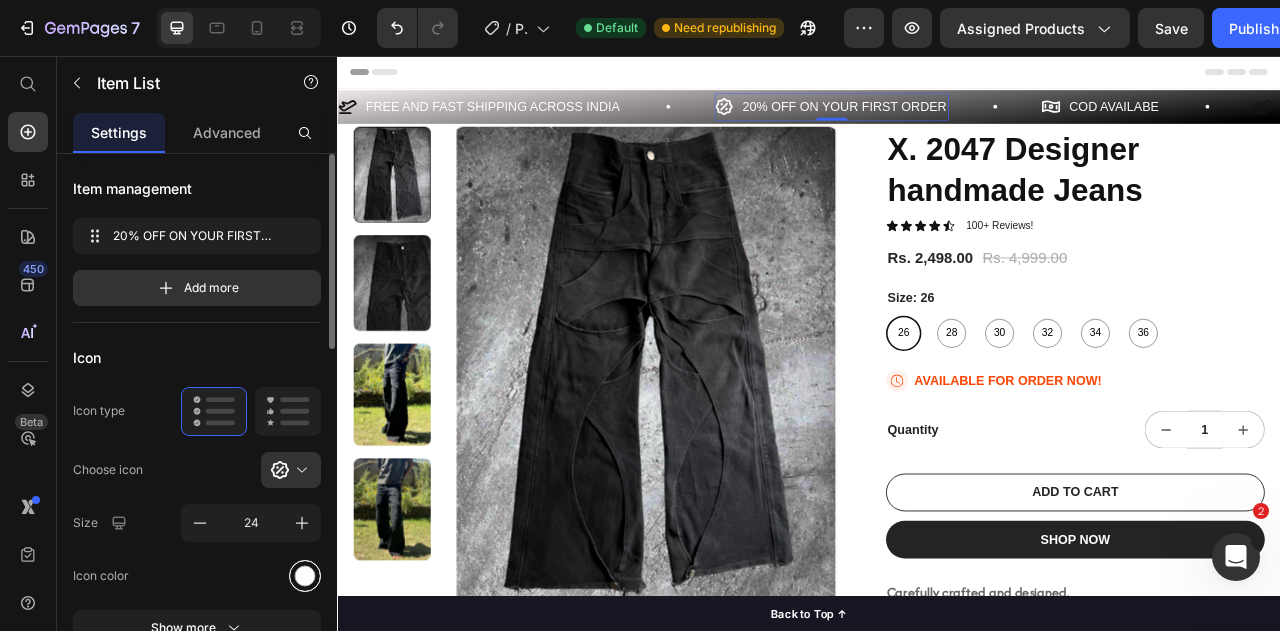 click at bounding box center [305, 575] 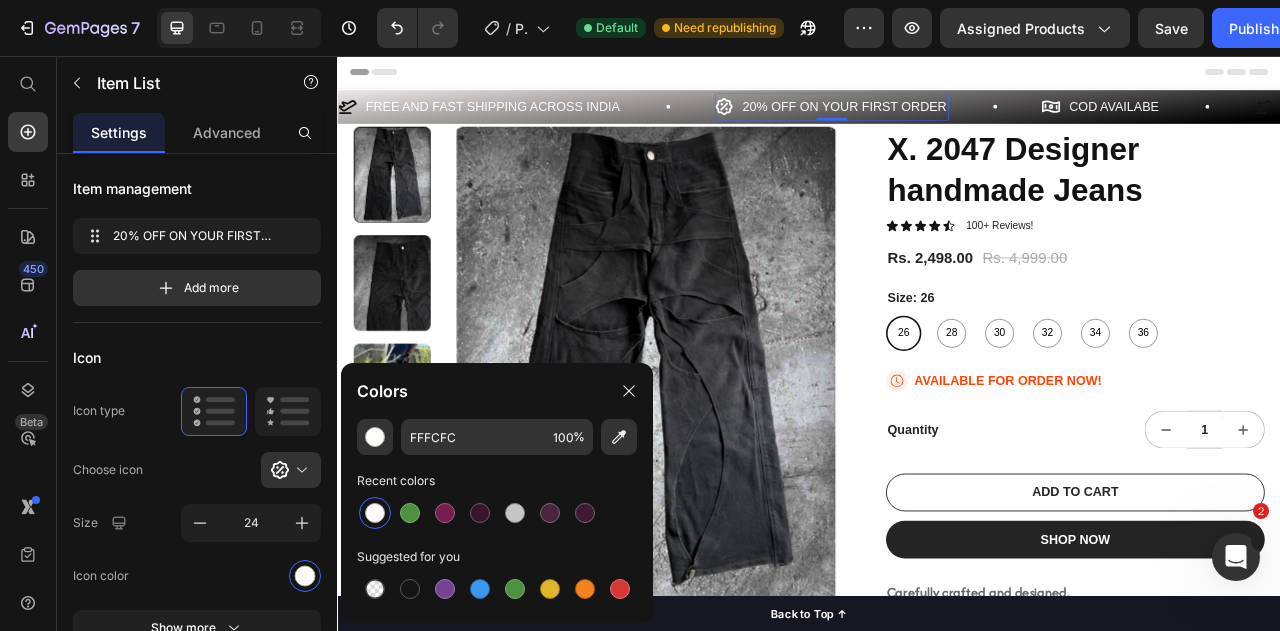drag, startPoint x: 404, startPoint y: 589, endPoint x: 427, endPoint y: 563, distance: 34.713108 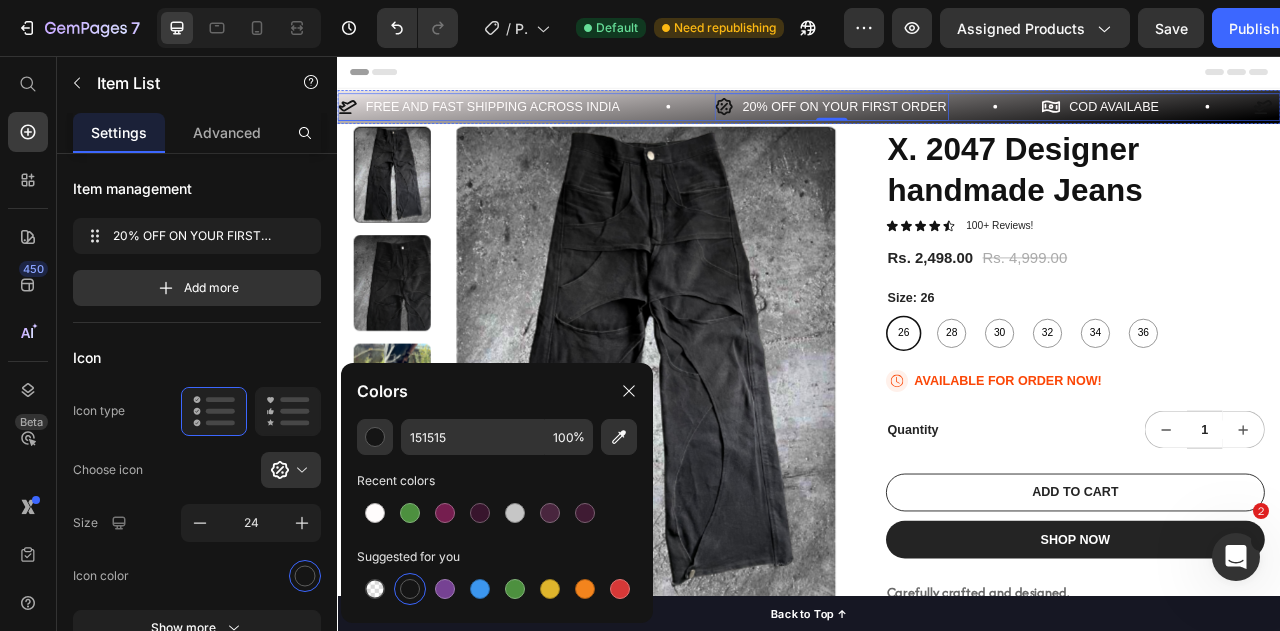 click on "20% OFF ON YOUR FIRST ORDER Item List   0" at bounding box center [1025, 120] 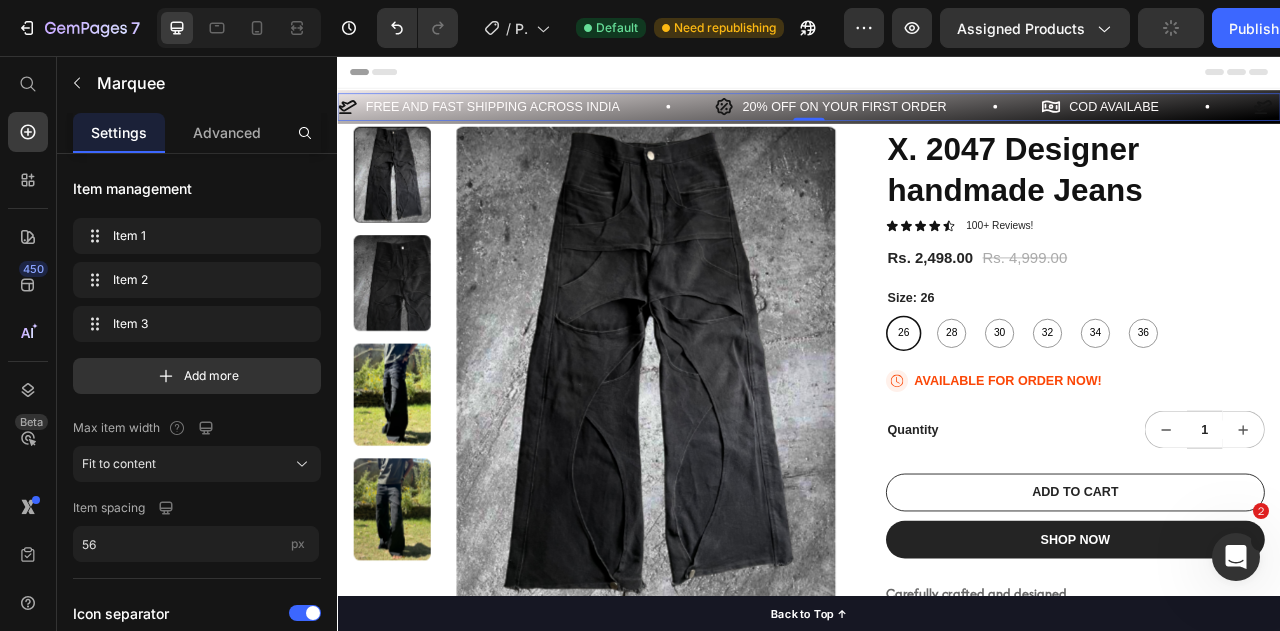 click on "20% OFF ON YOUR FIRST ORDER Item List" at bounding box center (1025, 120) 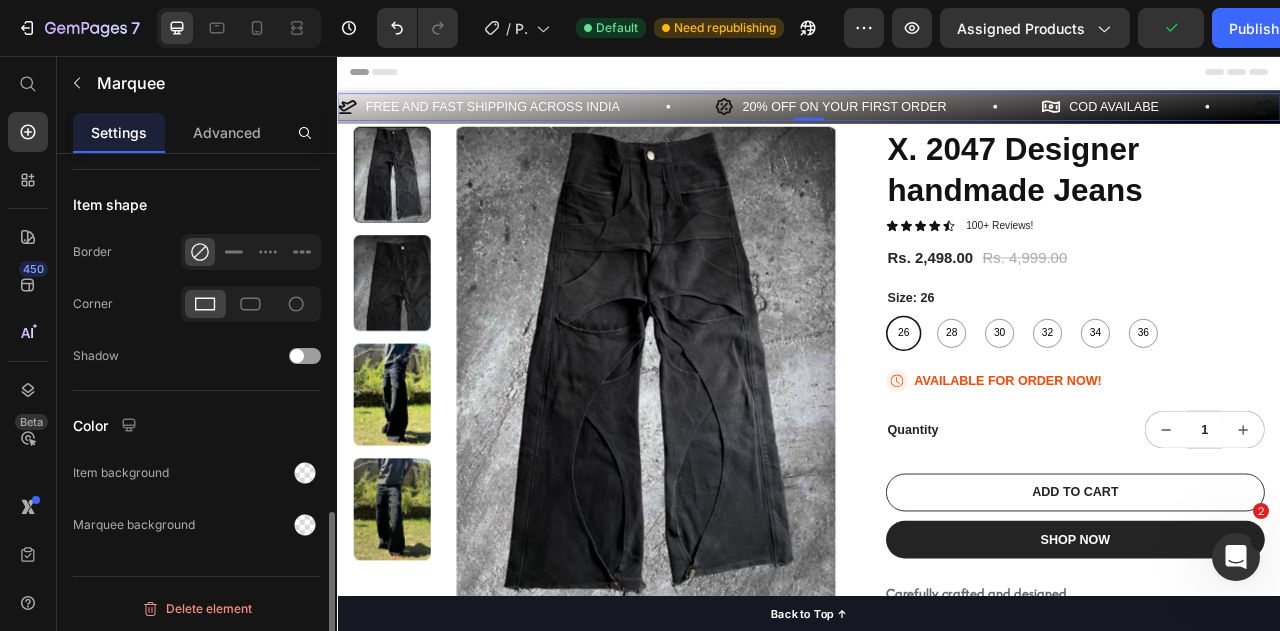 scroll, scrollTop: 1074, scrollLeft: 0, axis: vertical 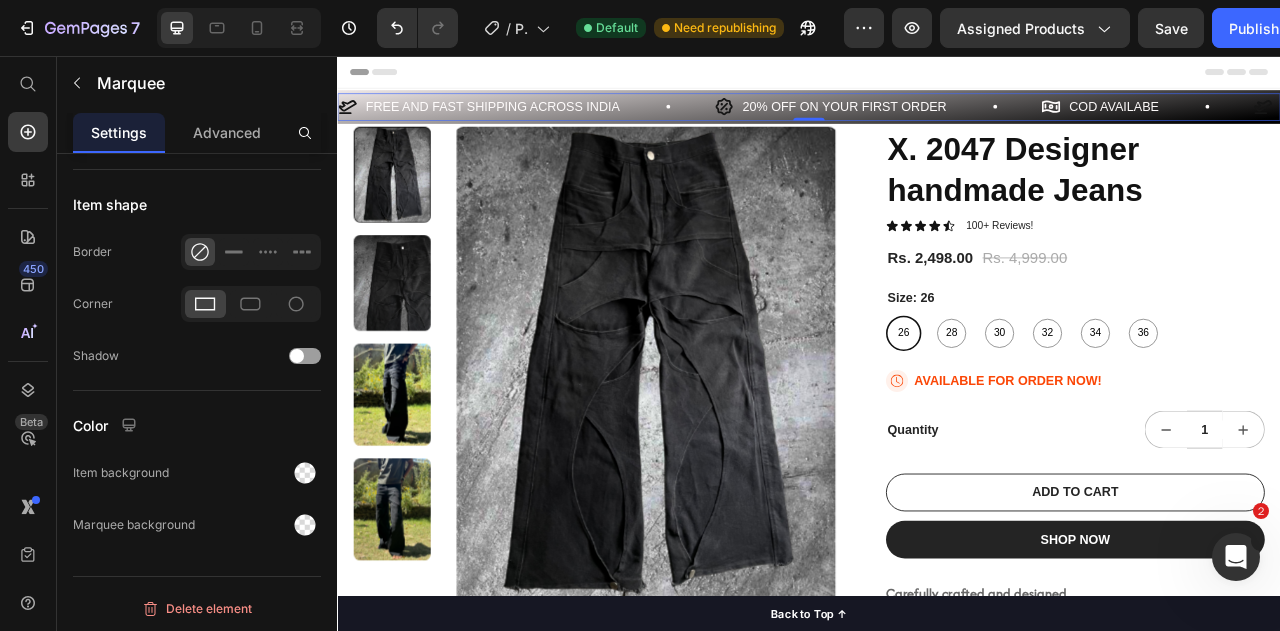 click 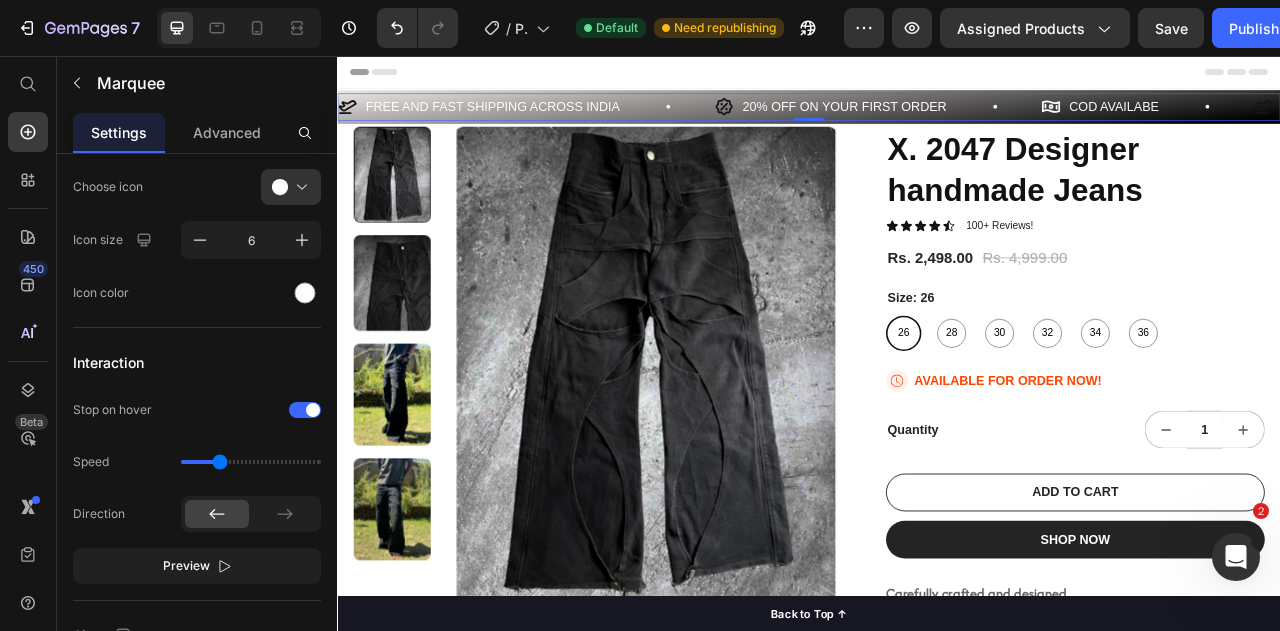 scroll, scrollTop: 174, scrollLeft: 0, axis: vertical 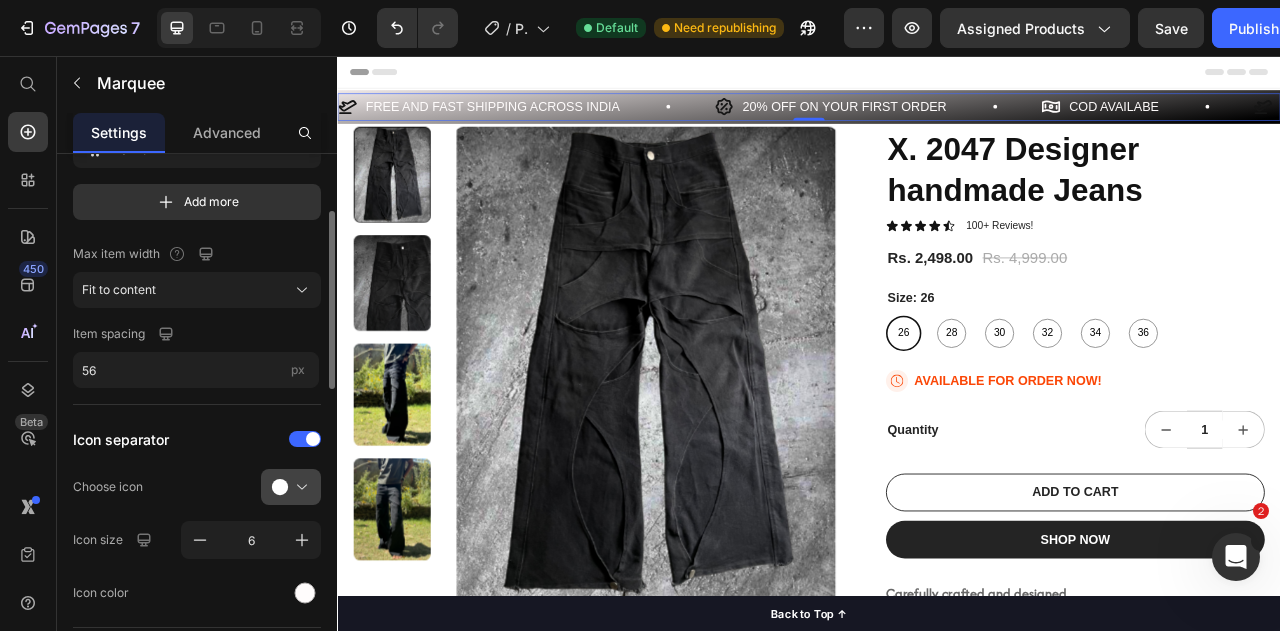 click at bounding box center [299, 487] 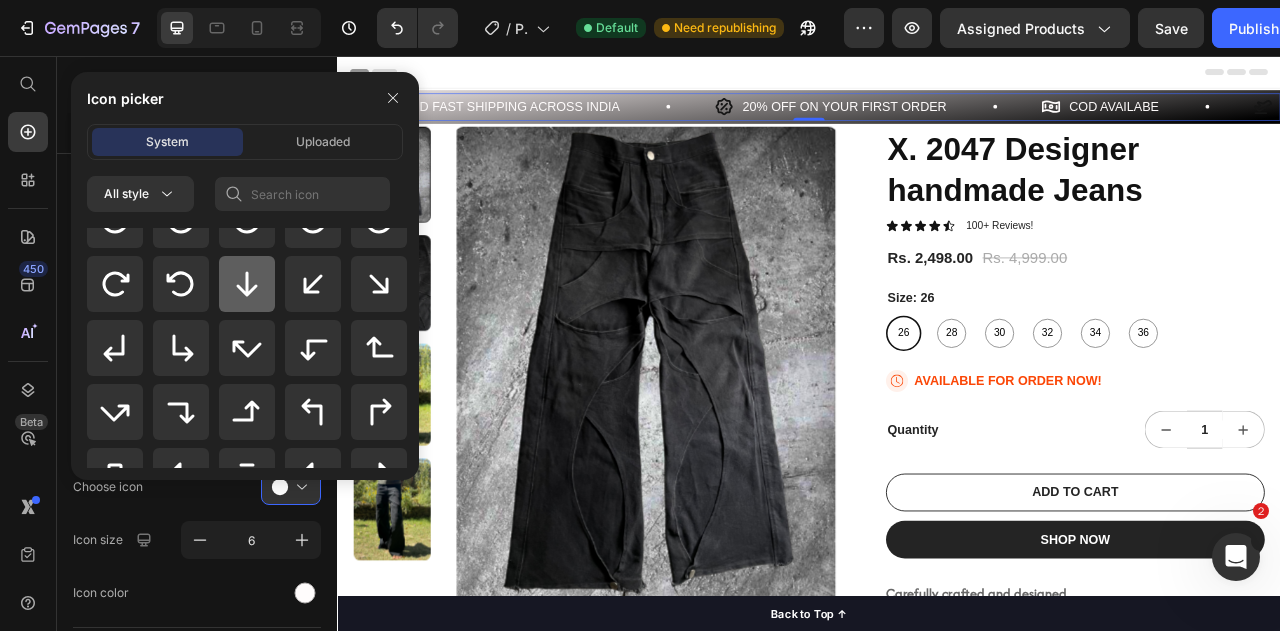 scroll, scrollTop: 700, scrollLeft: 0, axis: vertical 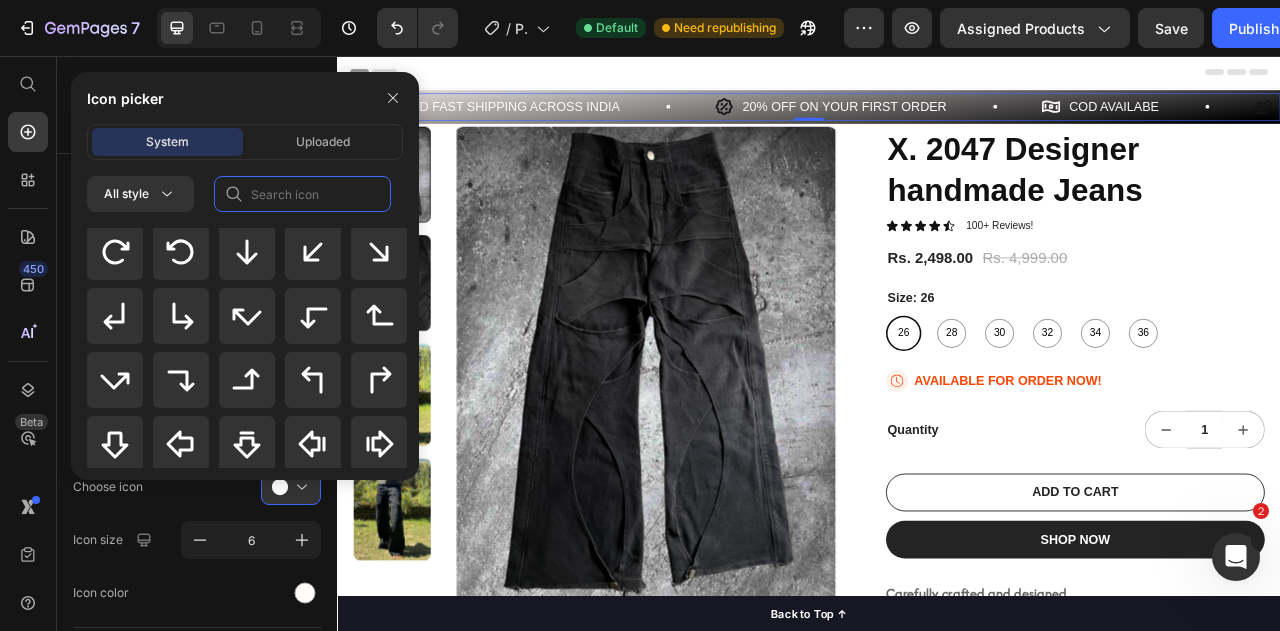 click 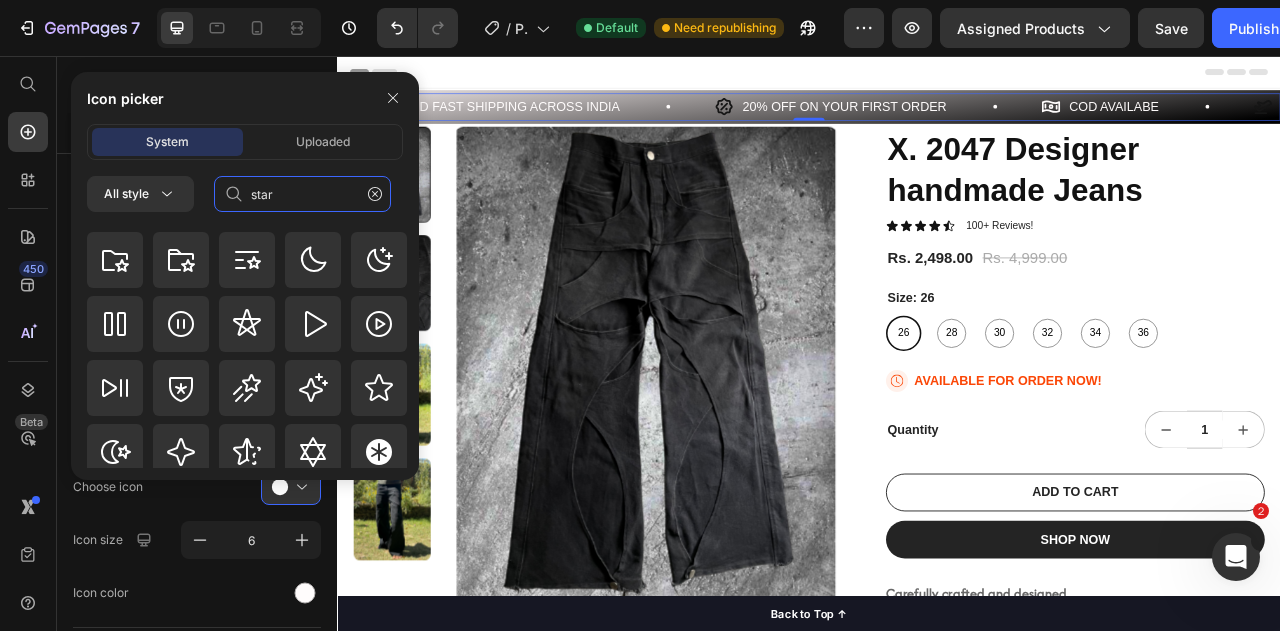 scroll, scrollTop: 672, scrollLeft: 0, axis: vertical 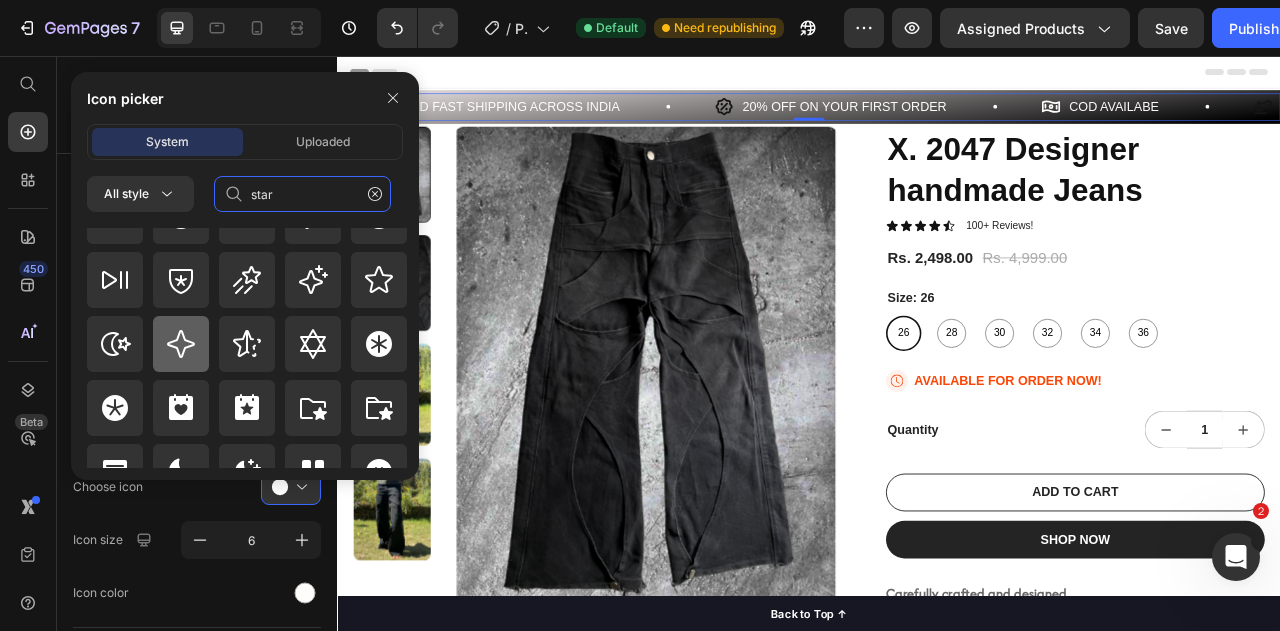type on "star" 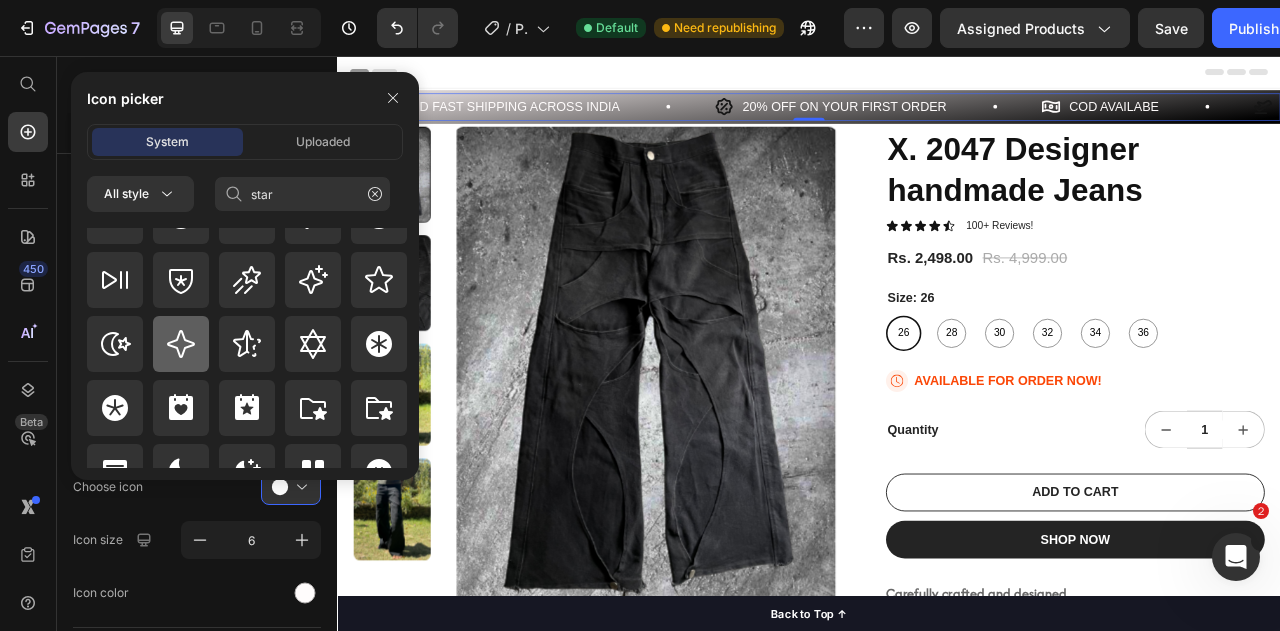click 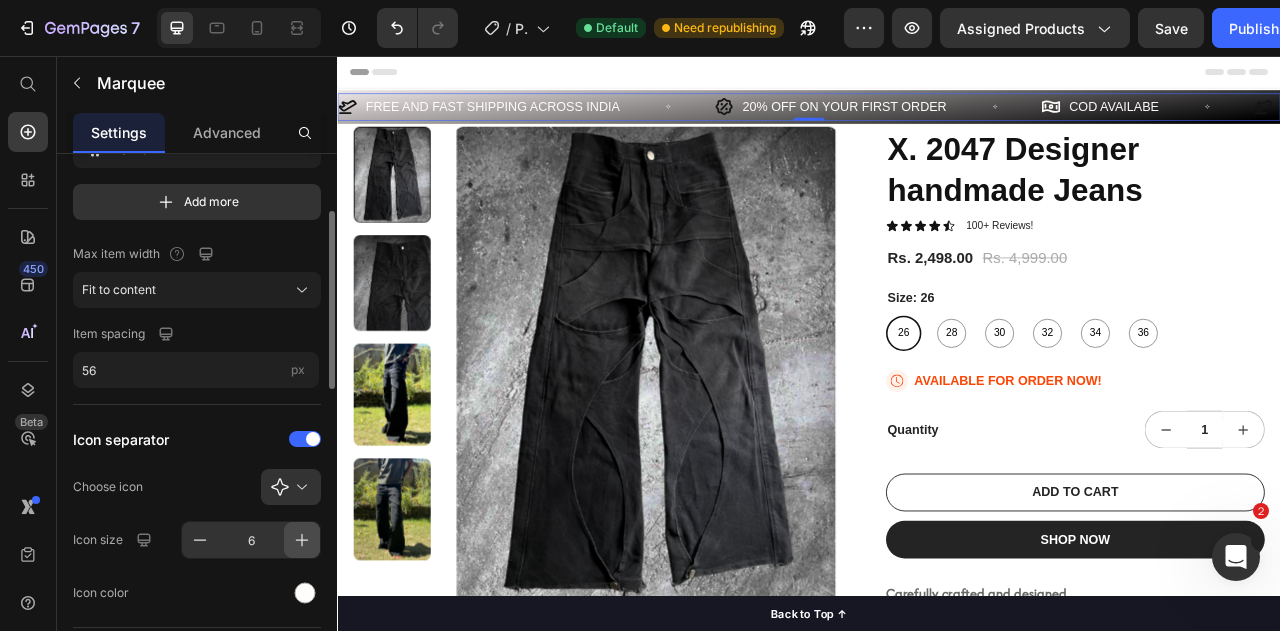 click 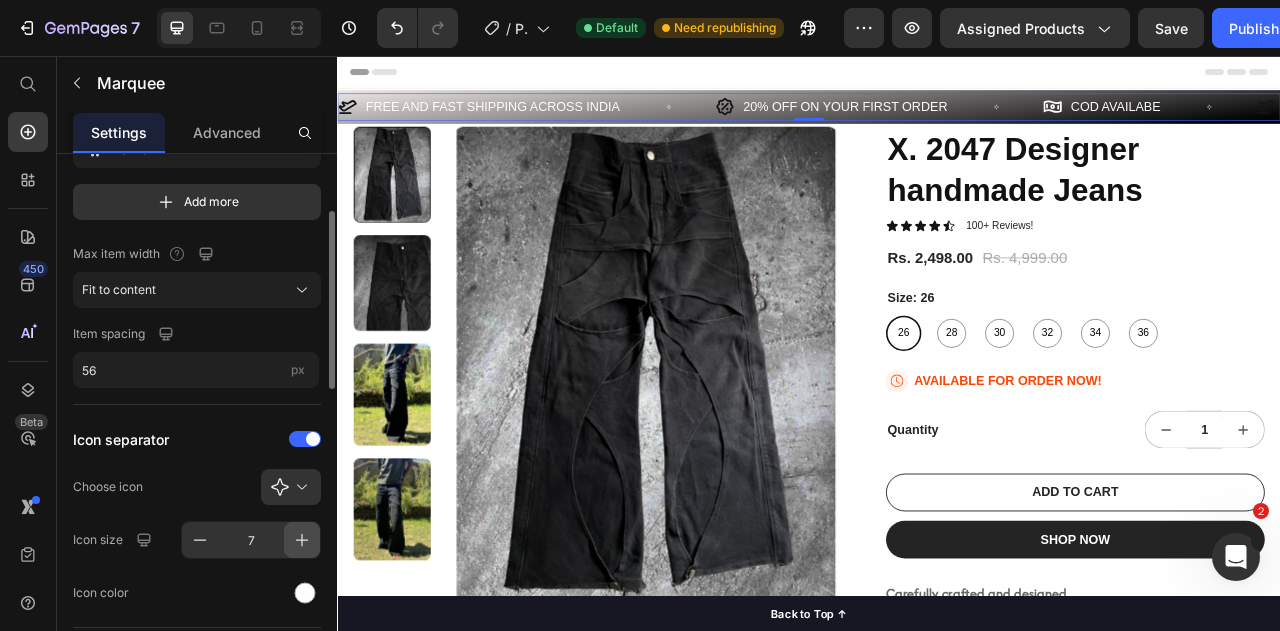 click 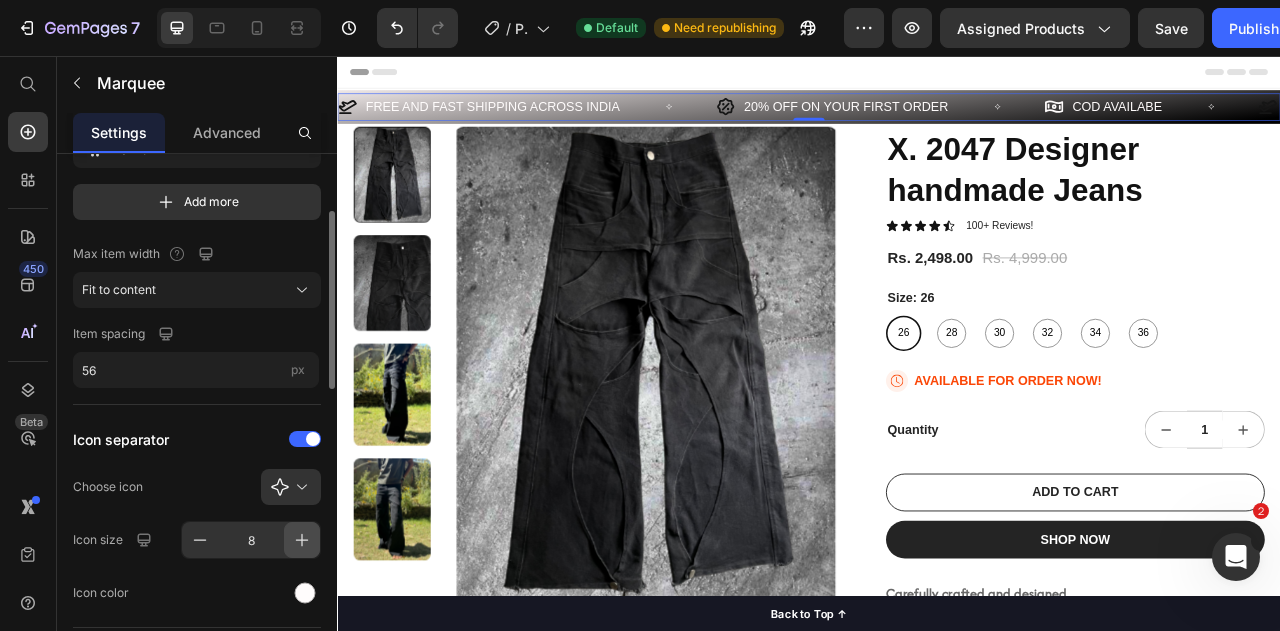 click 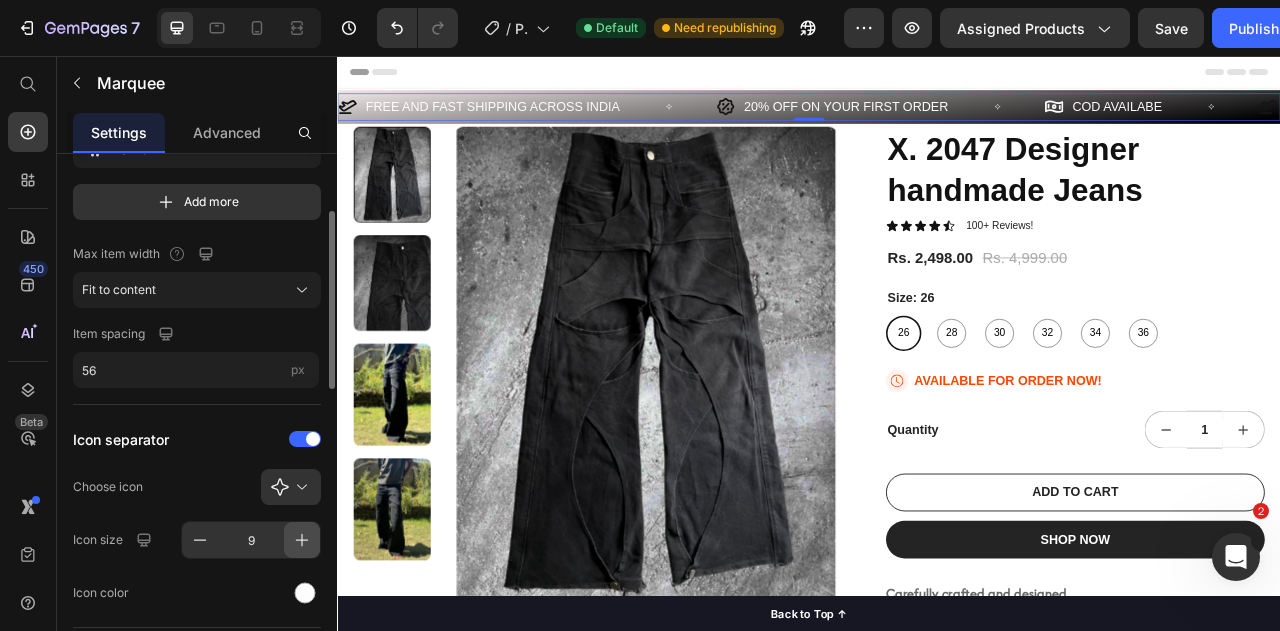 click 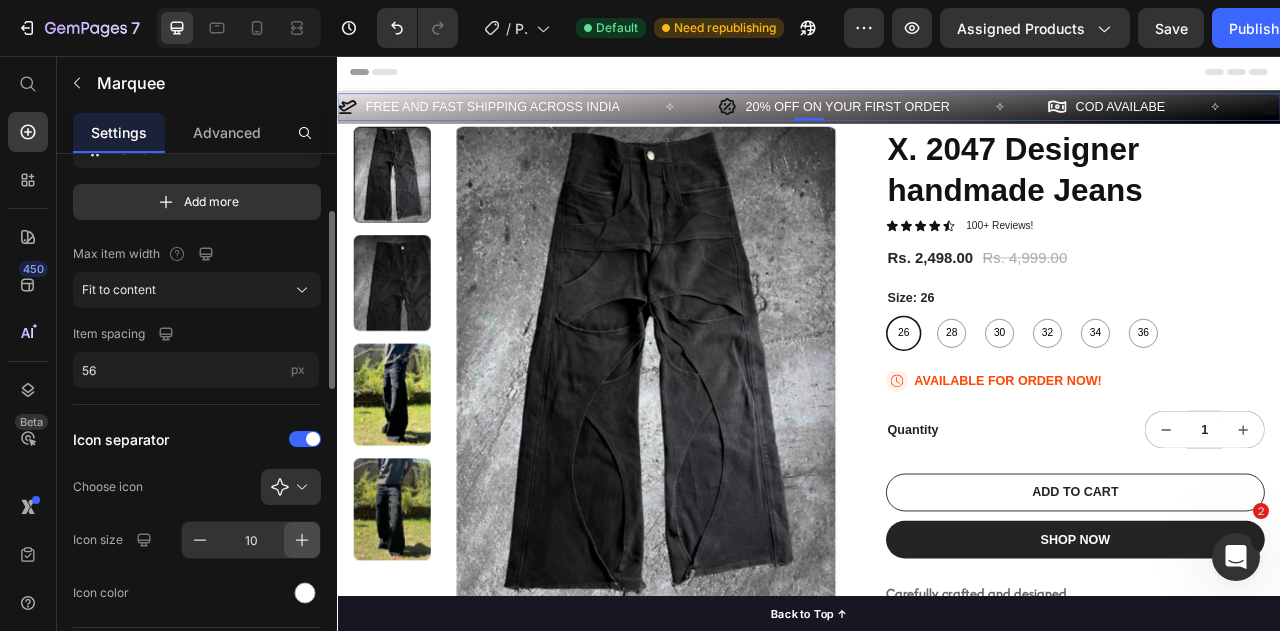 click 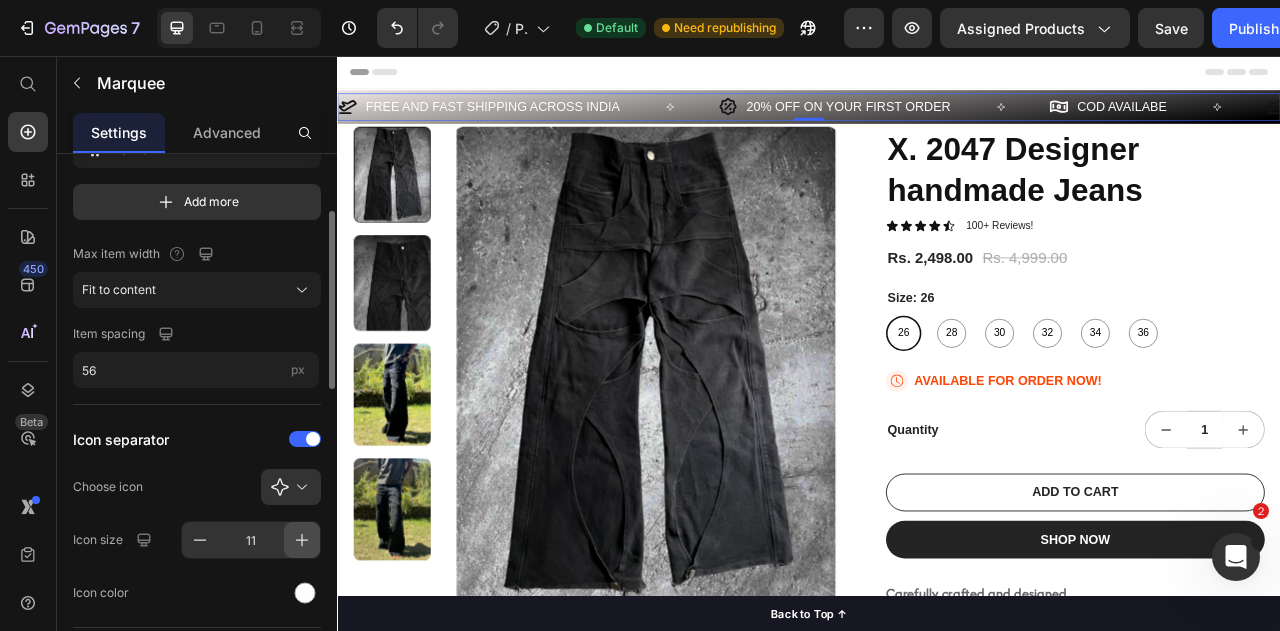click 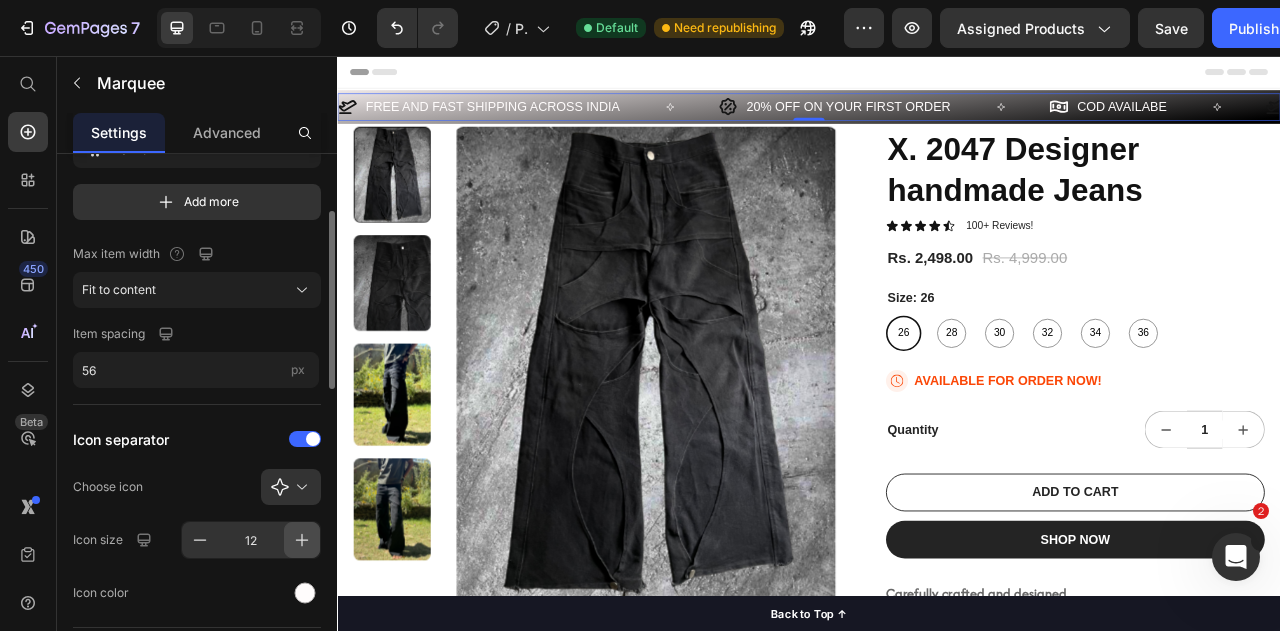 click 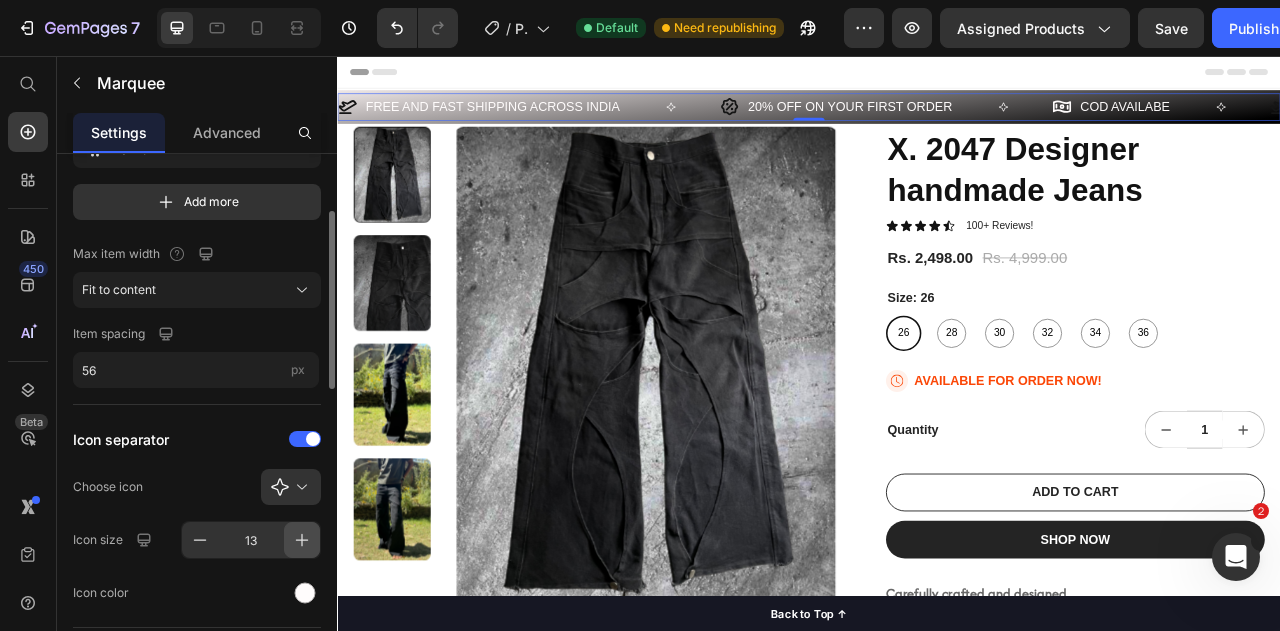 click 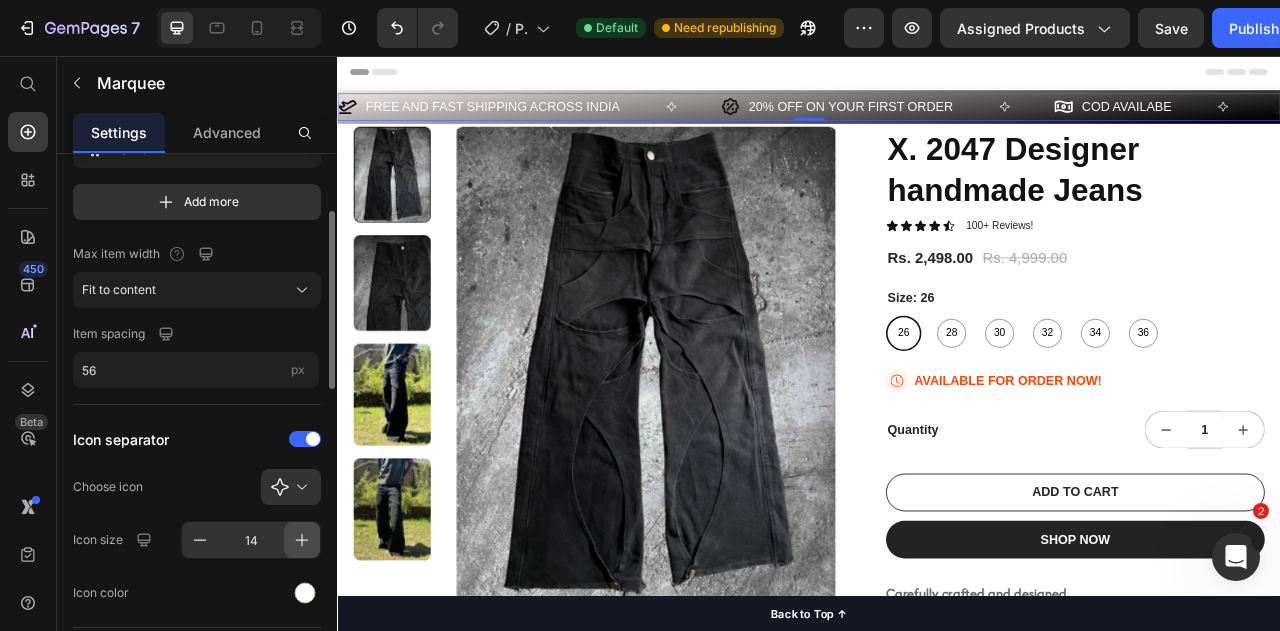 click 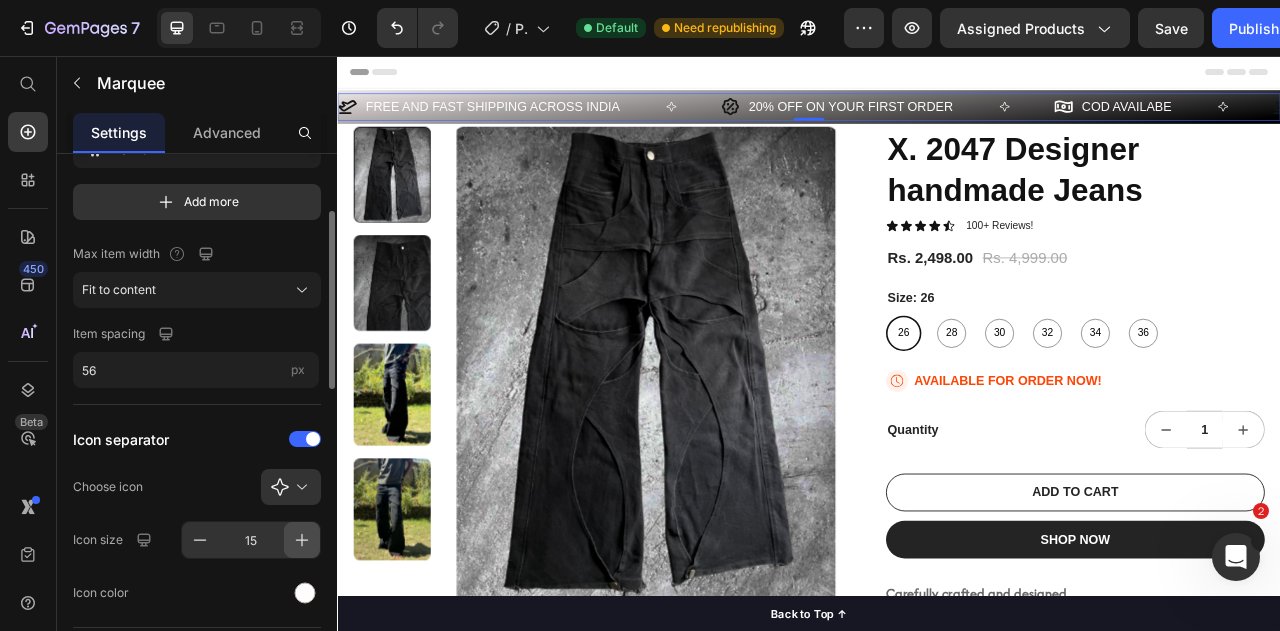 click 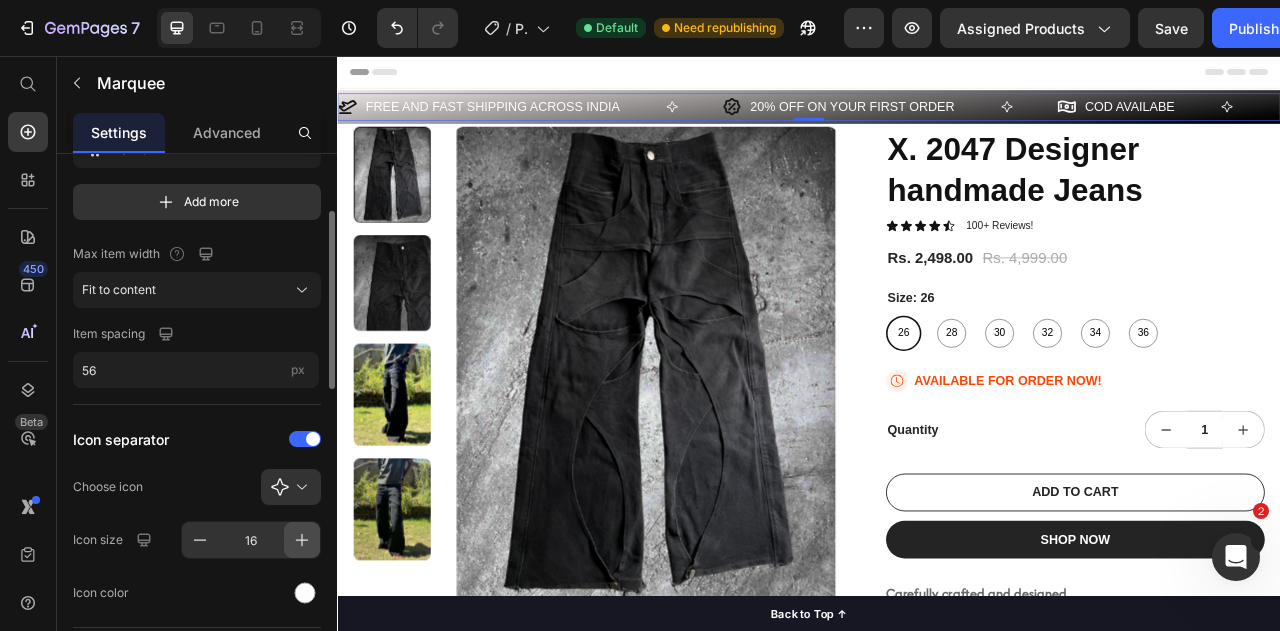click 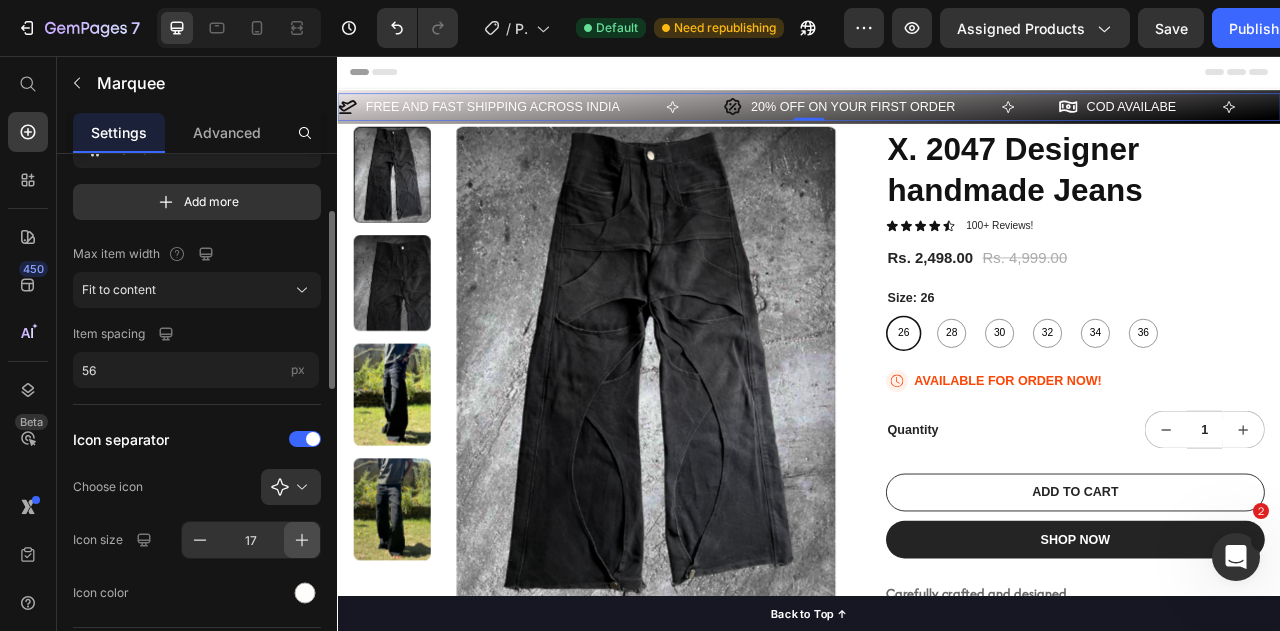 click 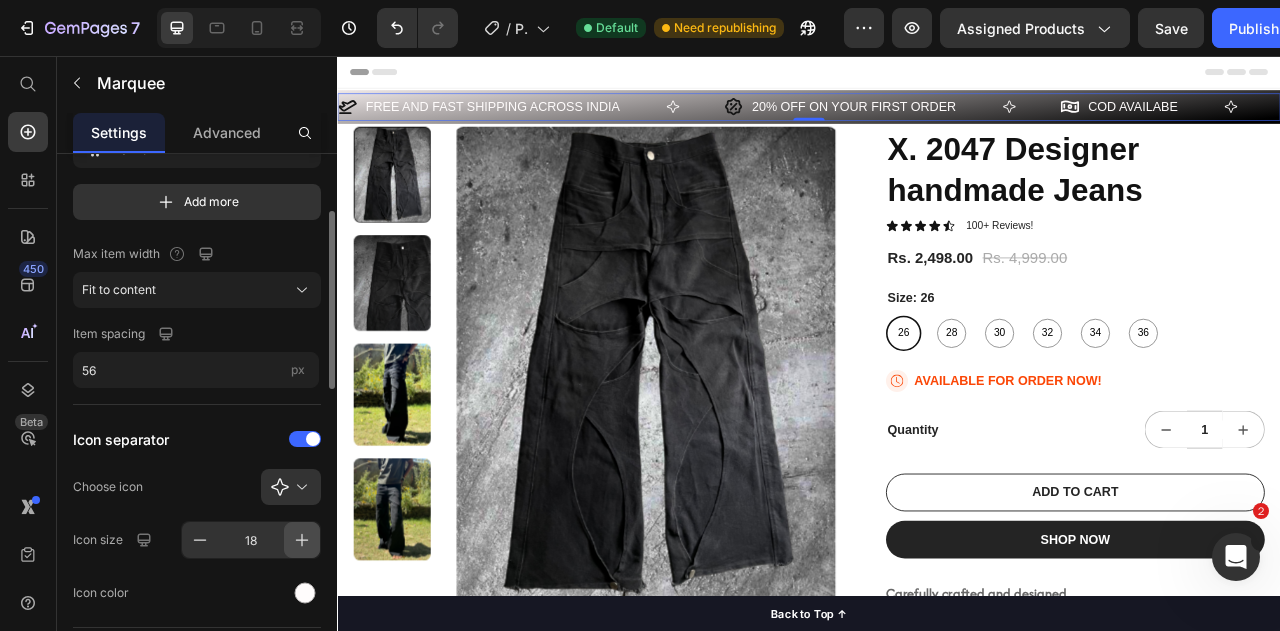 click 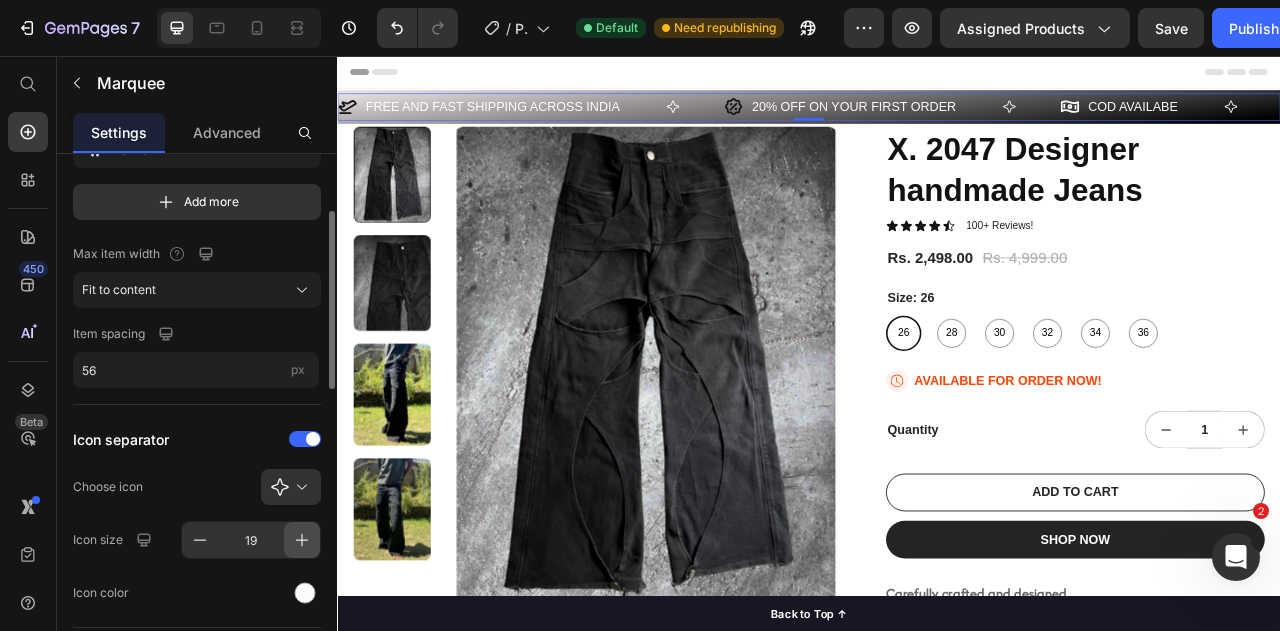 click 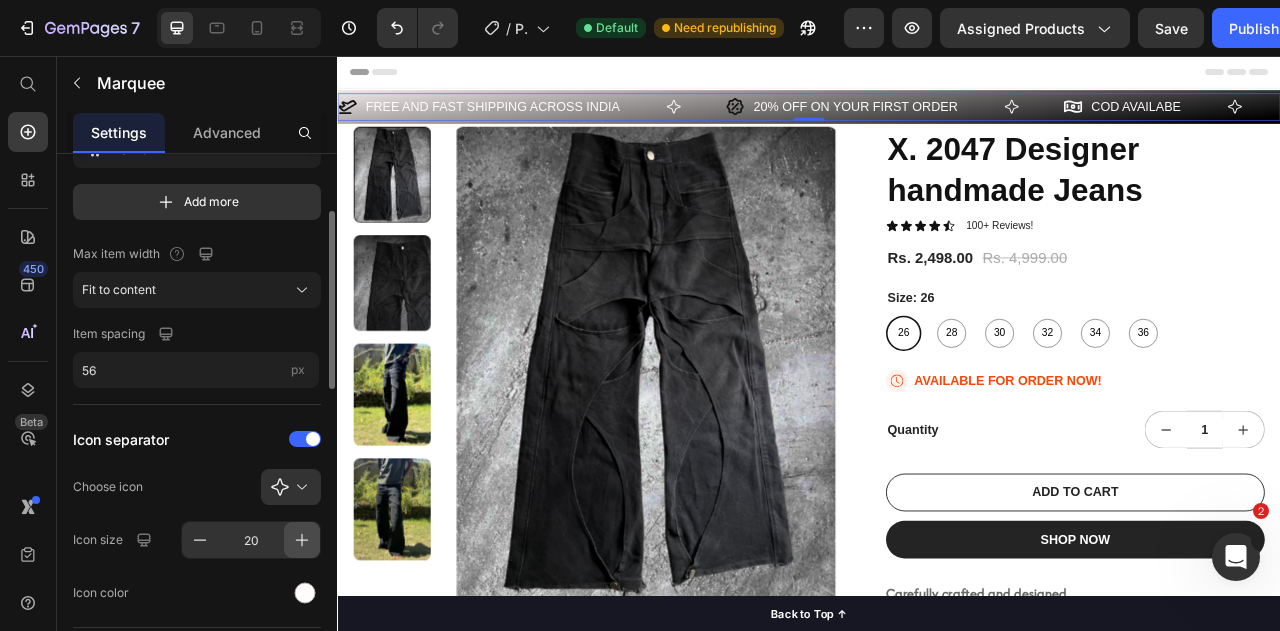 click 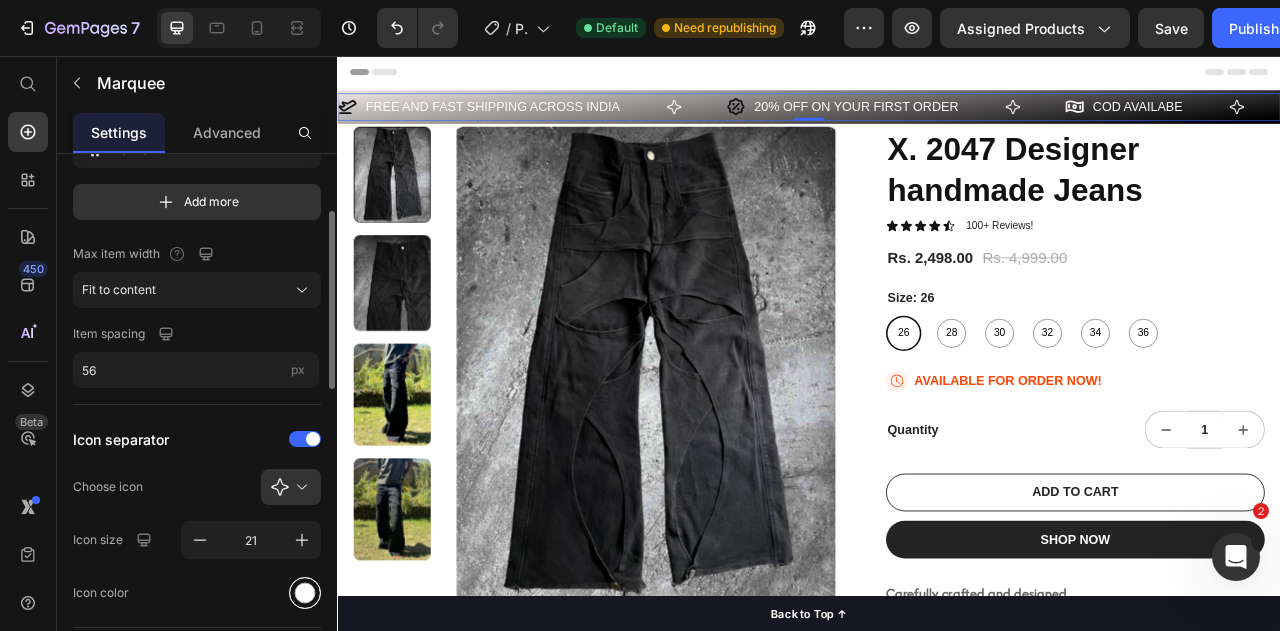 click at bounding box center (305, 593) 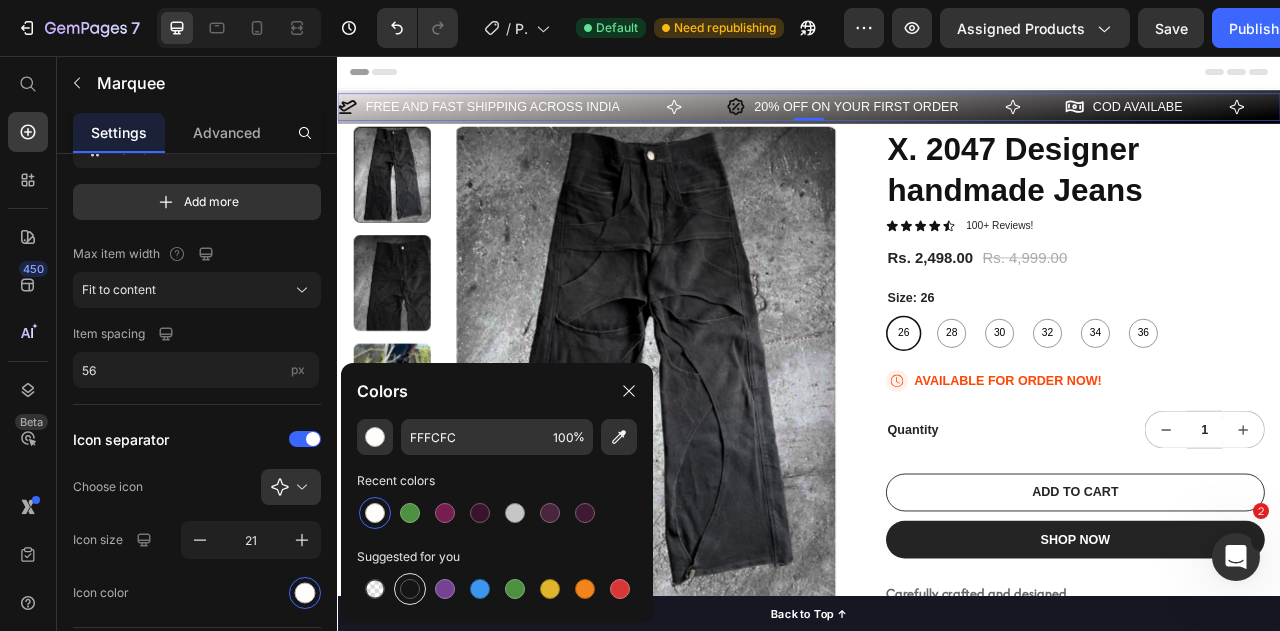 click at bounding box center [410, 589] 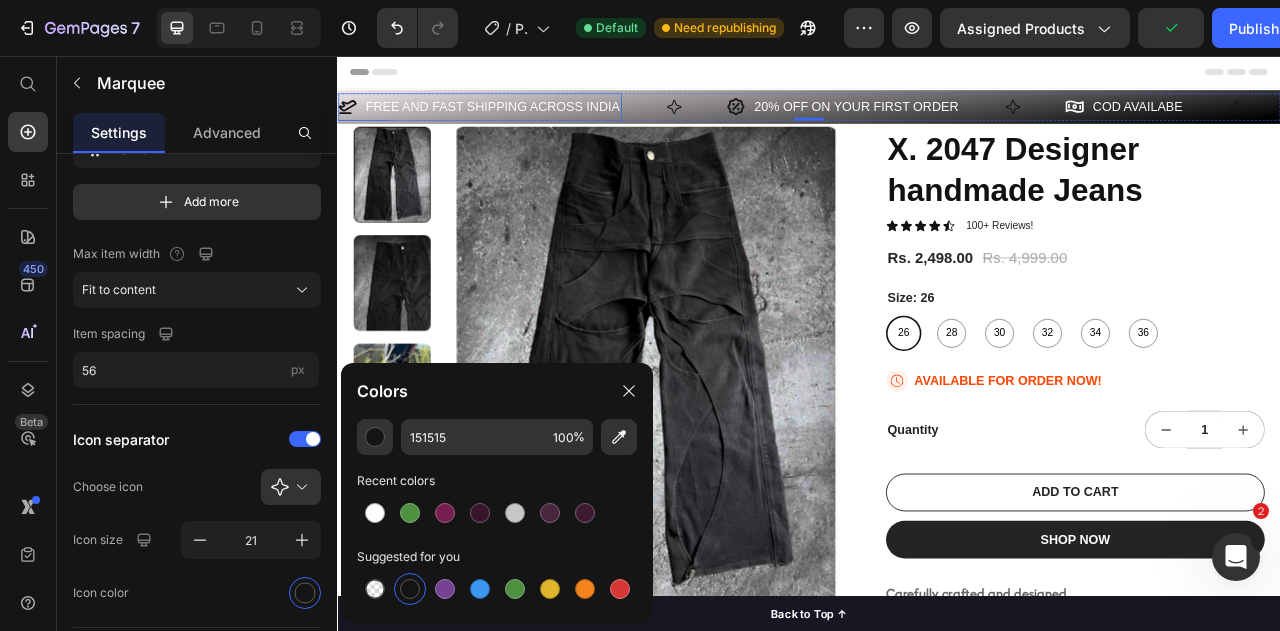 click on "FREE AND FAST SHIPPING ACROSS INDIA" at bounding box center (534, 120) 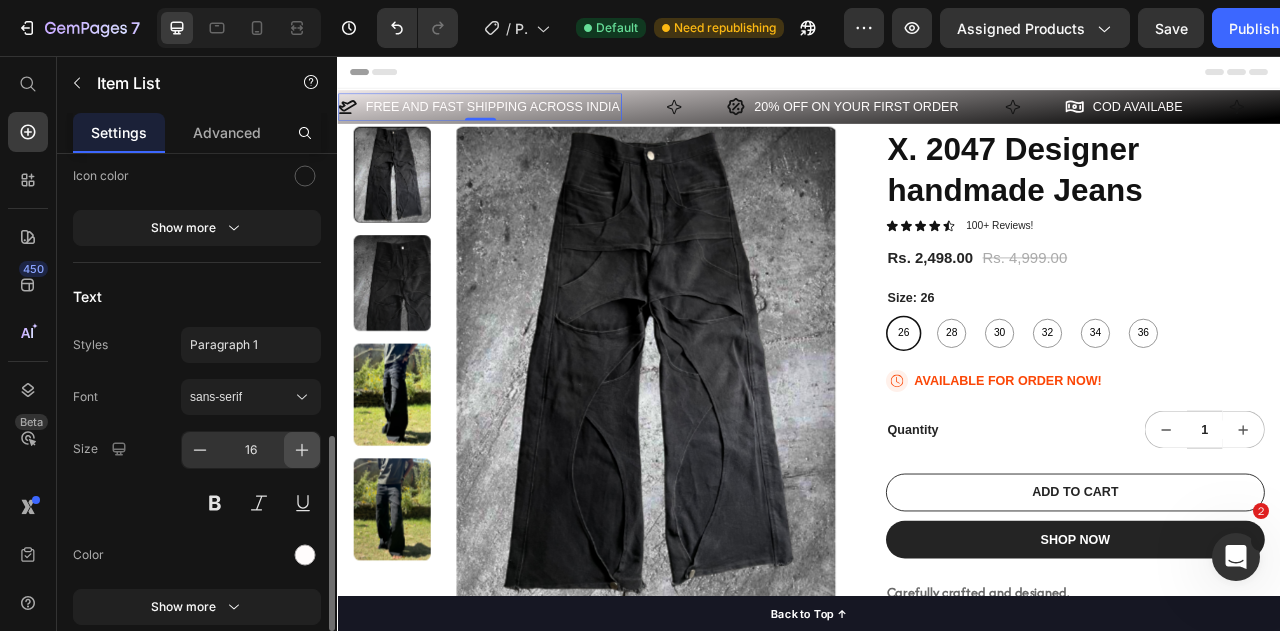 scroll, scrollTop: 500, scrollLeft: 0, axis: vertical 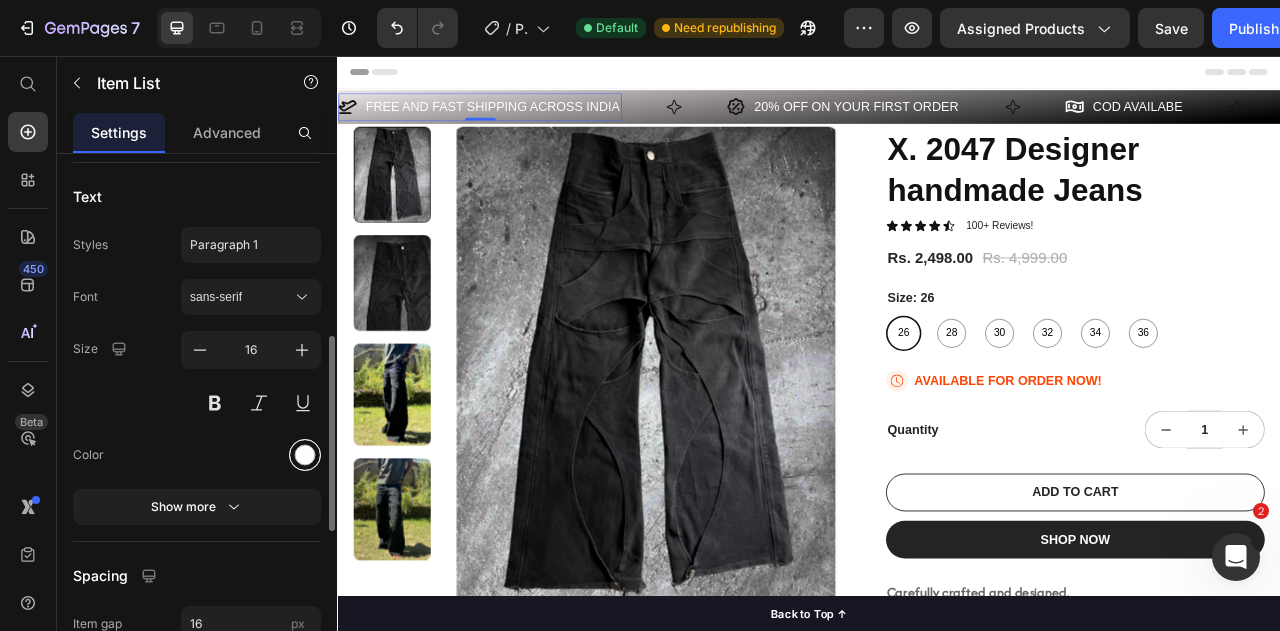 click at bounding box center [305, 454] 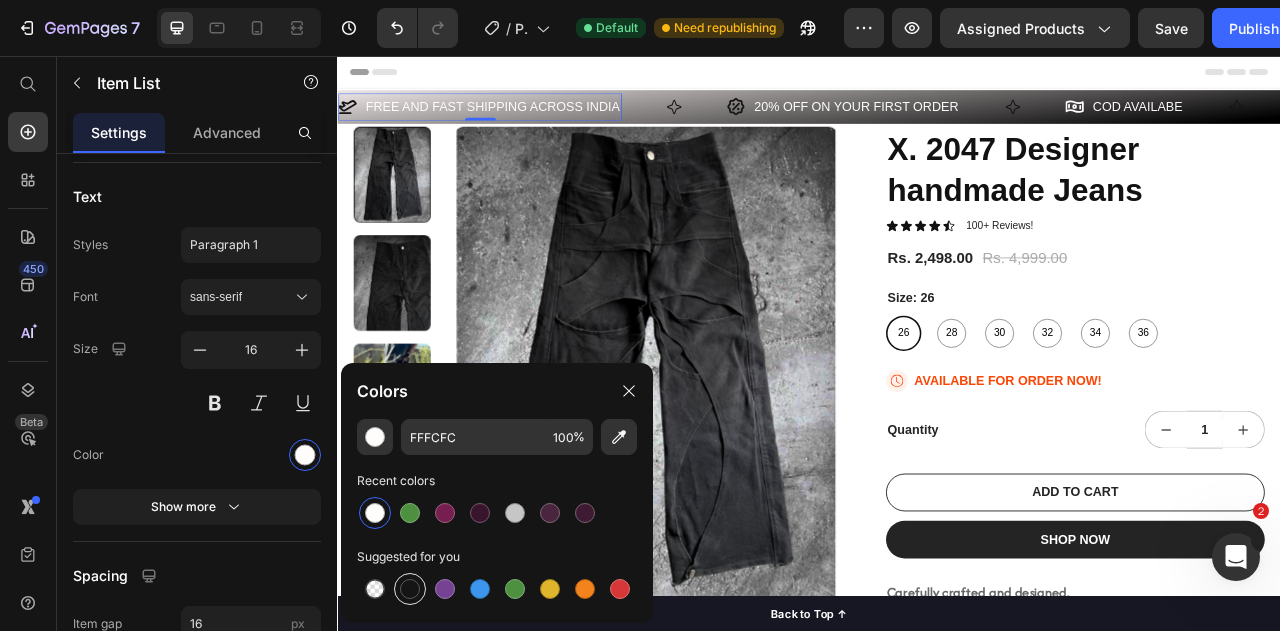 click at bounding box center [410, 589] 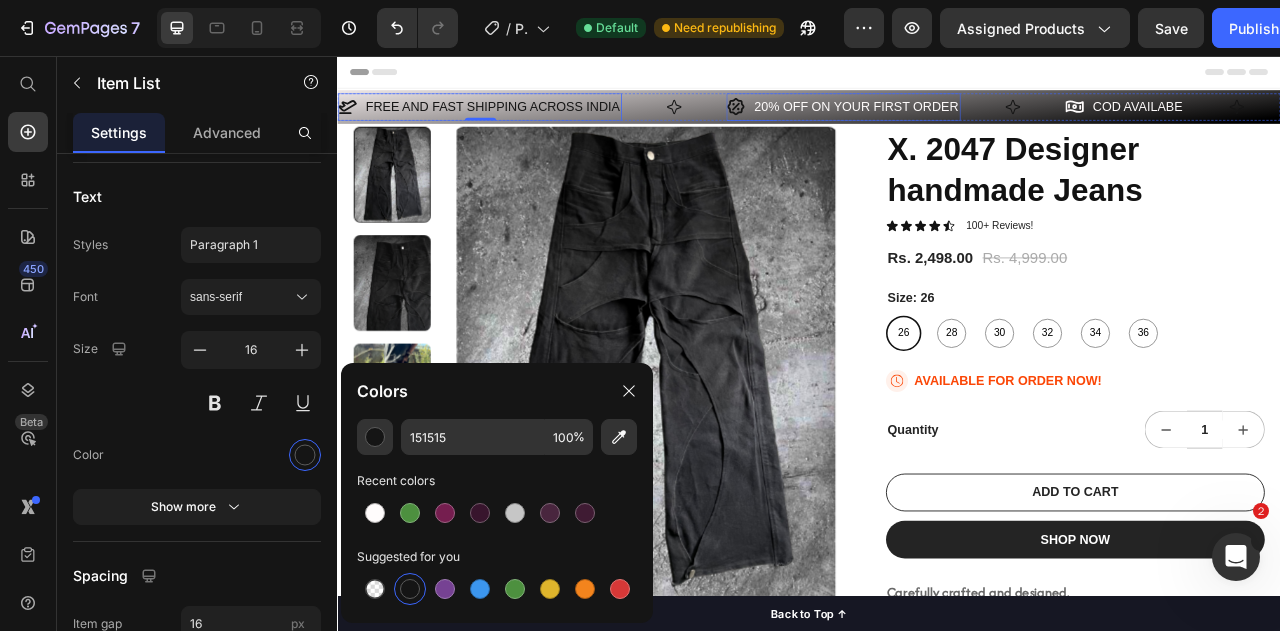 click on "20% OFF ON YOUR FIRST ORDER" at bounding box center (997, 120) 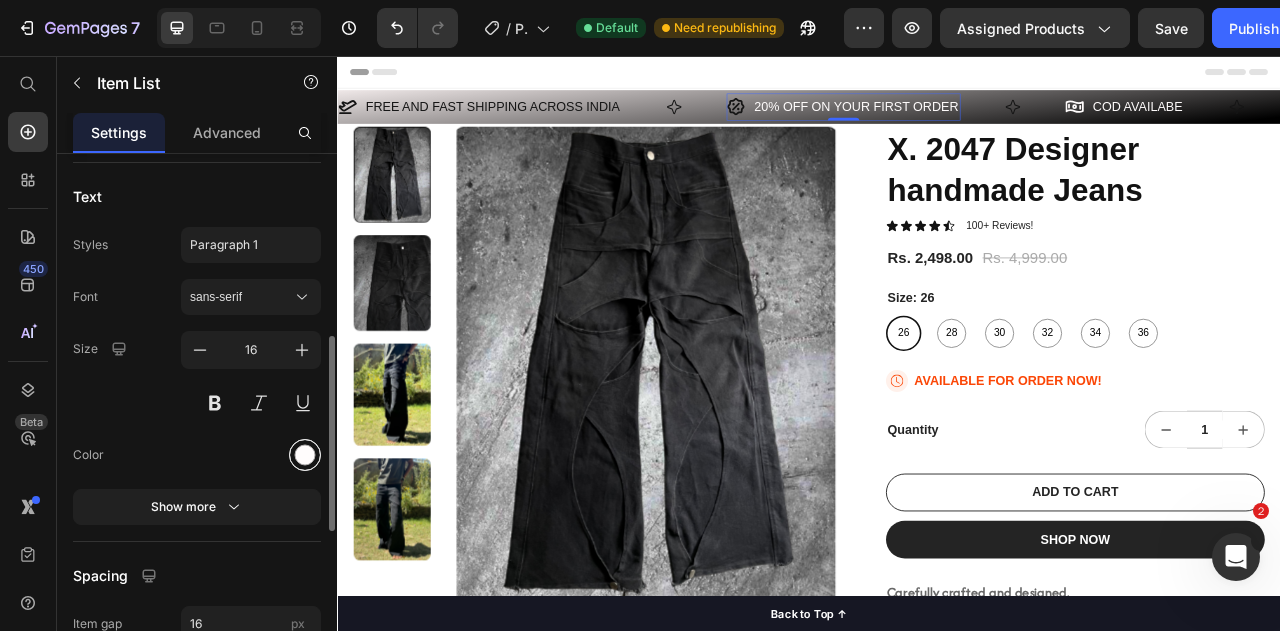 click at bounding box center (305, 454) 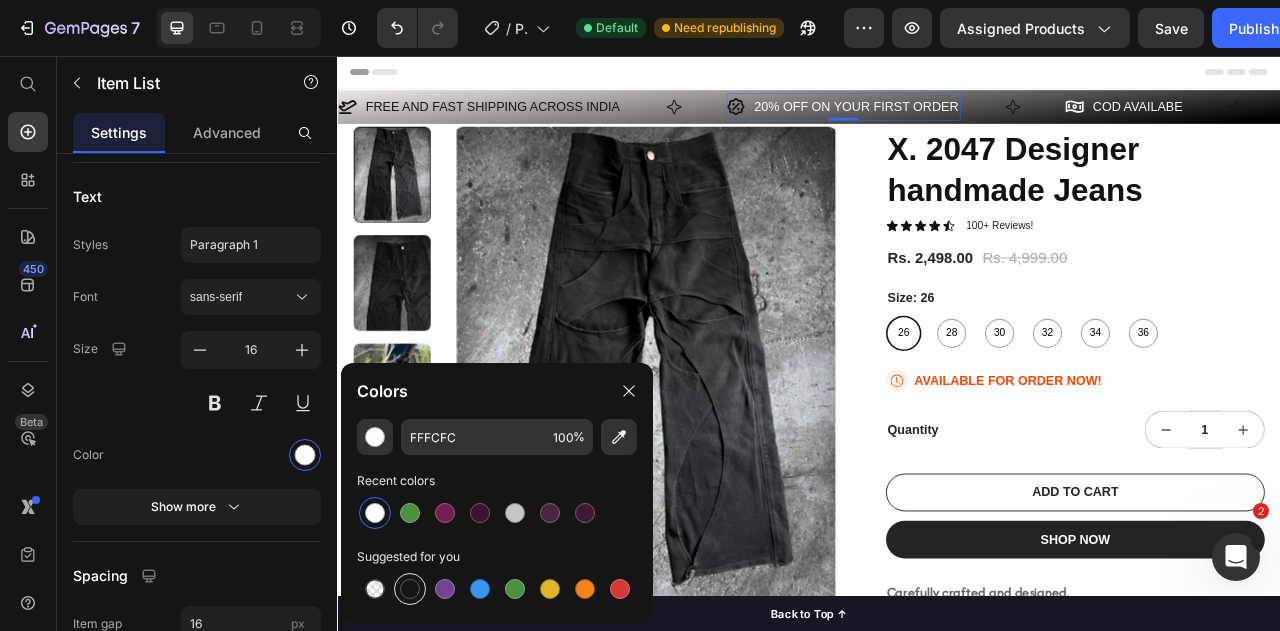 click at bounding box center (410, 589) 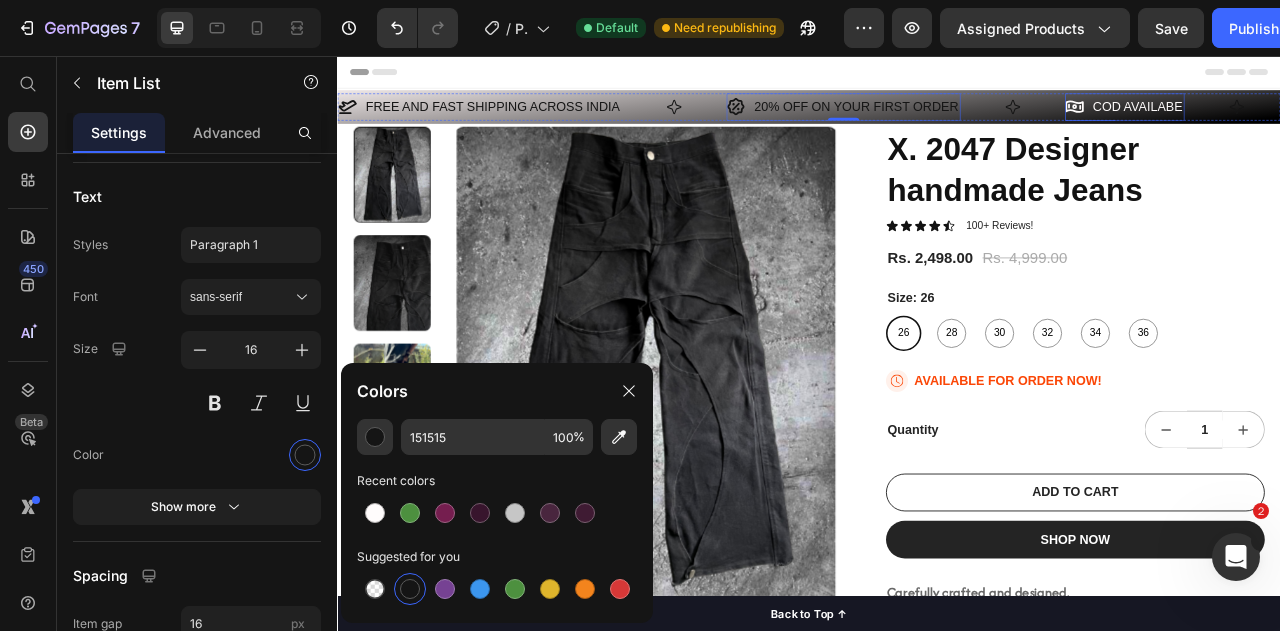 click on "COD AVAILABE" at bounding box center (1355, 120) 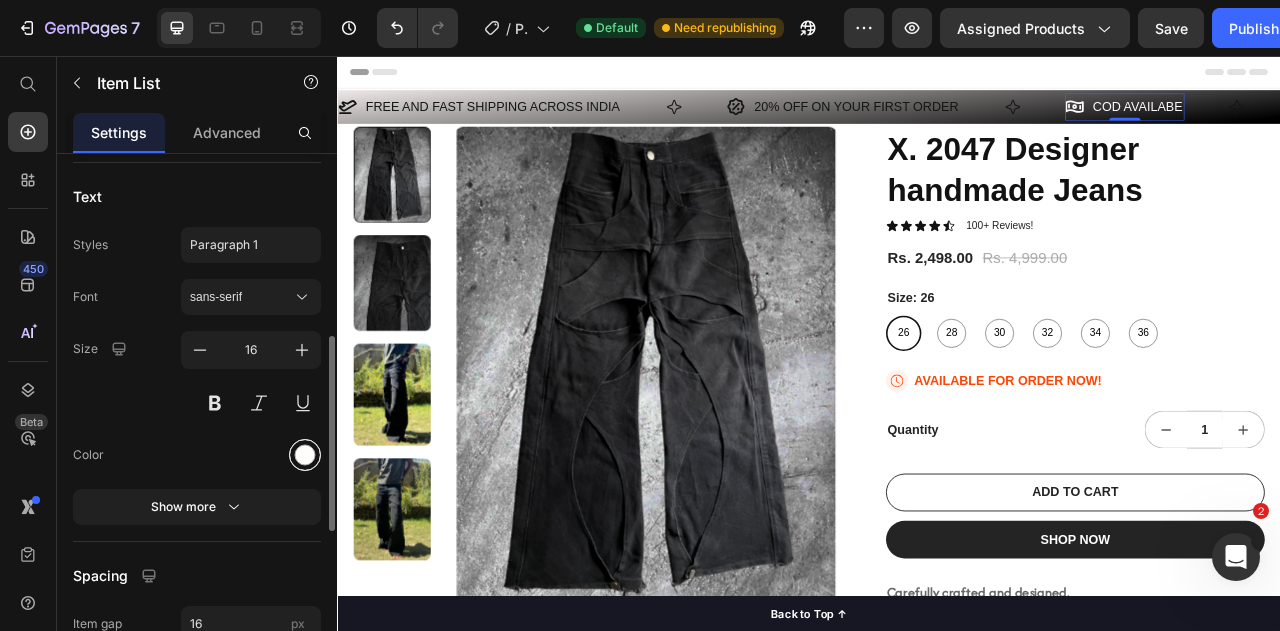 click at bounding box center (305, 454) 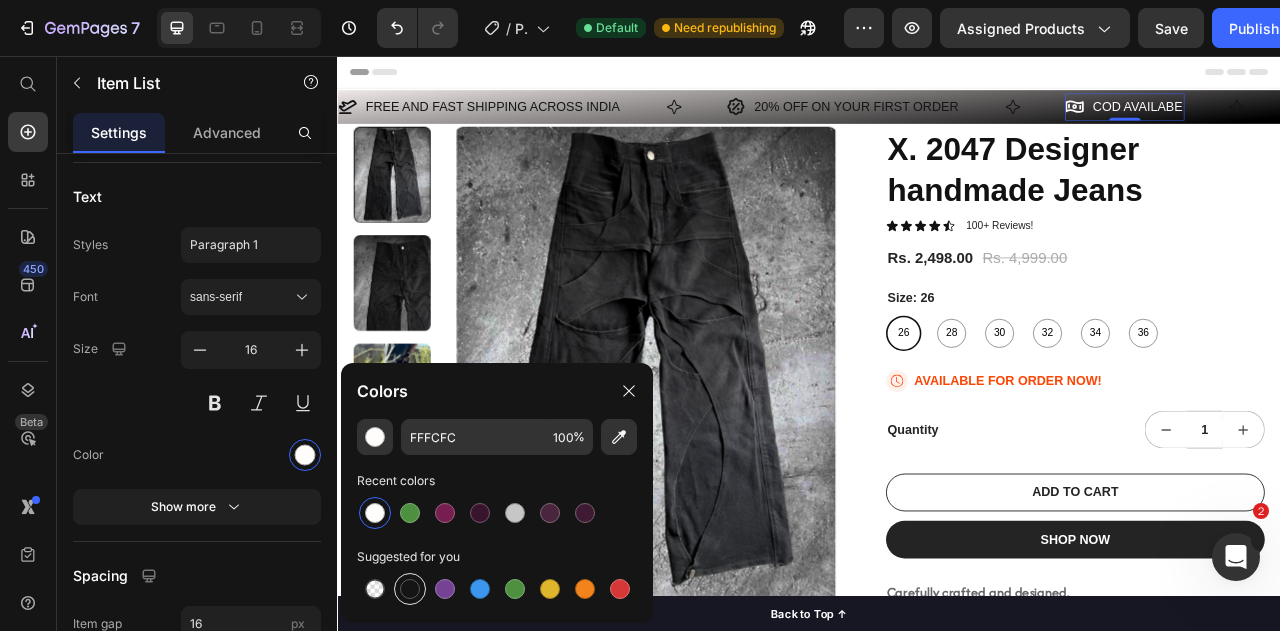click at bounding box center (410, 589) 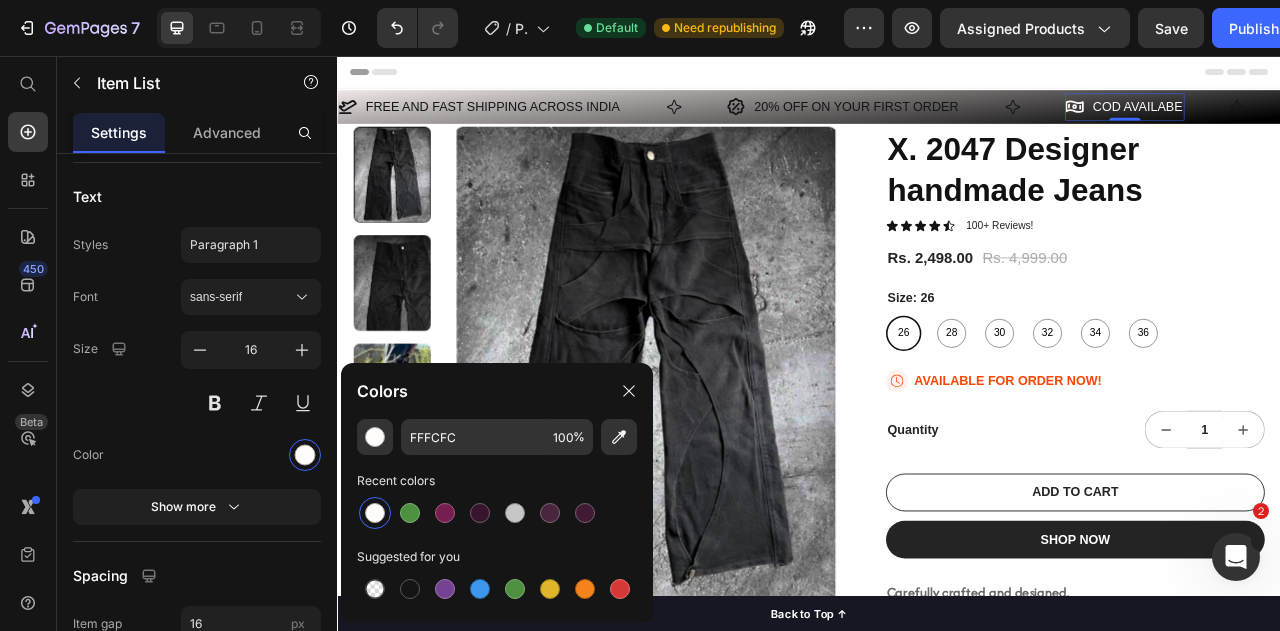 type on "151515" 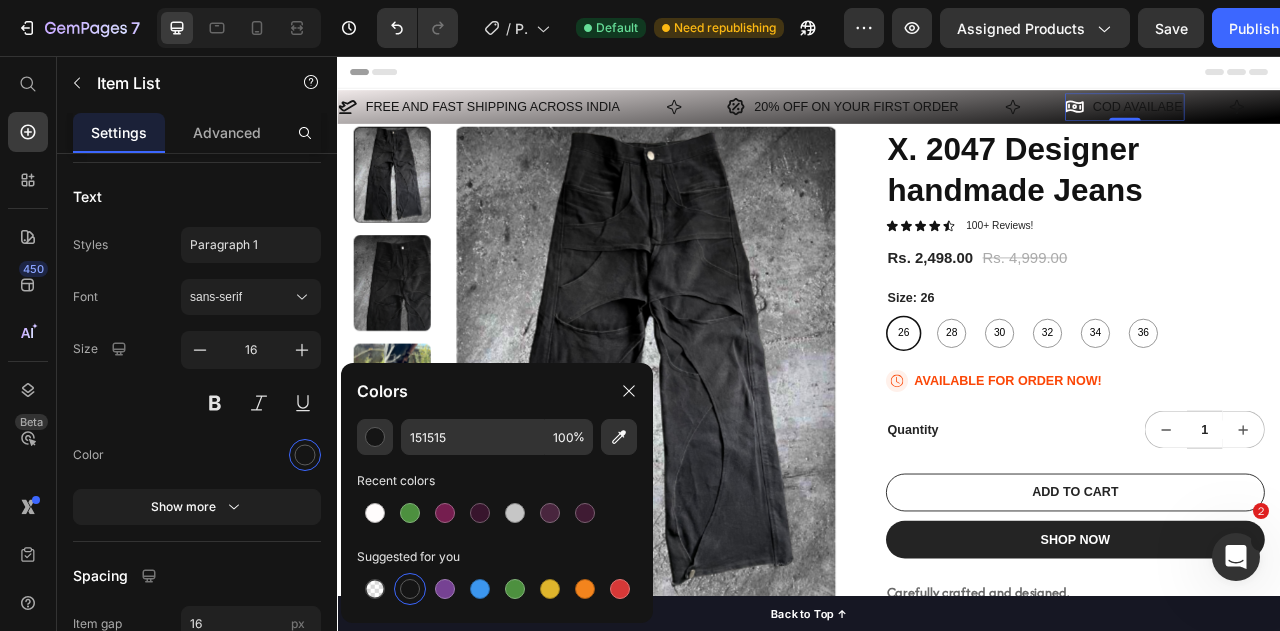 click 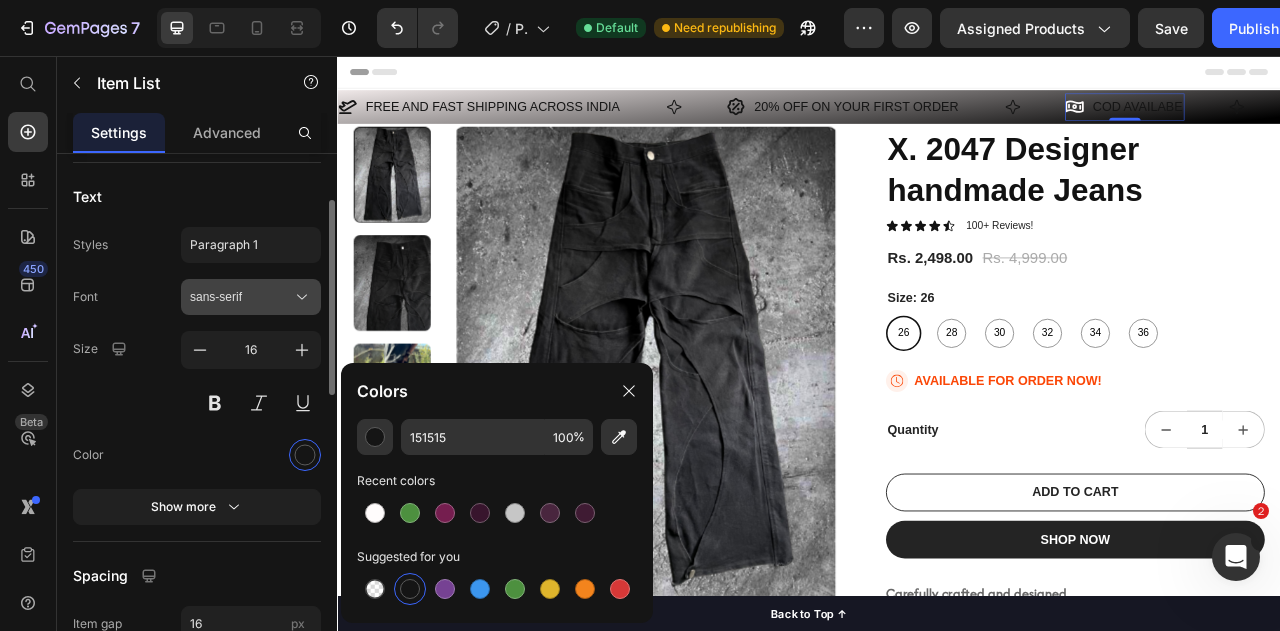 scroll, scrollTop: 300, scrollLeft: 0, axis: vertical 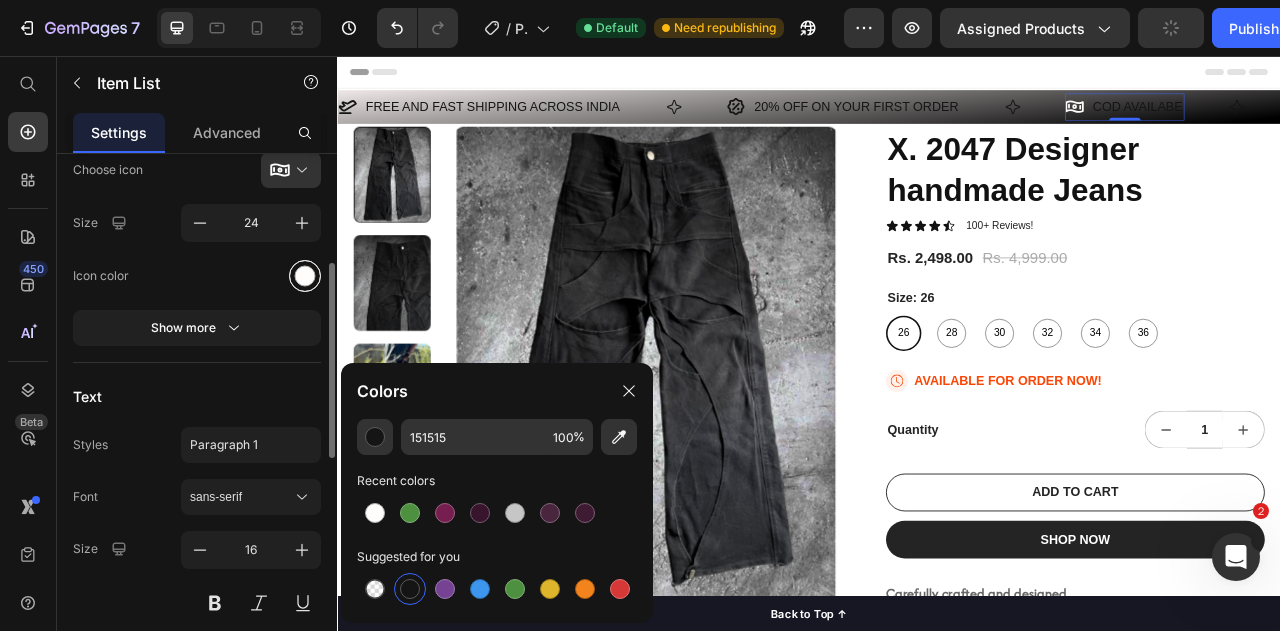 click at bounding box center (305, 275) 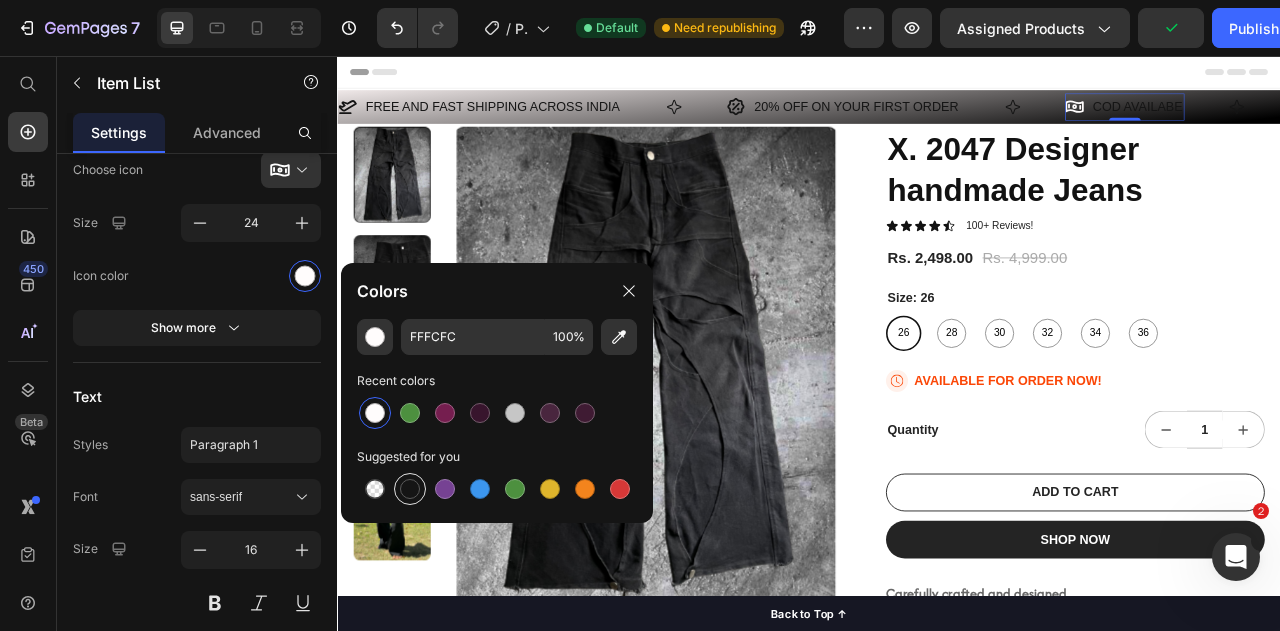 click at bounding box center [410, 489] 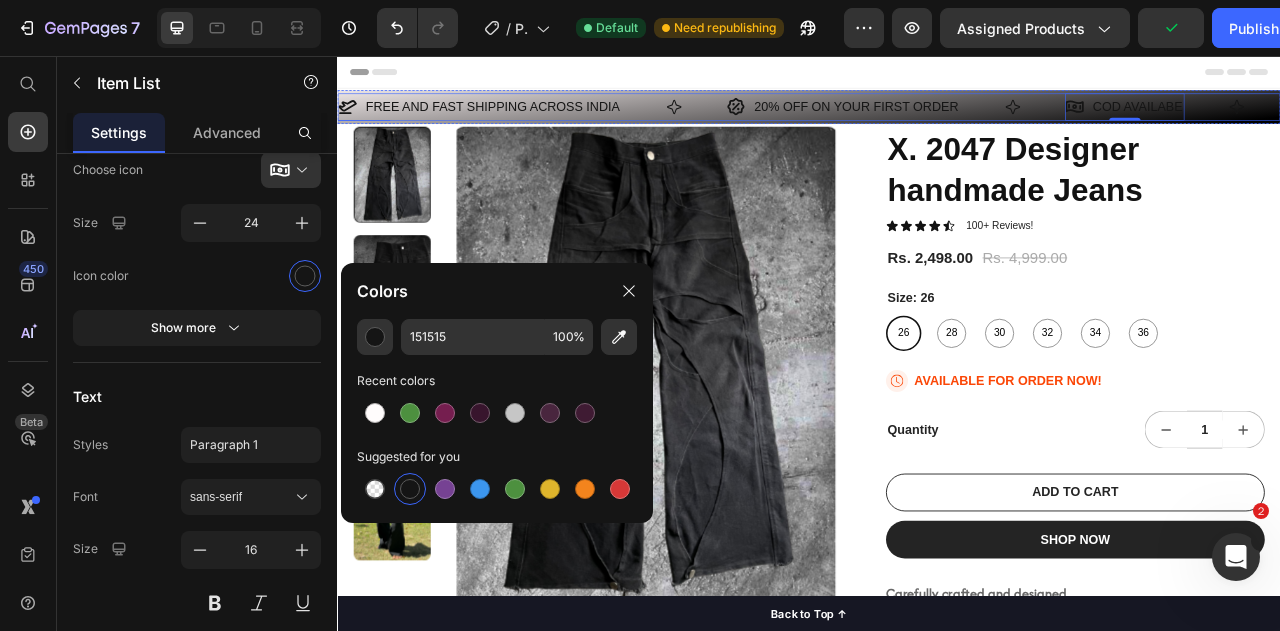 click on "FREE AND FAST SHIPPING ACROSS INDIA Item List" at bounding box center [585, 120] 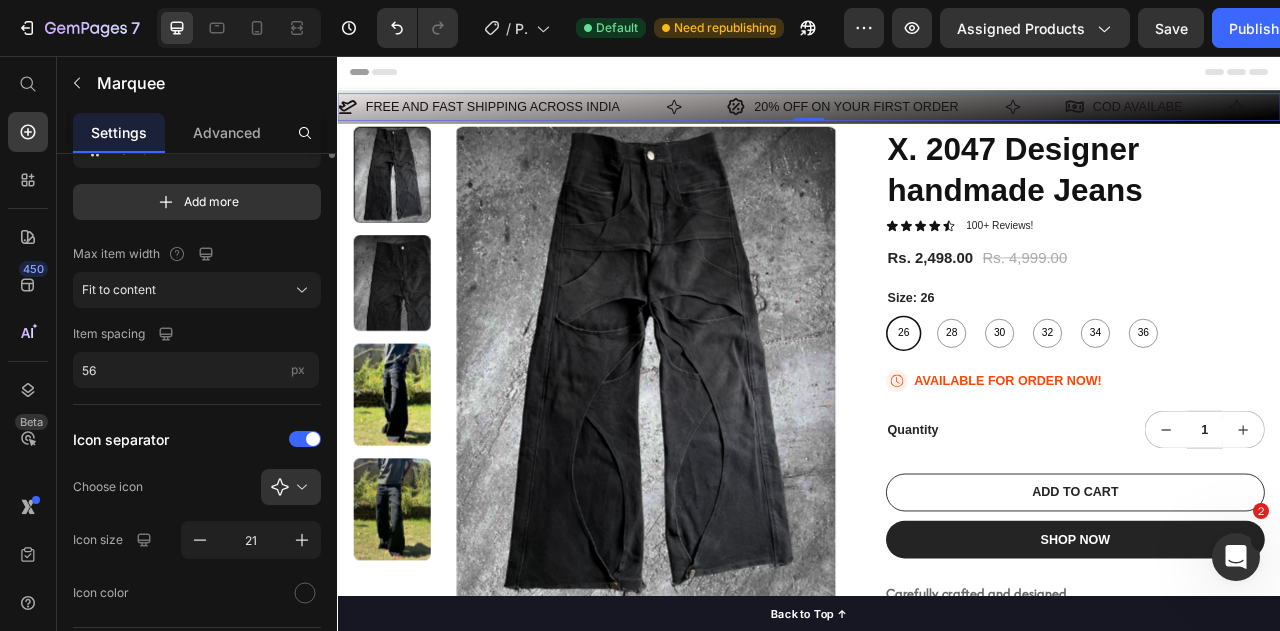 scroll, scrollTop: 0, scrollLeft: 0, axis: both 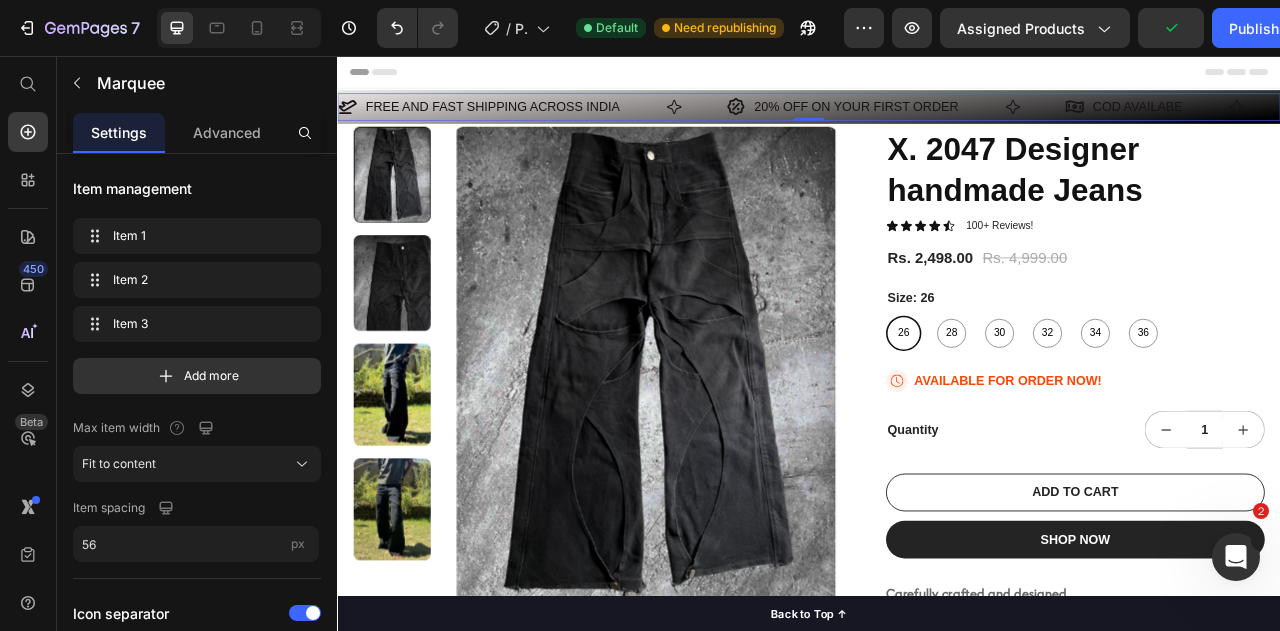 click on "FREE AND FAST SHIPPING ACROSS INDIA Item List" at bounding box center [585, 120] 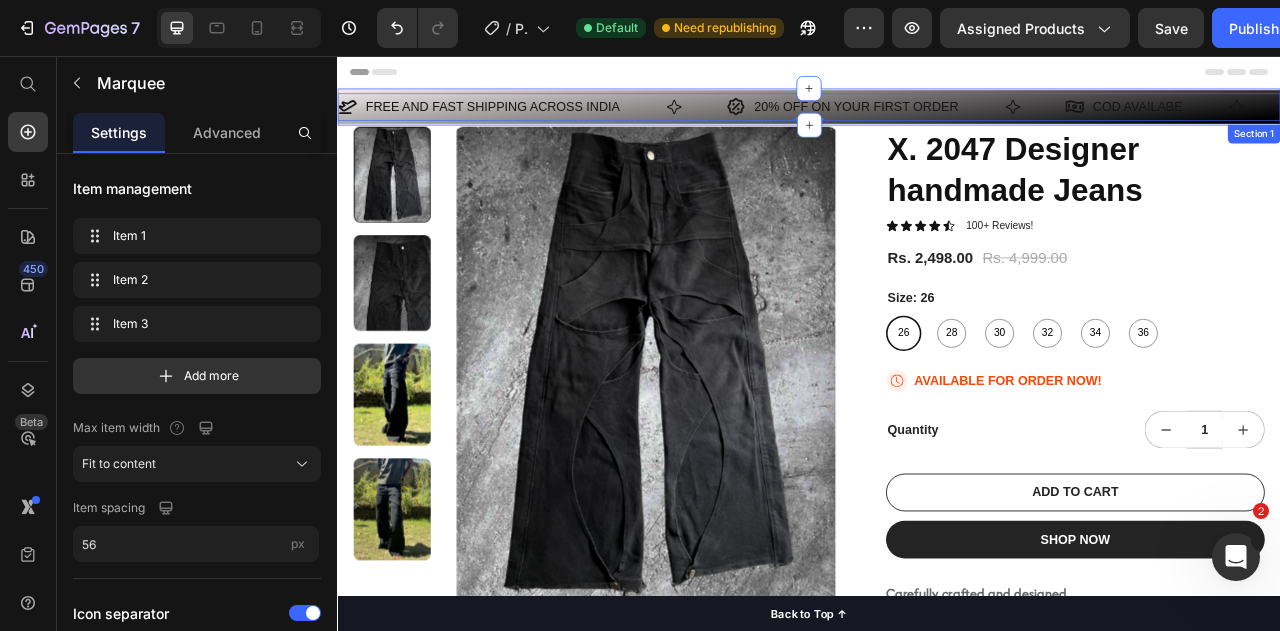 click on "FREE AND FAST SHIPPING ACROSS INDIA Item List
20% OFF ON YOUR FIRST ORDER Item List
COD AVAILABE Item List
FREE AND FAST SHIPPING ACROSS INDIA Item List
20% OFF ON YOUR FIRST ORDER Item List
COD AVAILABE Item List
Marquee   0 Row Section 1" at bounding box center [937, 120] 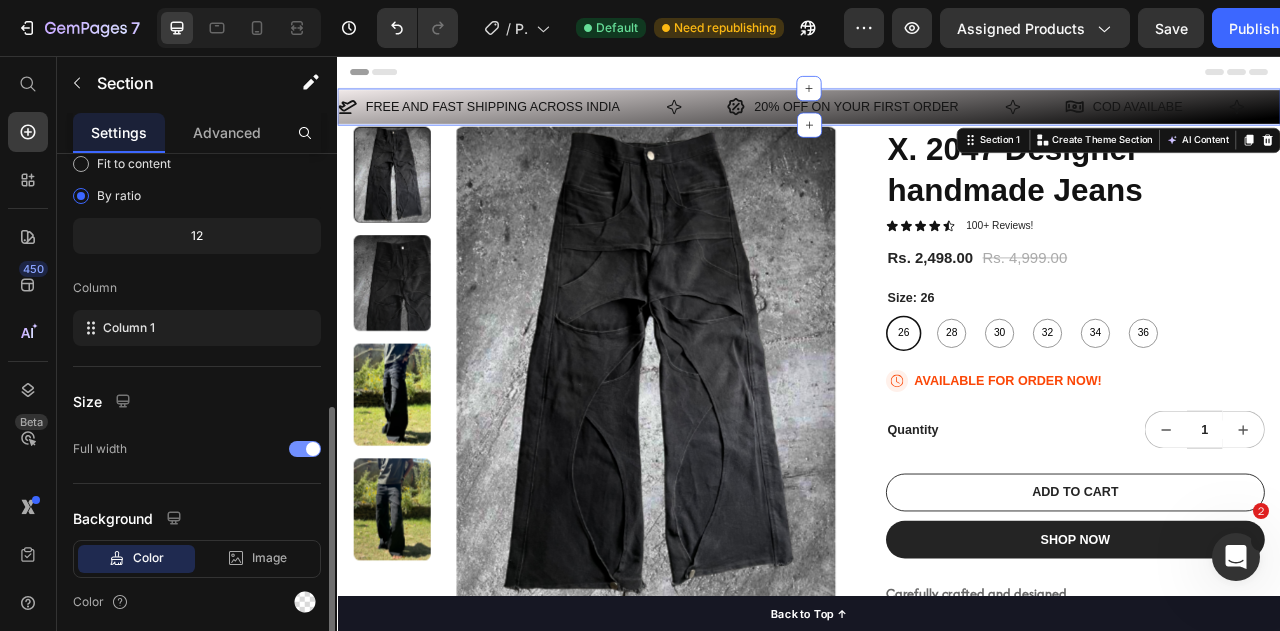 scroll, scrollTop: 272, scrollLeft: 0, axis: vertical 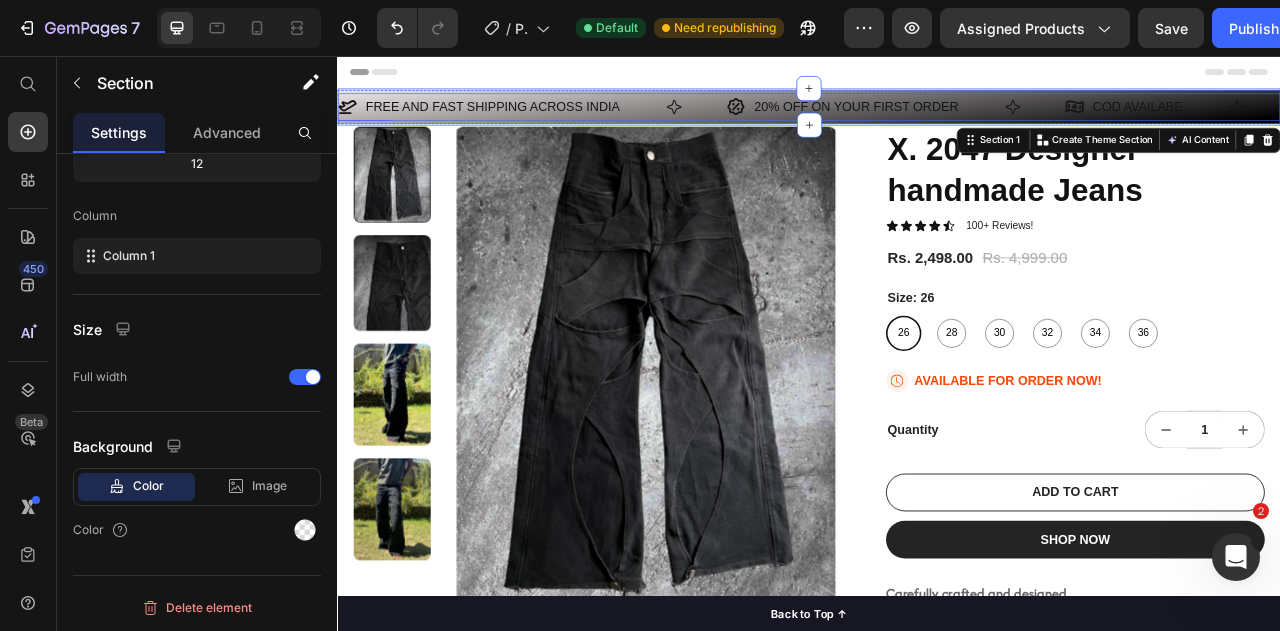 click on "FREE AND FAST SHIPPING ACROSS INDIA Item List" at bounding box center (585, 120) 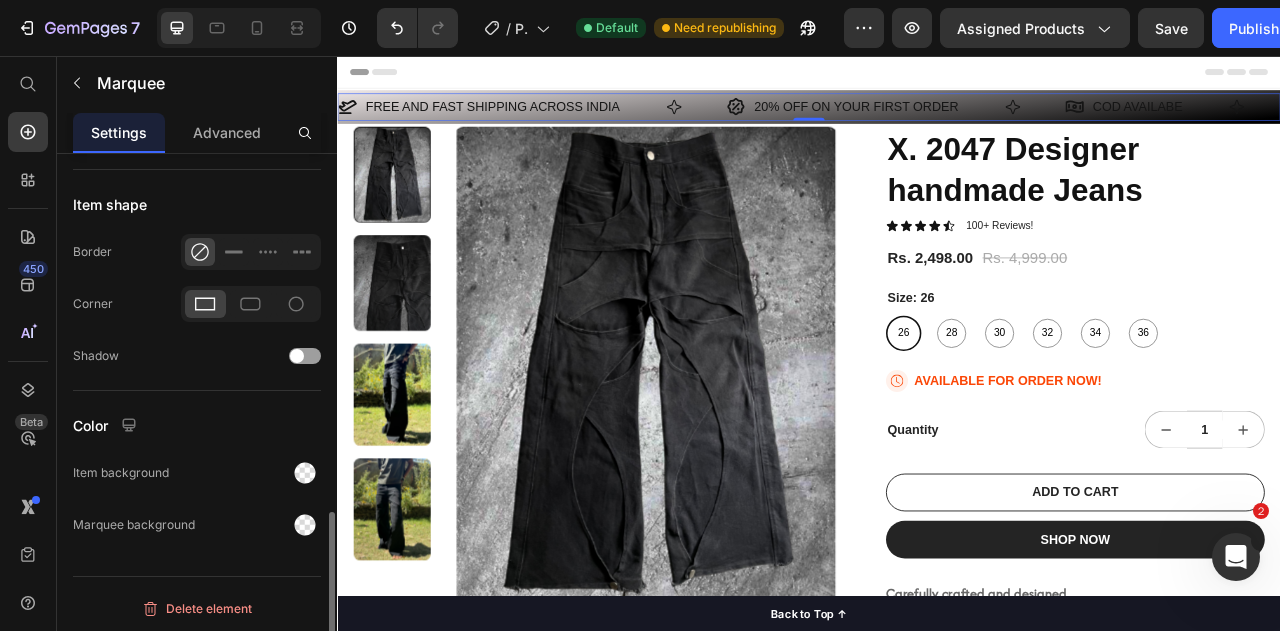 scroll, scrollTop: 1074, scrollLeft: 0, axis: vertical 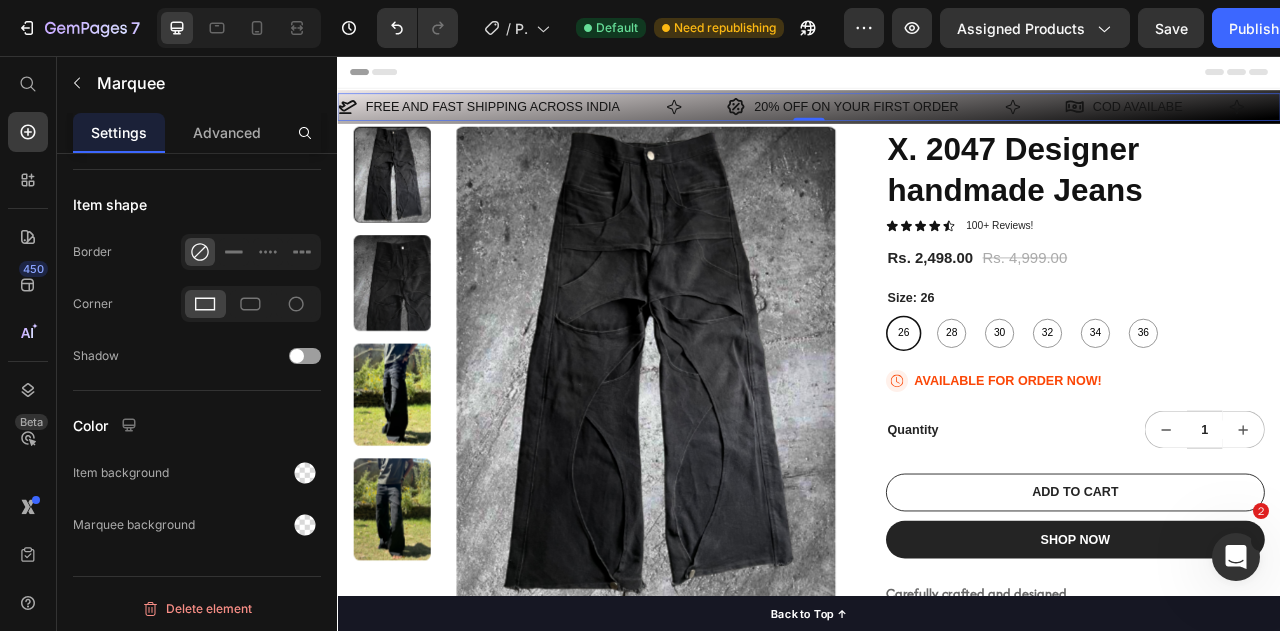 click on "20% OFF ON YOUR FIRST ORDER Item List" at bounding box center (1047, 120) 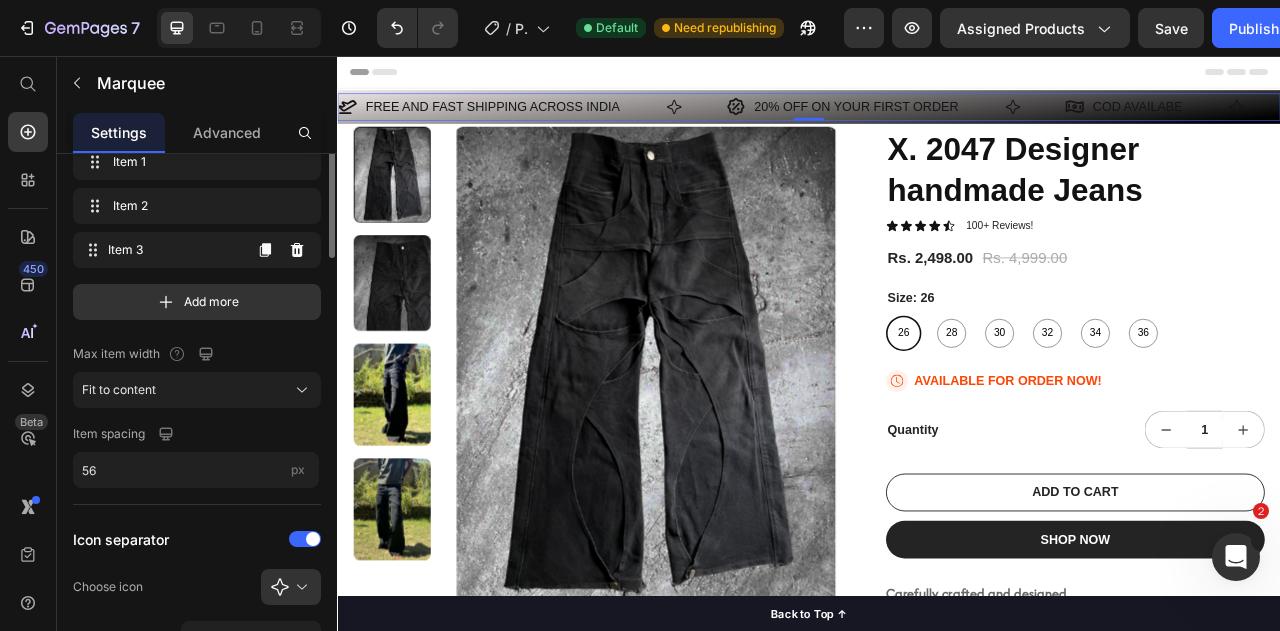scroll, scrollTop: 0, scrollLeft: 0, axis: both 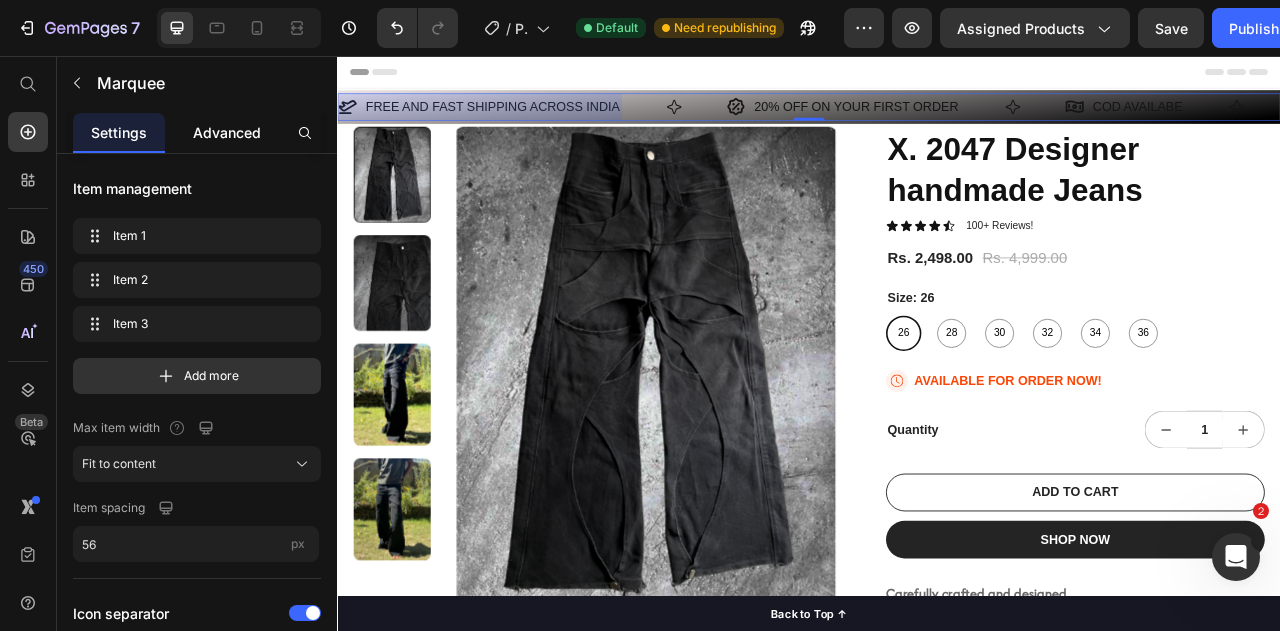 click on "Advanced" at bounding box center [227, 132] 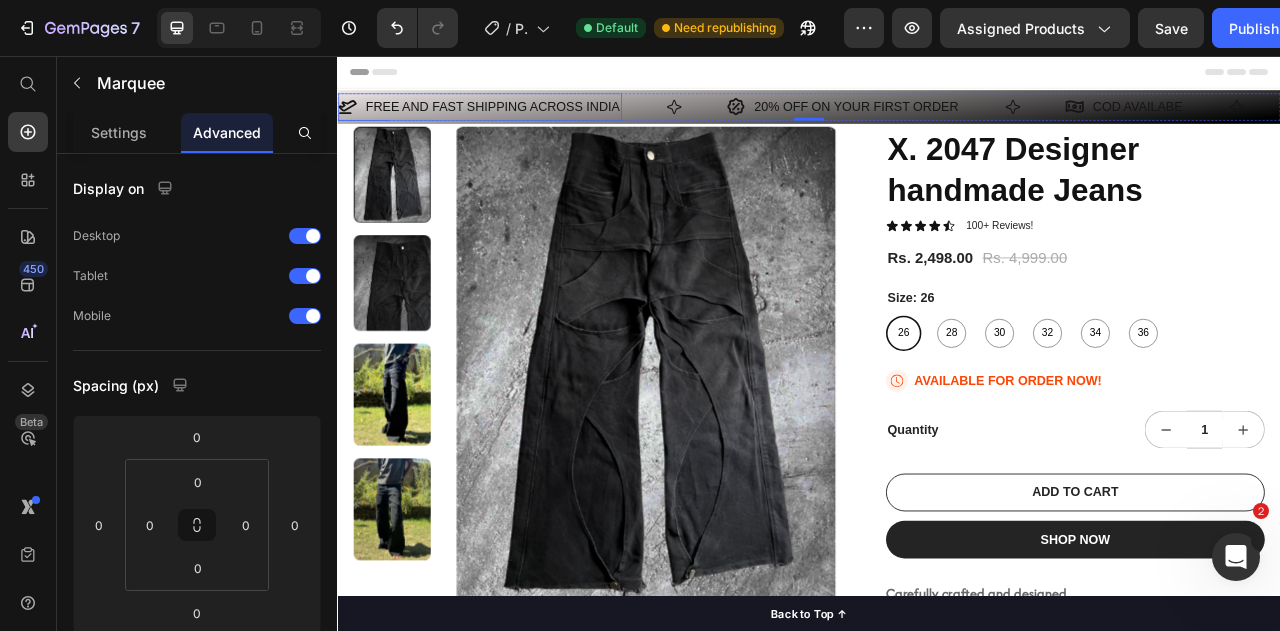click on "FREE AND FAST SHIPPING ACROSS INDIA" at bounding box center [534, 120] 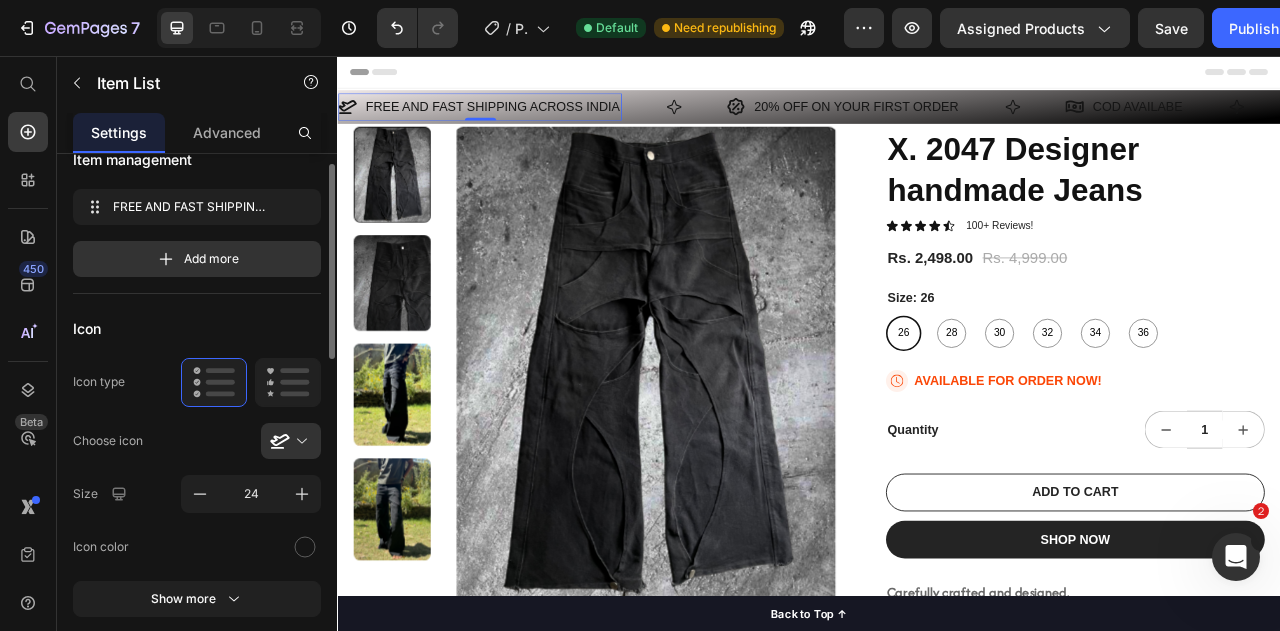 scroll, scrollTop: 0, scrollLeft: 0, axis: both 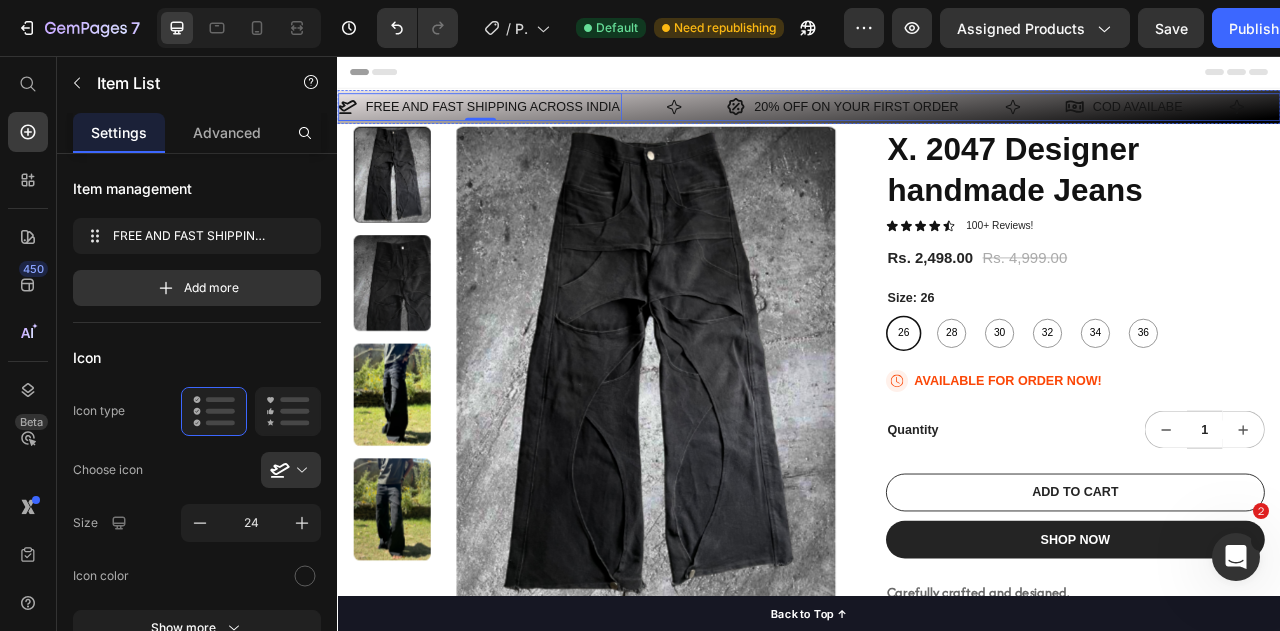click on "FREE AND FAST SHIPPING ACROSS INDIA Item List   0" at bounding box center (585, 120) 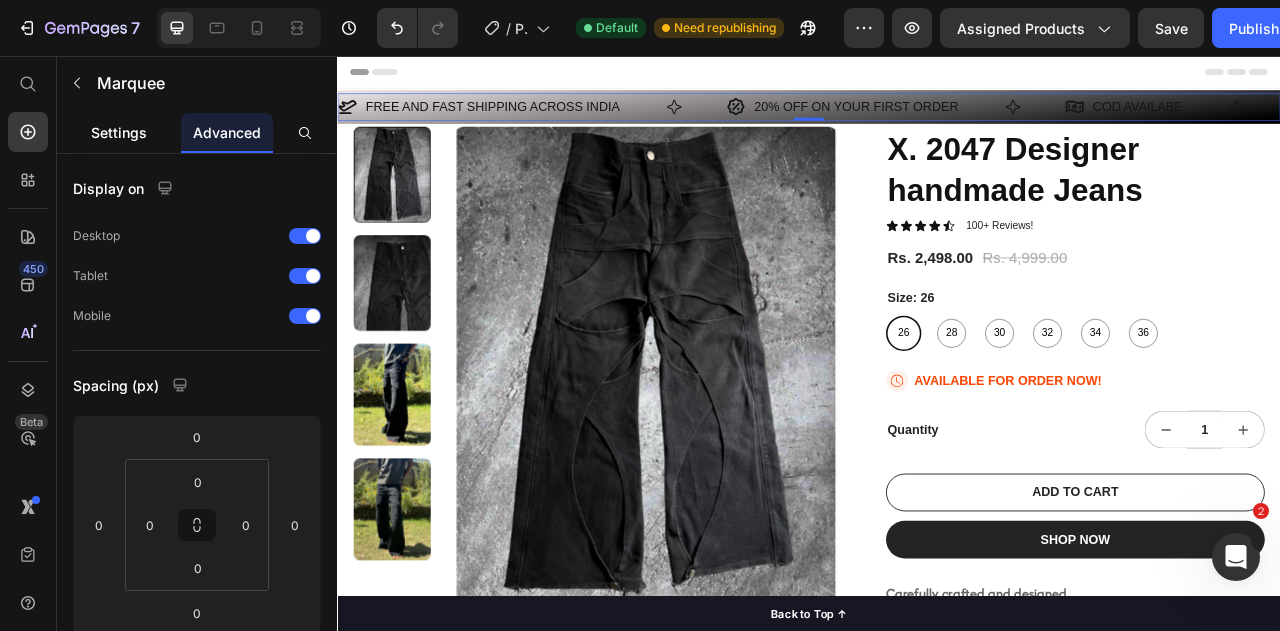 click on "Settings" at bounding box center [119, 132] 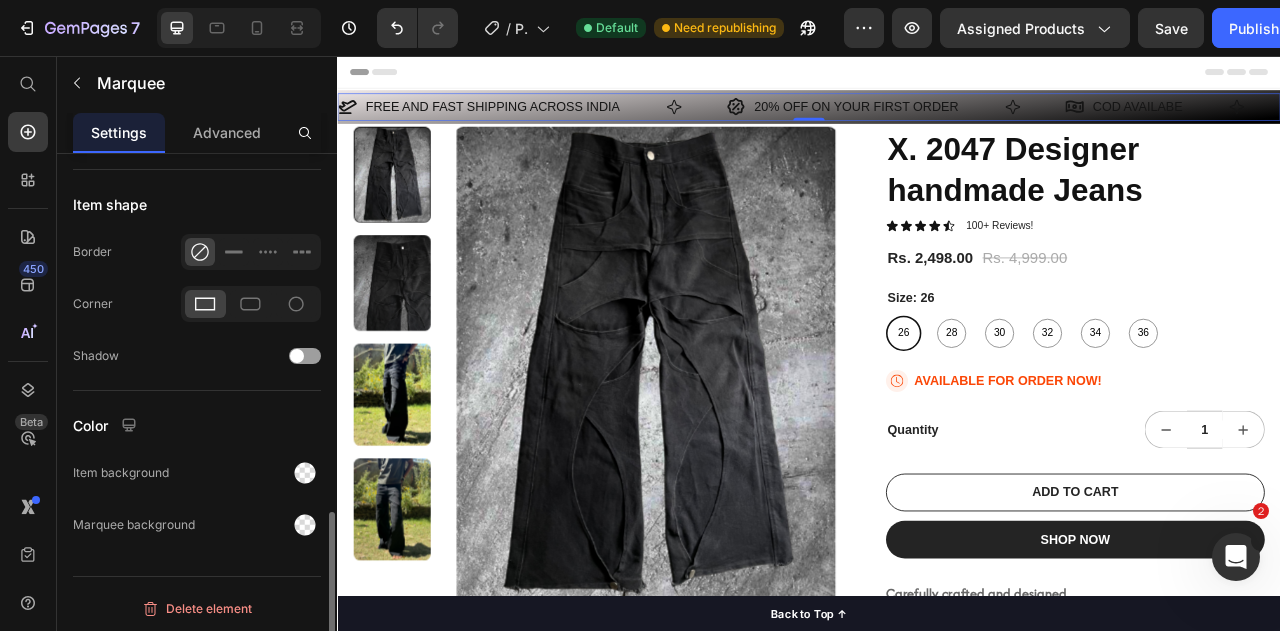 scroll, scrollTop: 1074, scrollLeft: 0, axis: vertical 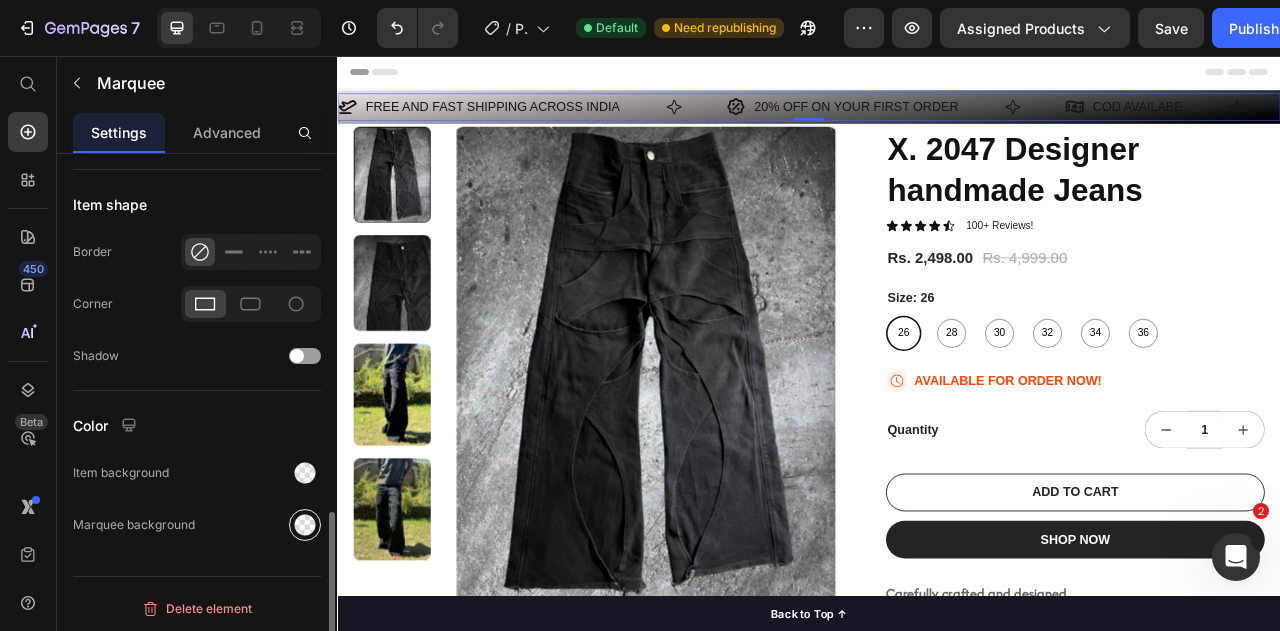 click at bounding box center [305, 525] 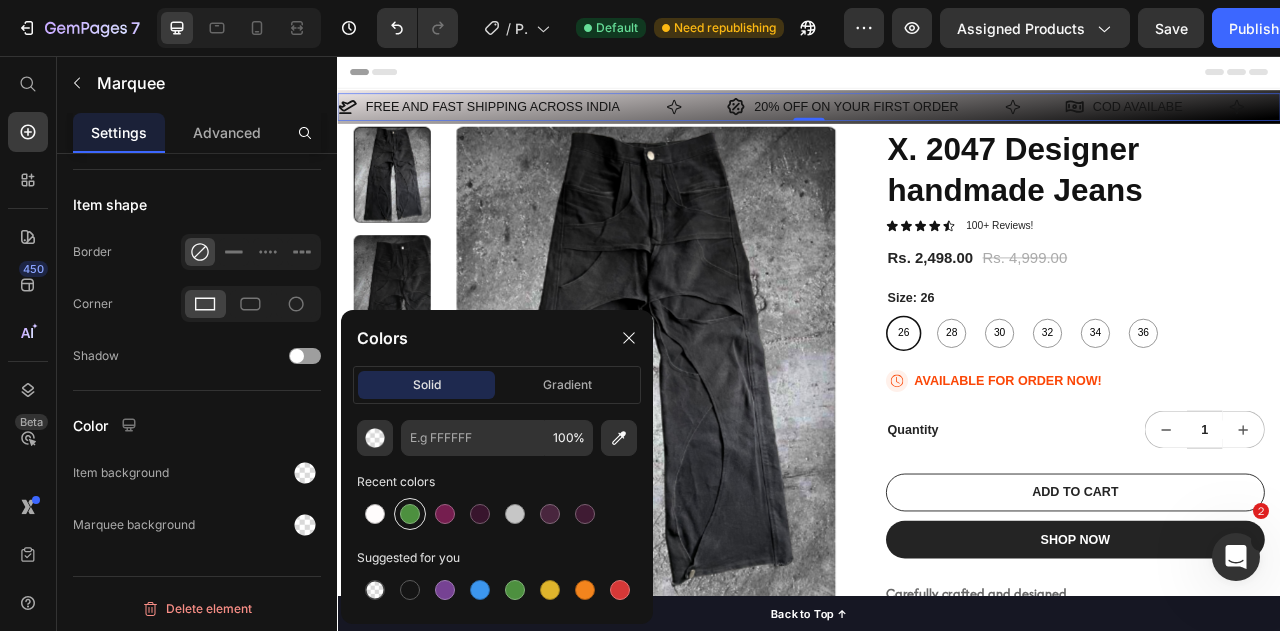 click at bounding box center [410, 514] 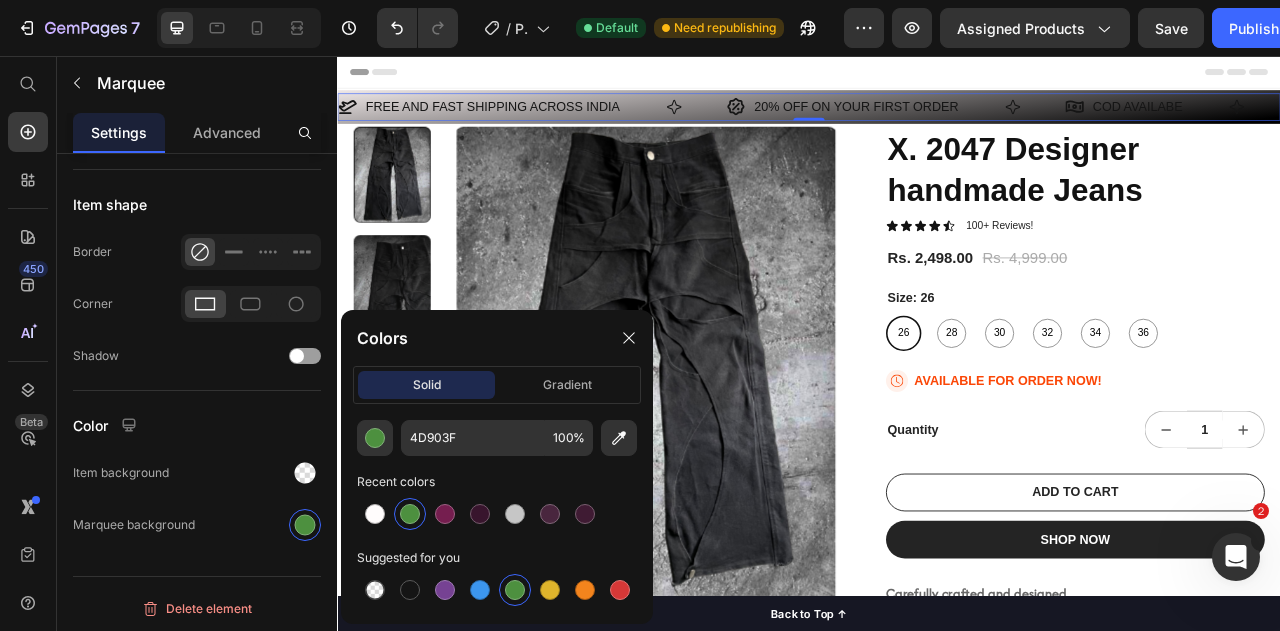 scroll, scrollTop: 1074, scrollLeft: 0, axis: vertical 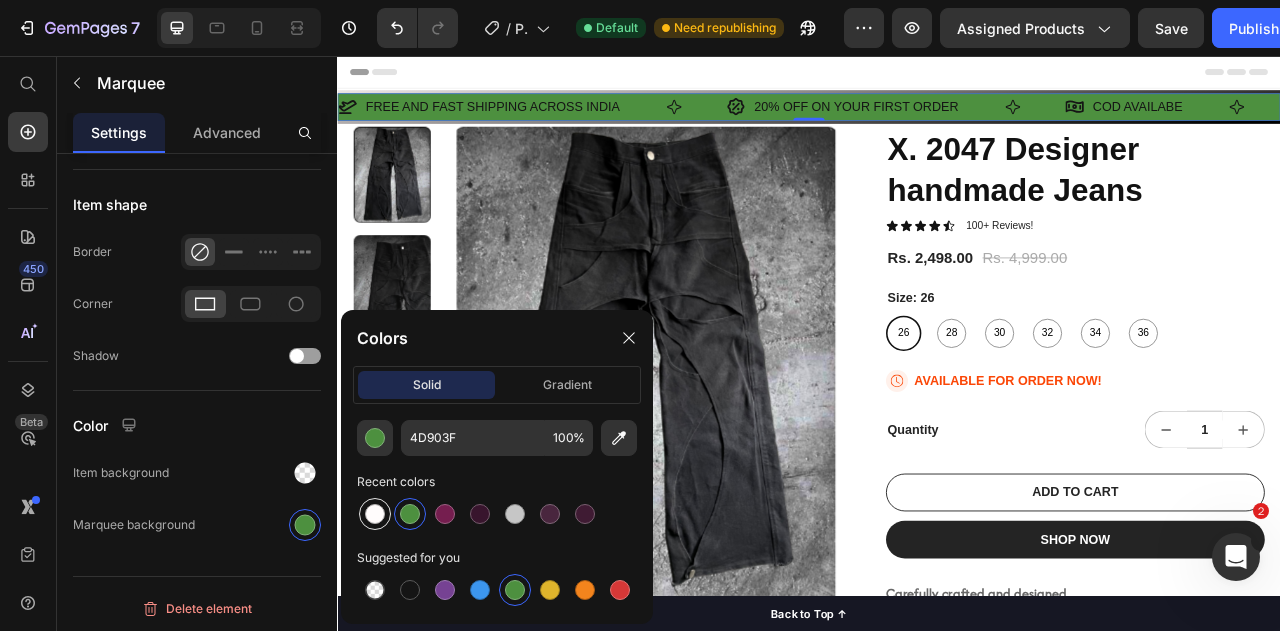 click at bounding box center [375, 514] 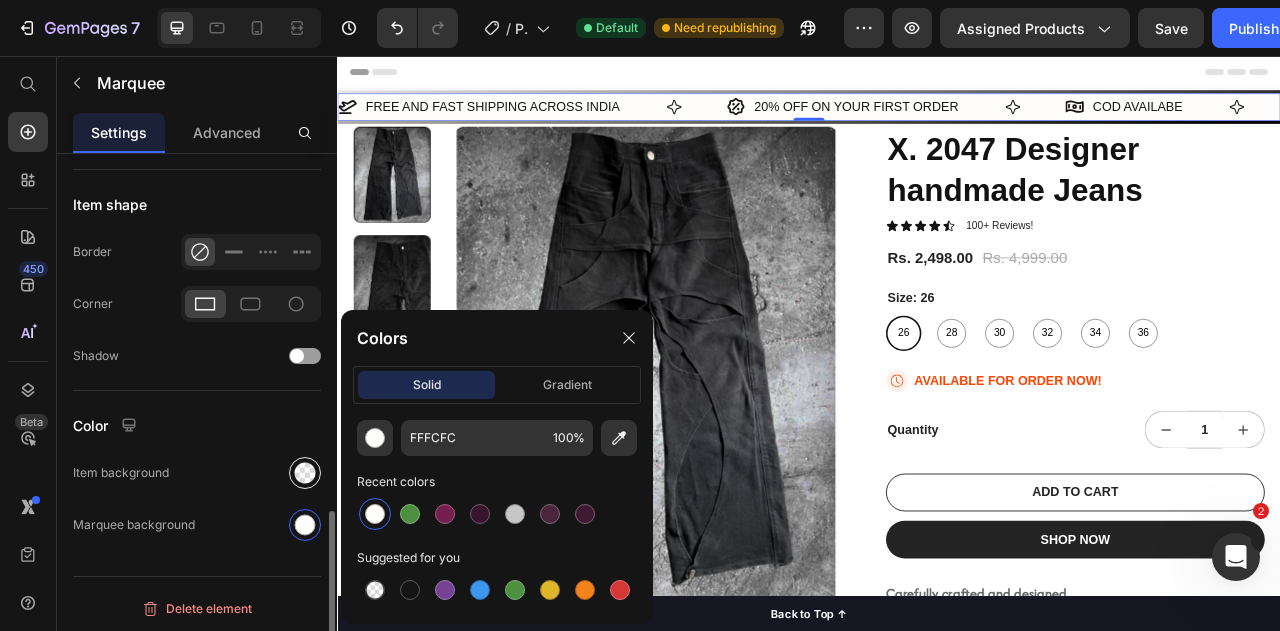 click at bounding box center [305, 473] 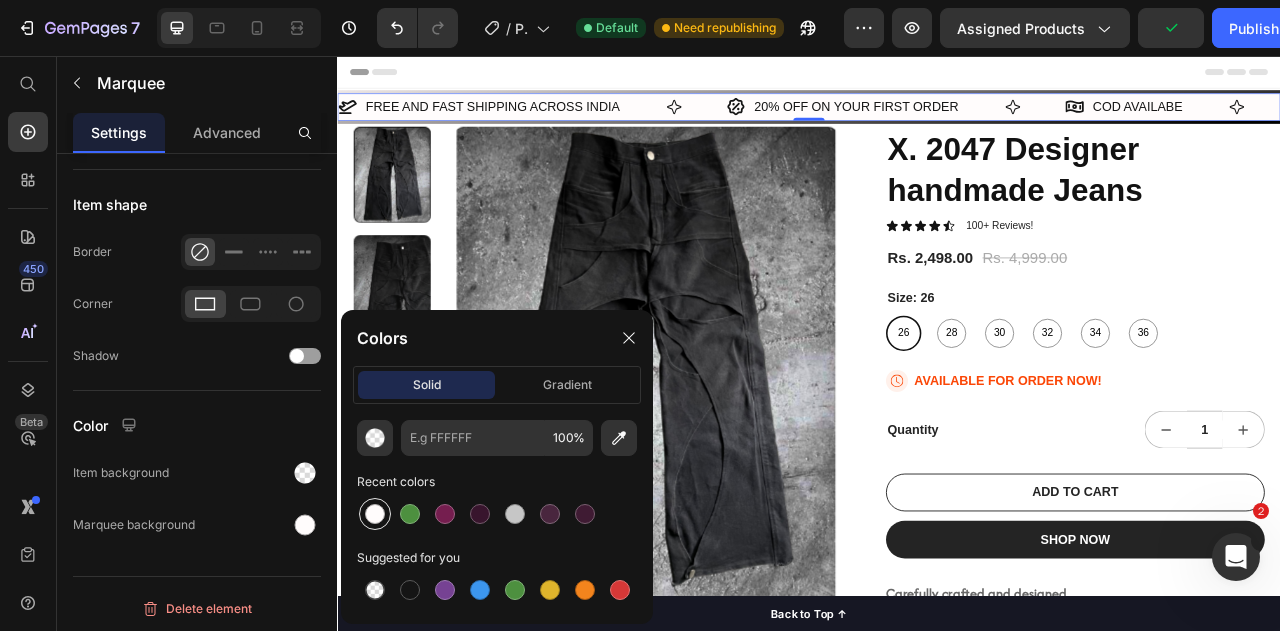 click at bounding box center (375, 514) 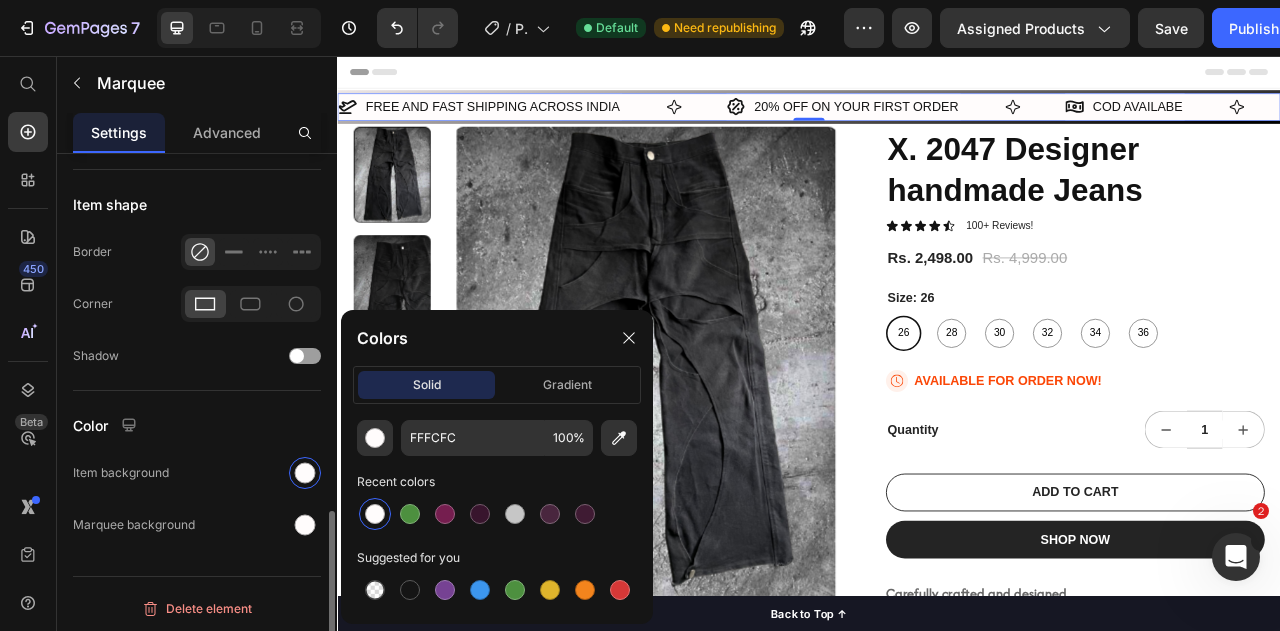 click at bounding box center [251, 473] 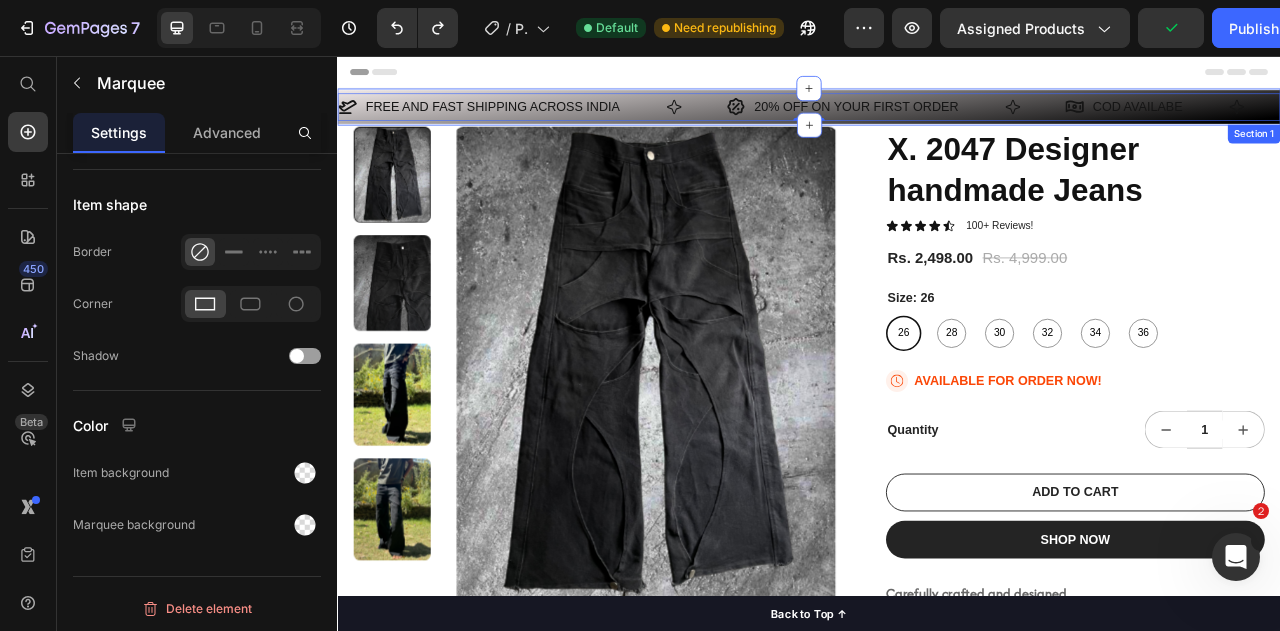 click on "FREE AND FAST SHIPPING ACROSS INDIA Item List
20% OFF ON YOUR FIRST ORDER Item List
COD AVAILABE Item List
FREE AND FAST SHIPPING ACROSS INDIA Item List
20% OFF ON YOUR FIRST ORDER Item List
COD AVAILABE Item List
Marquee   0 Row Section 1" at bounding box center (937, 120) 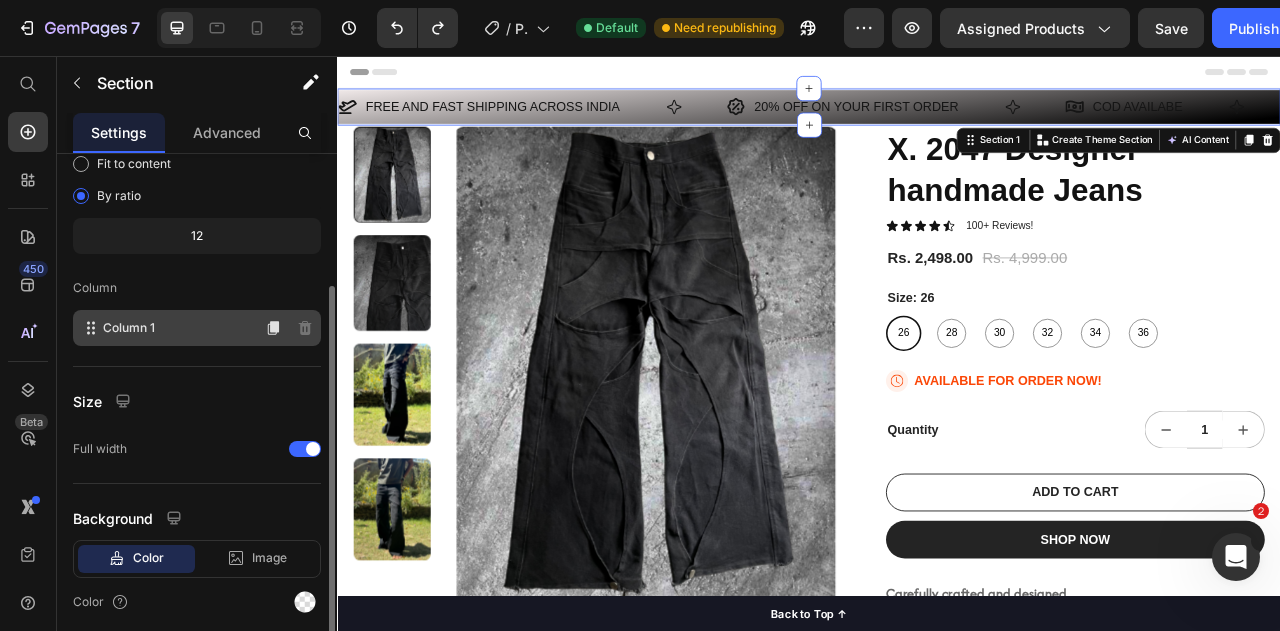scroll, scrollTop: 272, scrollLeft: 0, axis: vertical 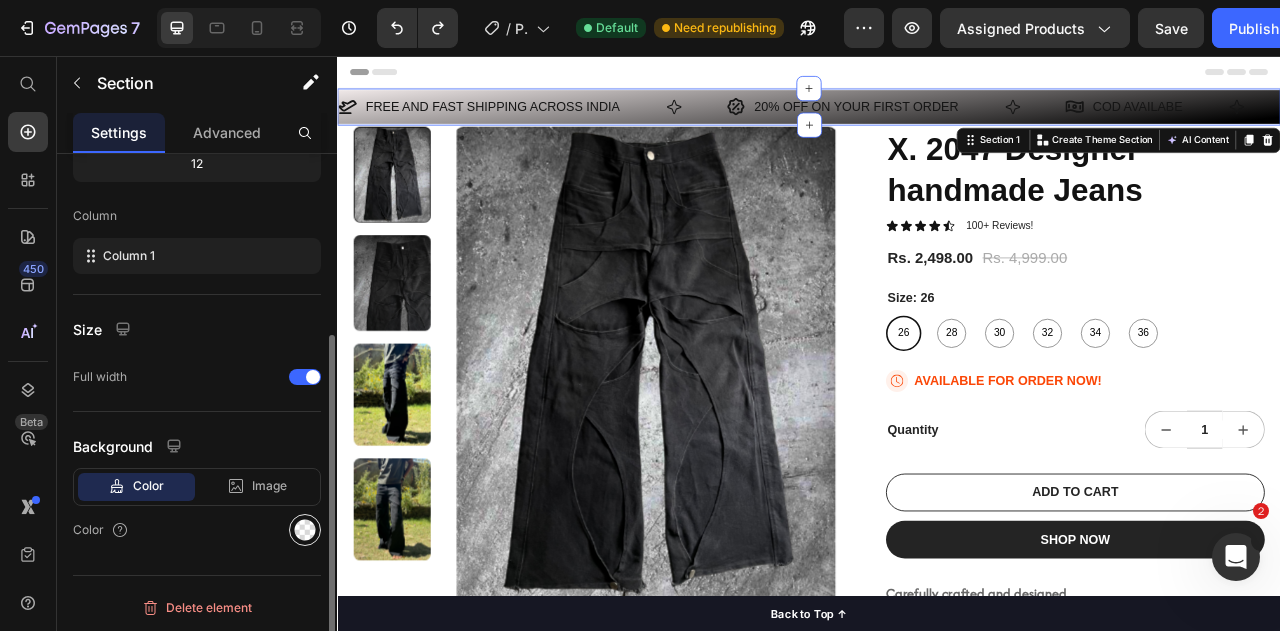 click at bounding box center [305, 530] 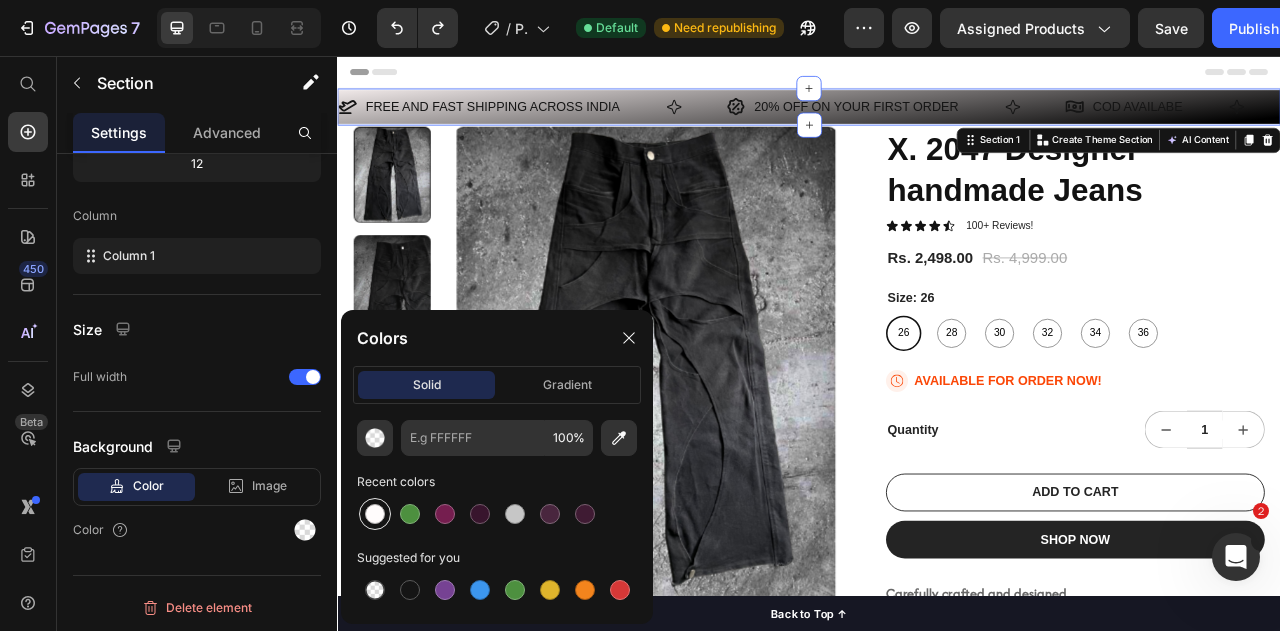 click at bounding box center (375, 514) 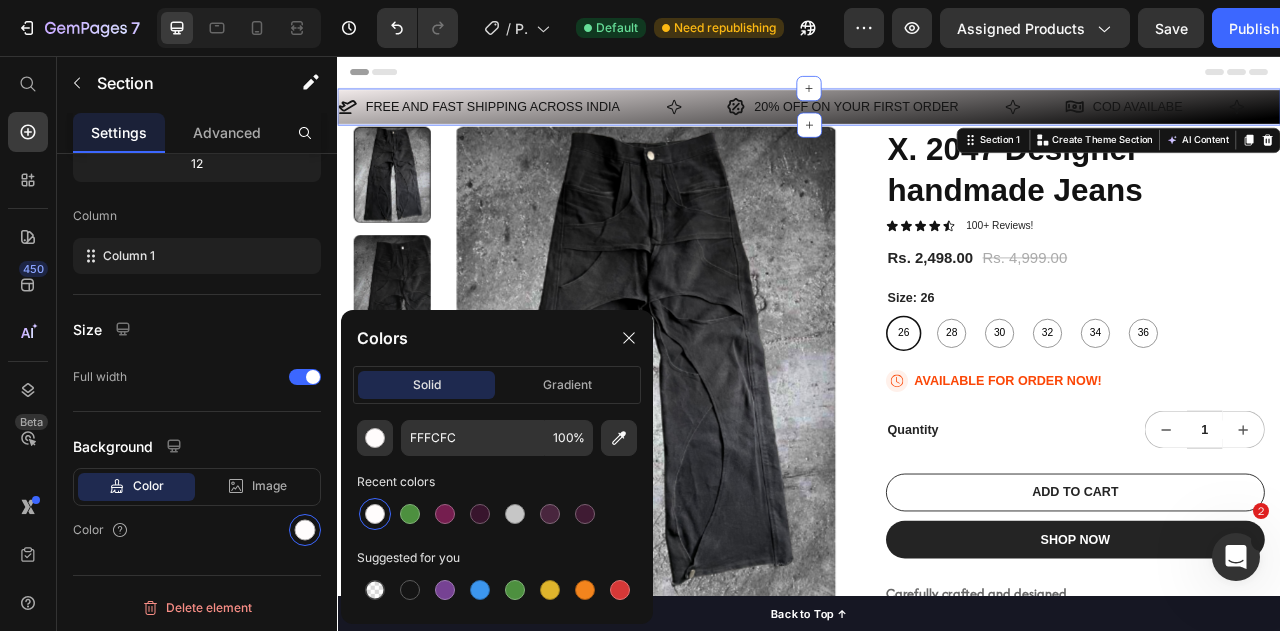scroll, scrollTop: 272, scrollLeft: 0, axis: vertical 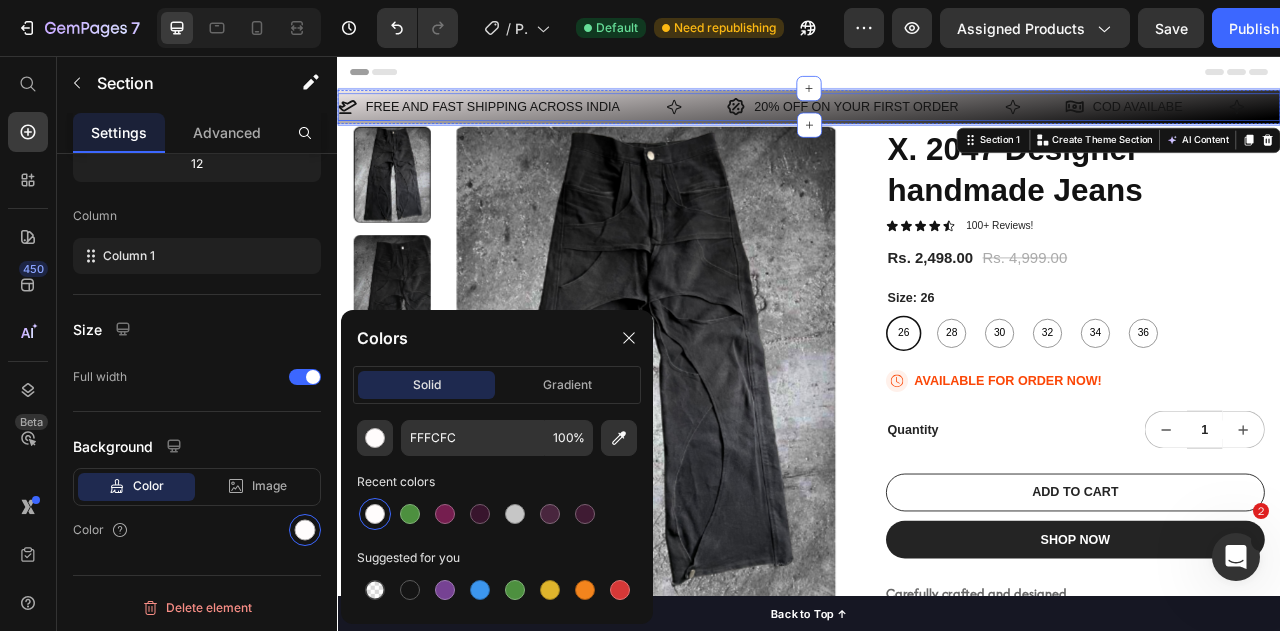 click on "FREE AND FAST SHIPPING ACROSS INDIA Item List" at bounding box center [585, 120] 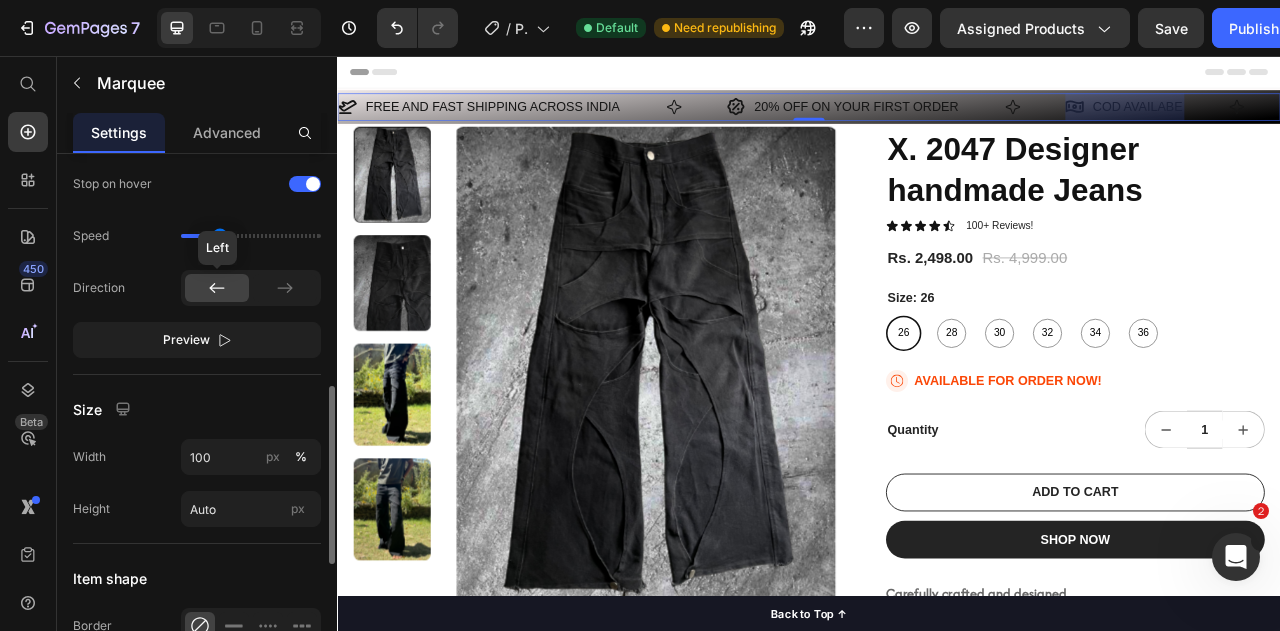 scroll, scrollTop: 1074, scrollLeft: 0, axis: vertical 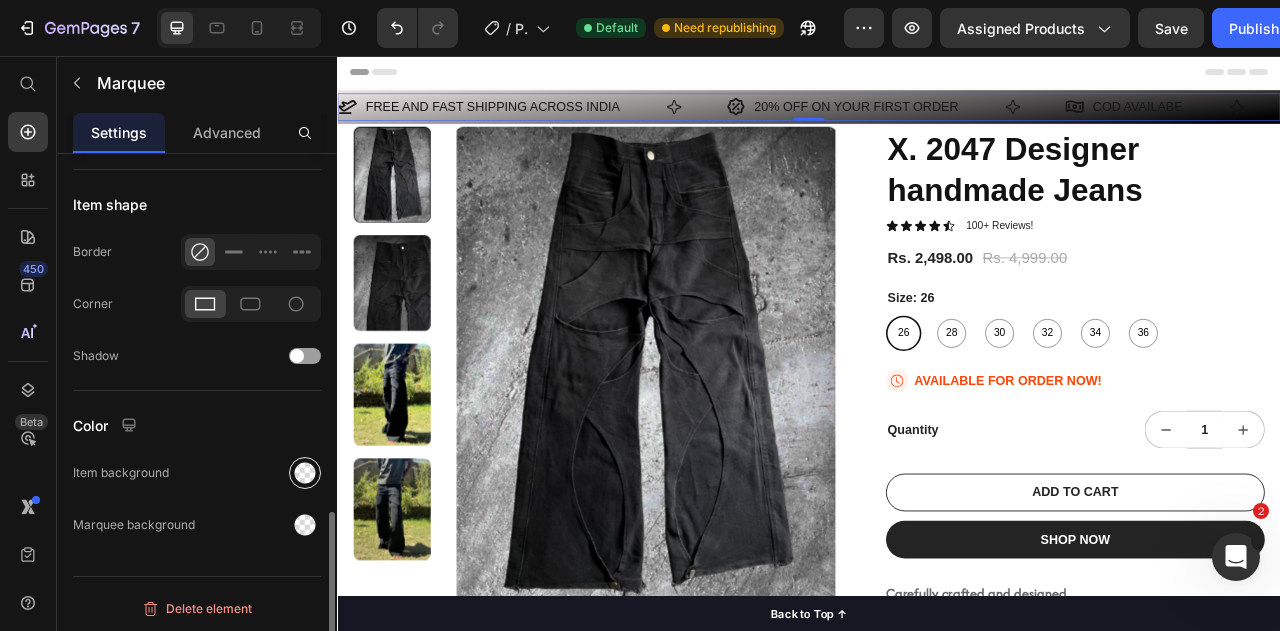 click at bounding box center [305, 473] 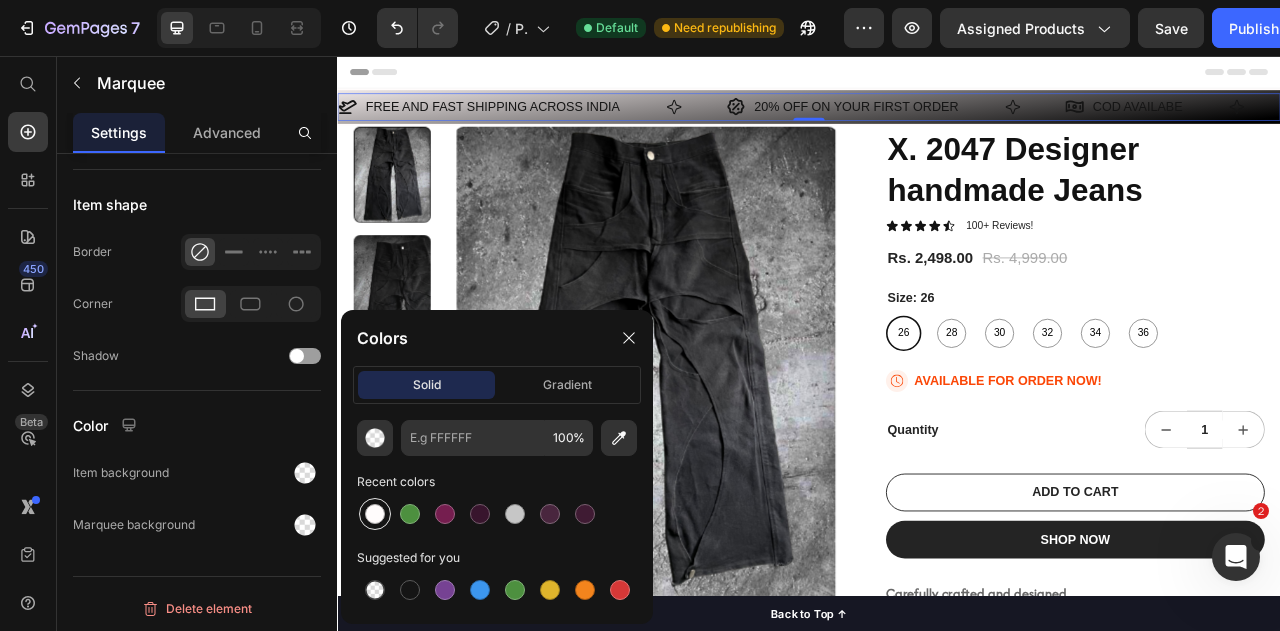 click at bounding box center [375, 514] 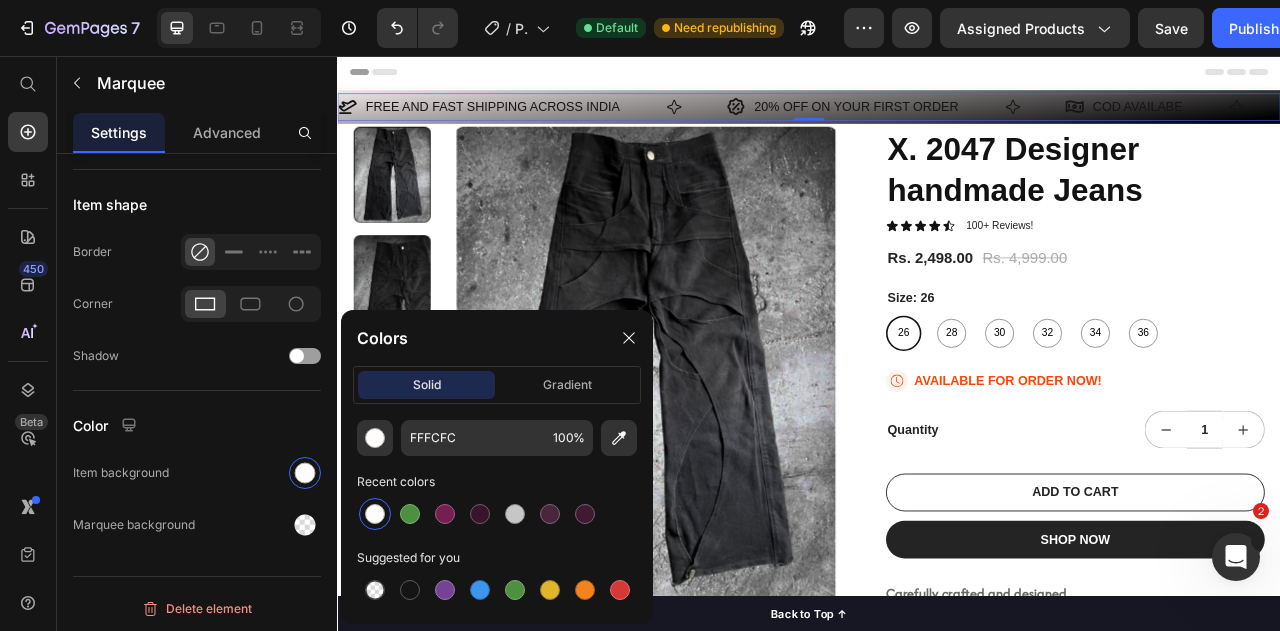 scroll, scrollTop: 1074, scrollLeft: 0, axis: vertical 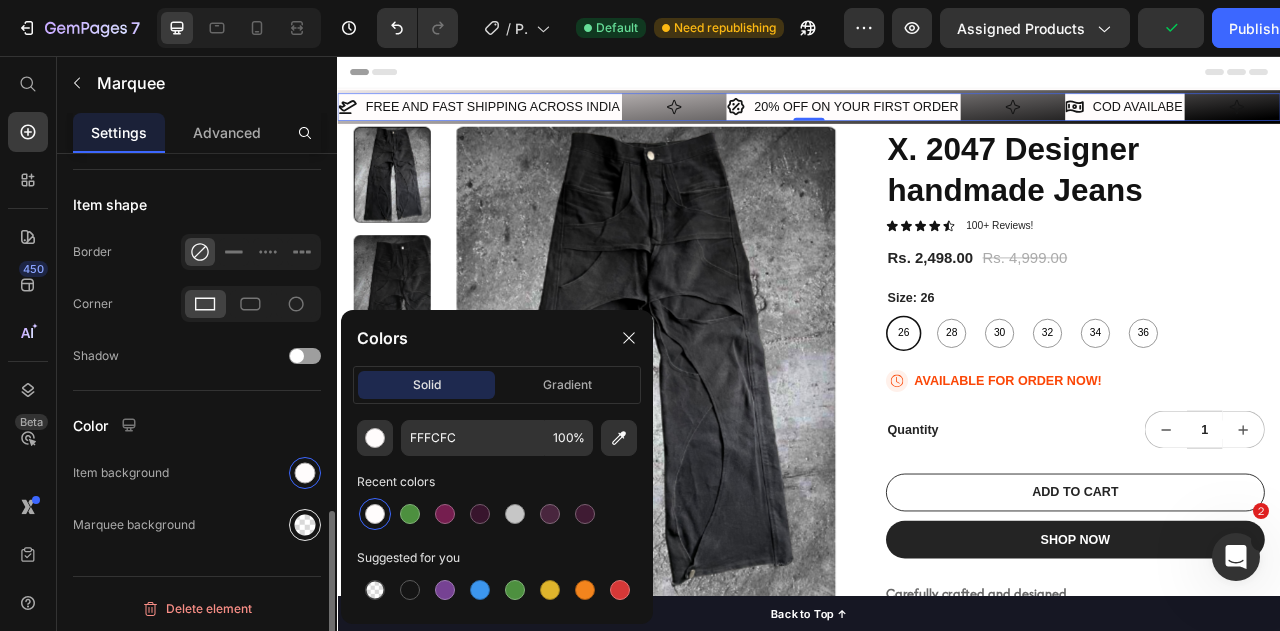 click at bounding box center (305, 525) 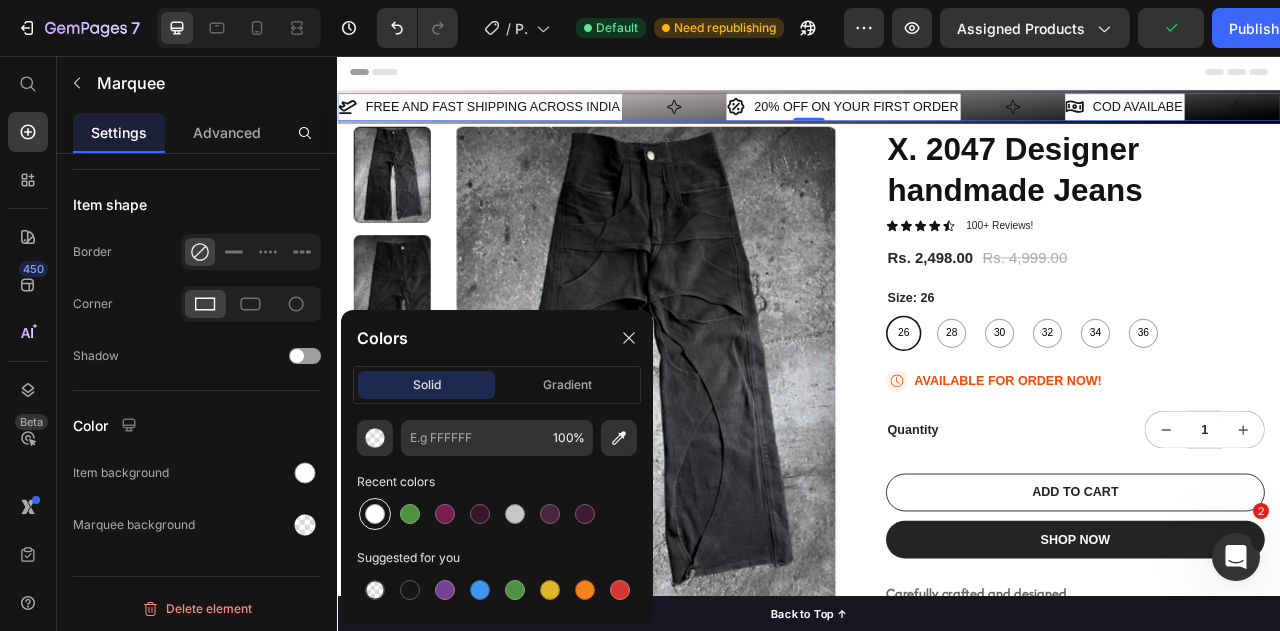click at bounding box center [375, 514] 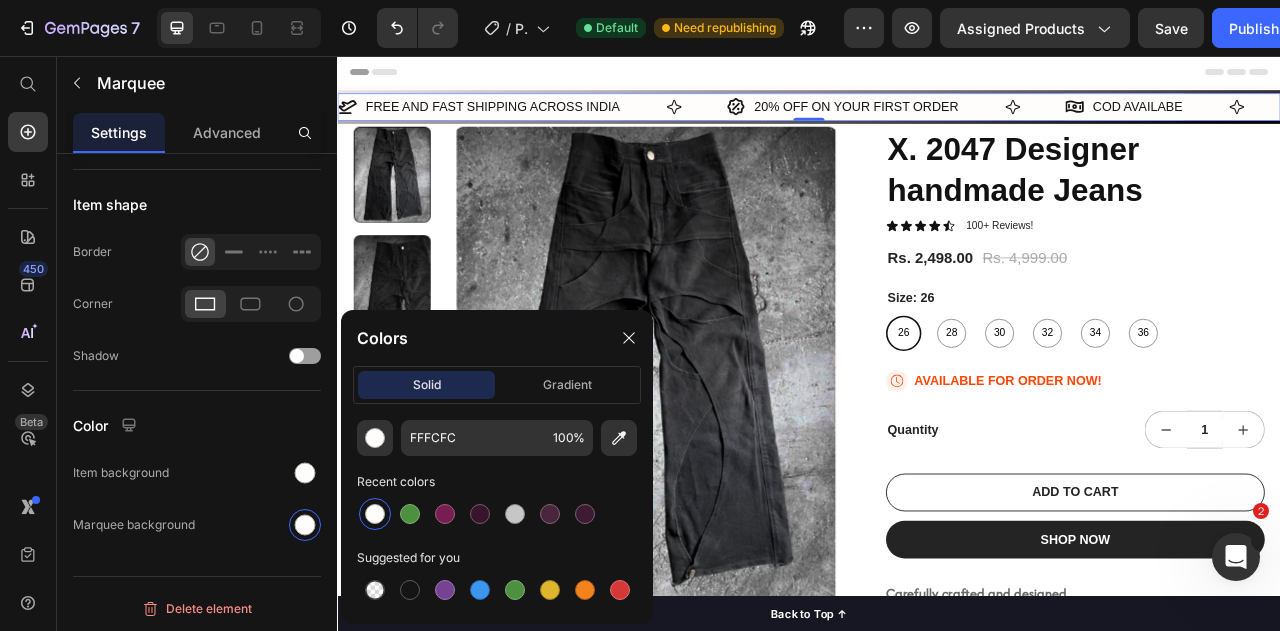 click on "FREE AND FAST SHIPPING ACROSS INDIA Item List" at bounding box center [585, 120] 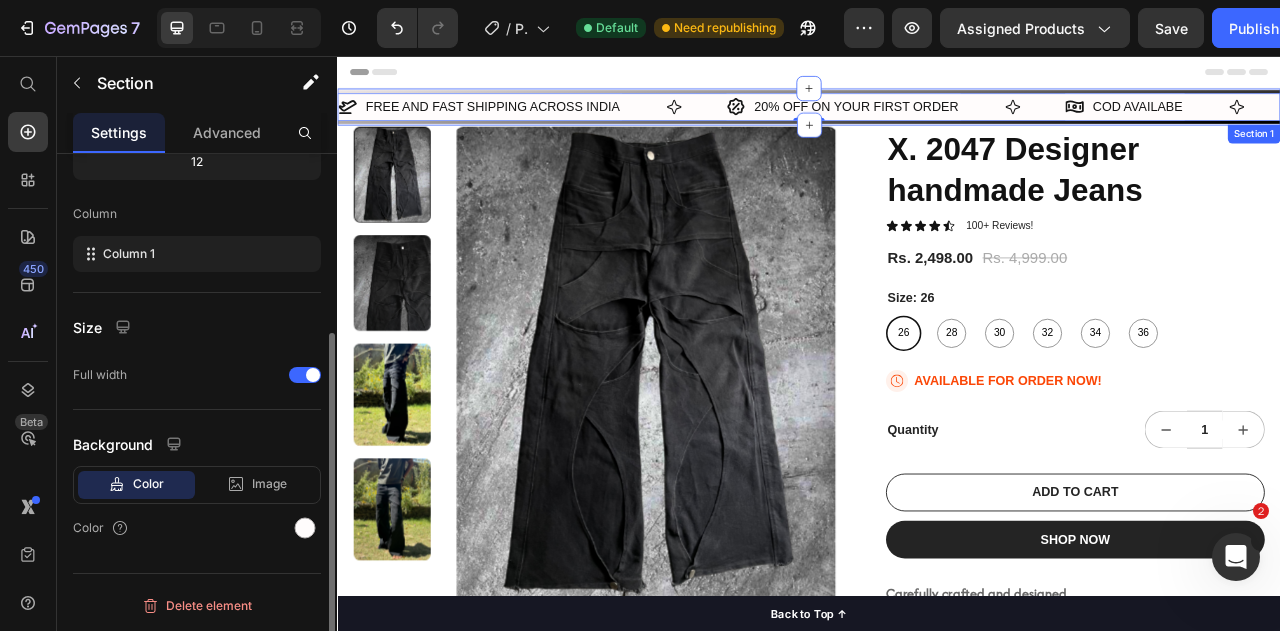 click on "FREE AND FAST SHIPPING ACROSS INDIA Item List
20% OFF ON YOUR FIRST ORDER Item List
COD AVAILABE Item List
FREE AND FAST SHIPPING ACROSS INDIA Item List
20% OFF ON YOUR FIRST ORDER Item List
COD AVAILABE Item List
Marquee   0 Row Section 1" at bounding box center [937, 120] 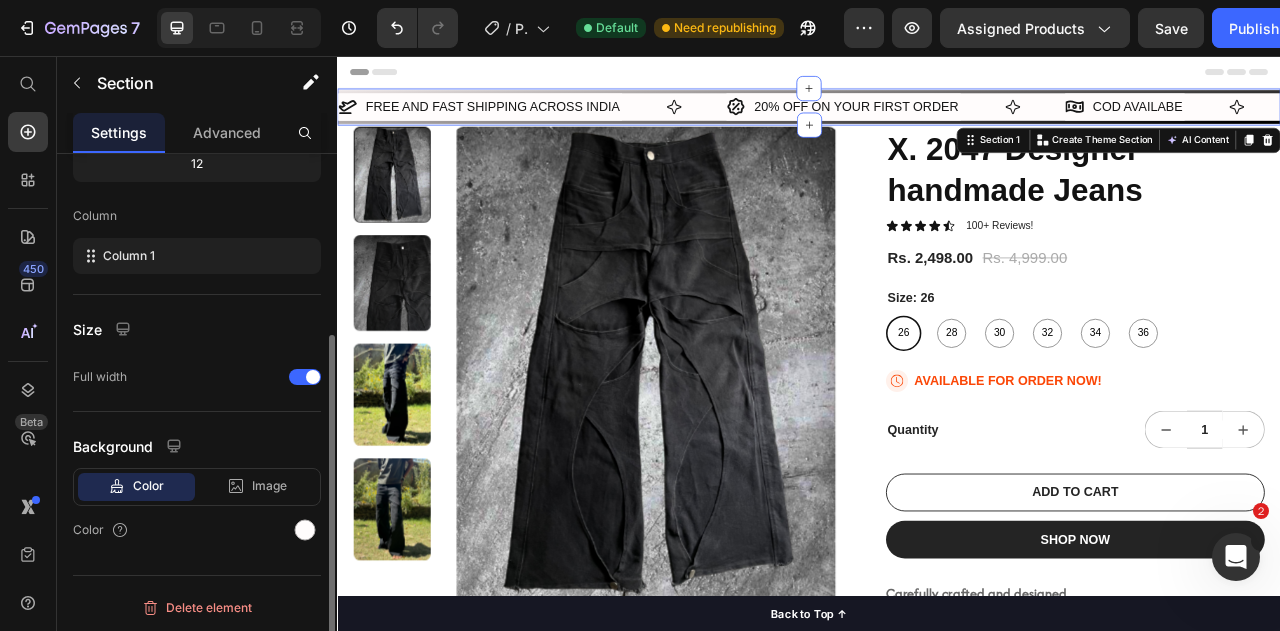 scroll, scrollTop: 272, scrollLeft: 0, axis: vertical 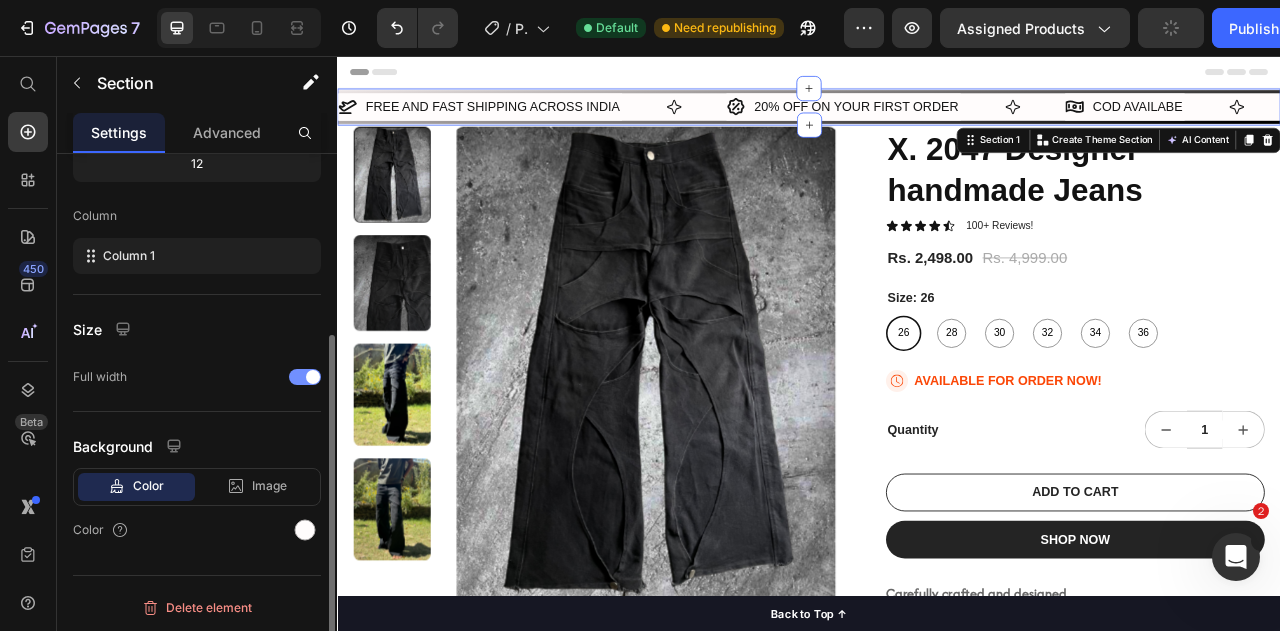 click at bounding box center [305, 377] 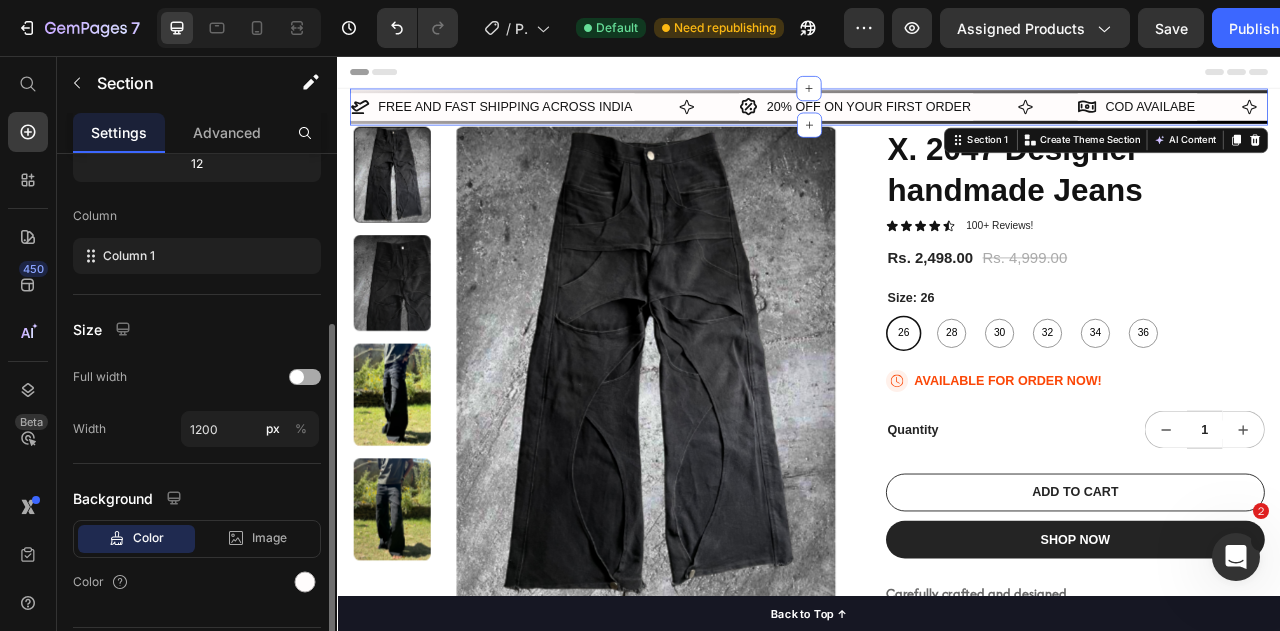 click at bounding box center [305, 377] 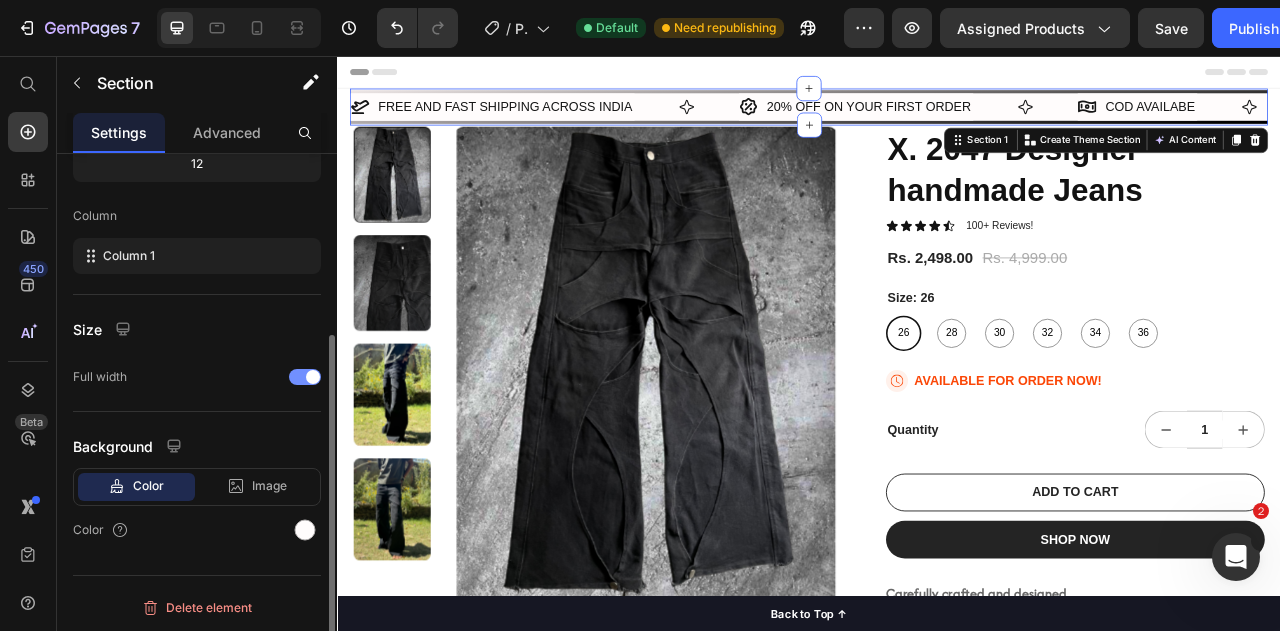 scroll, scrollTop: 272, scrollLeft: 0, axis: vertical 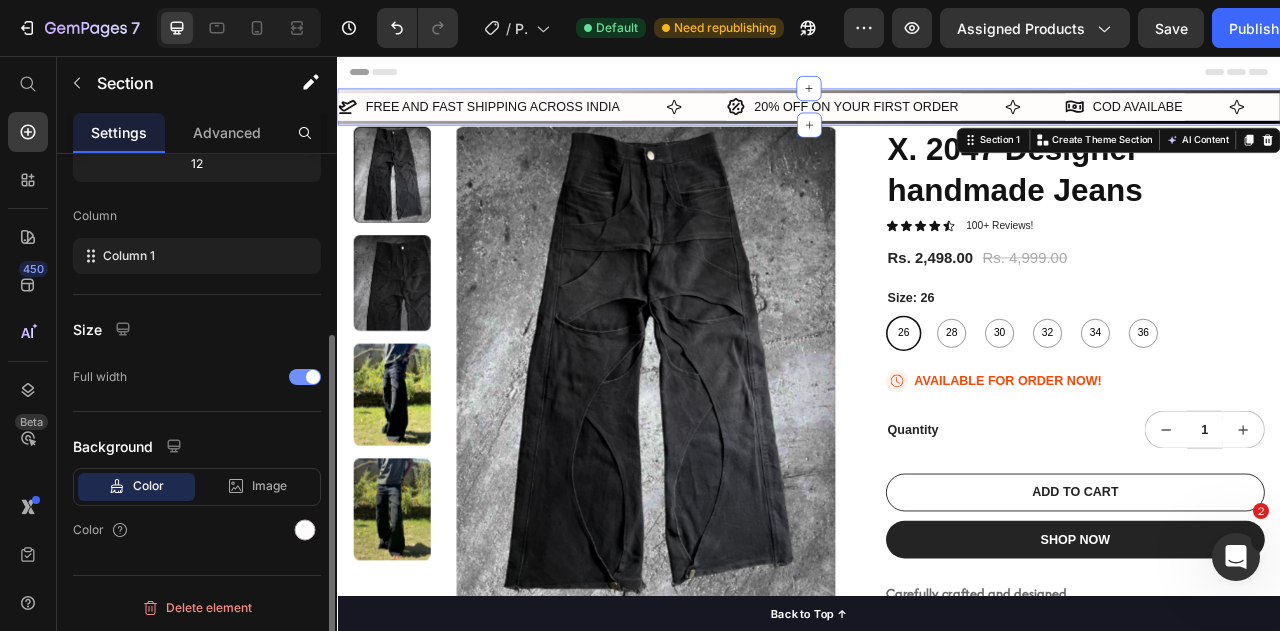 click at bounding box center (313, 377) 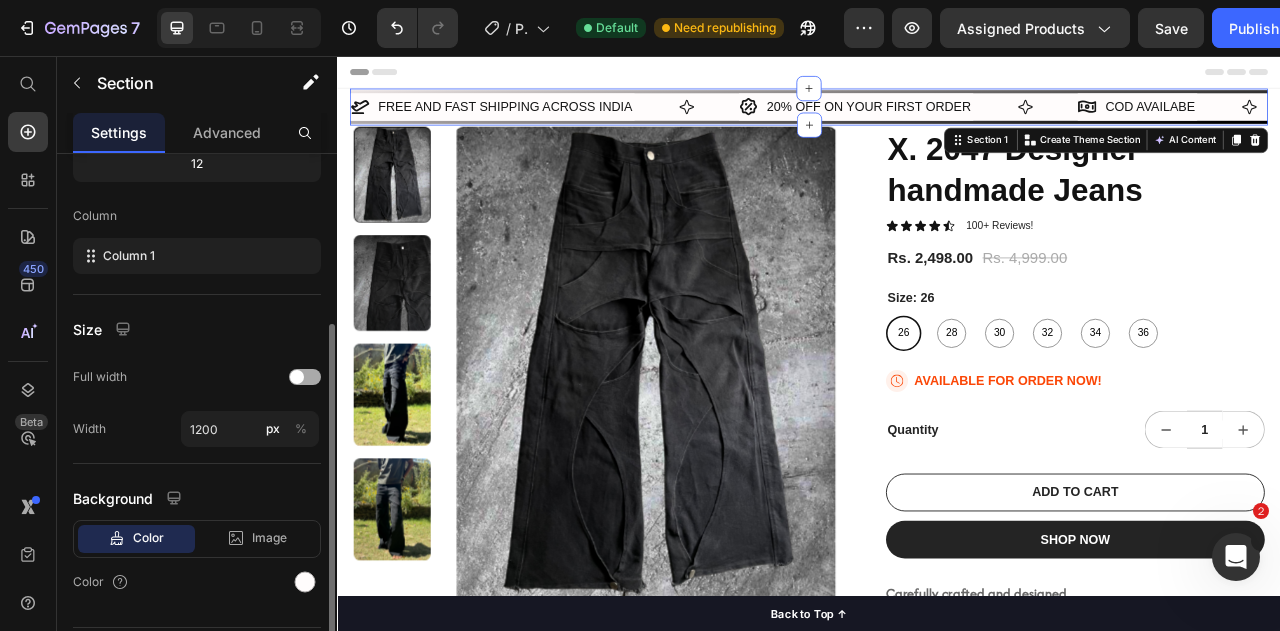 click at bounding box center (305, 377) 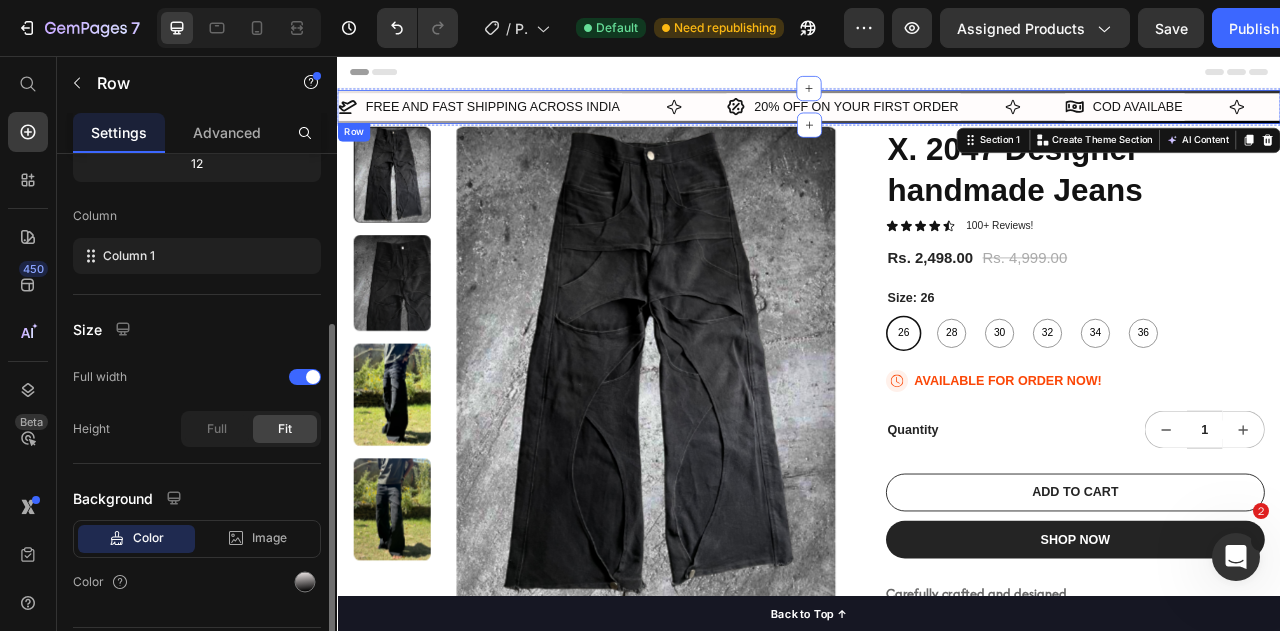 click on "FREE AND FAST SHIPPING ACROSS INDIA Item List
20% OFF ON YOUR FIRST ORDER Item List
COD AVAILABE Item List
FREE AND FAST SHIPPING ACROSS INDIA Item List
20% OFF ON YOUR FIRST ORDER Item List
COD AVAILABE Item List
Marquee Row" at bounding box center [937, 120] 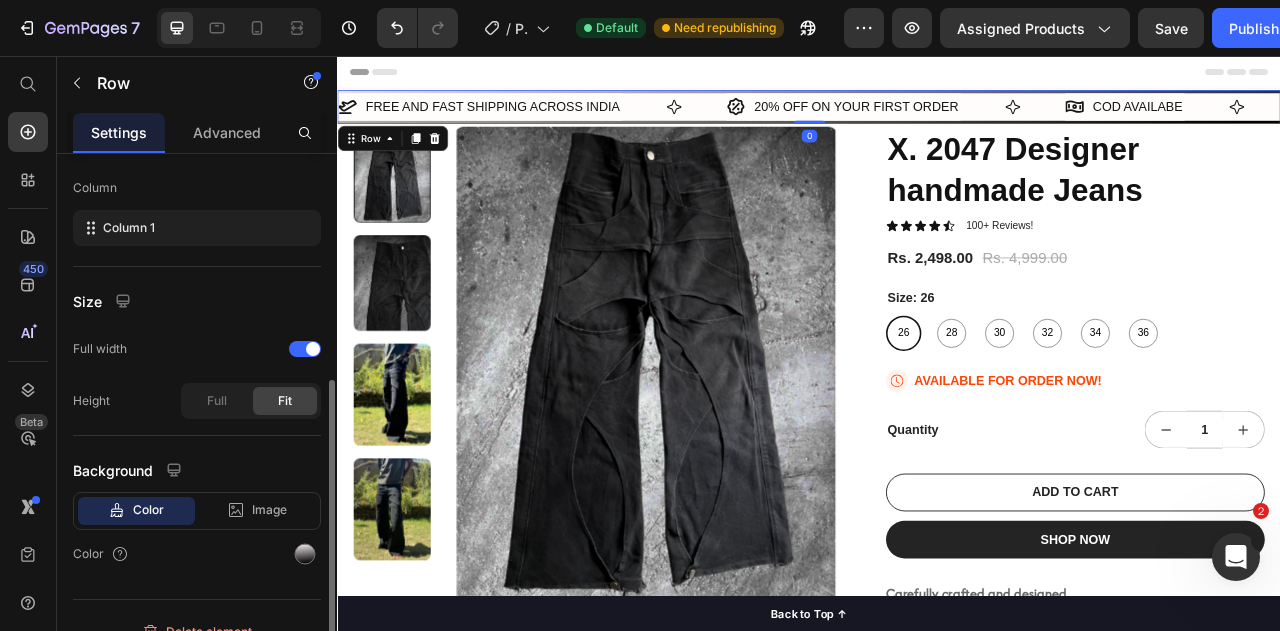 scroll, scrollTop: 324, scrollLeft: 0, axis: vertical 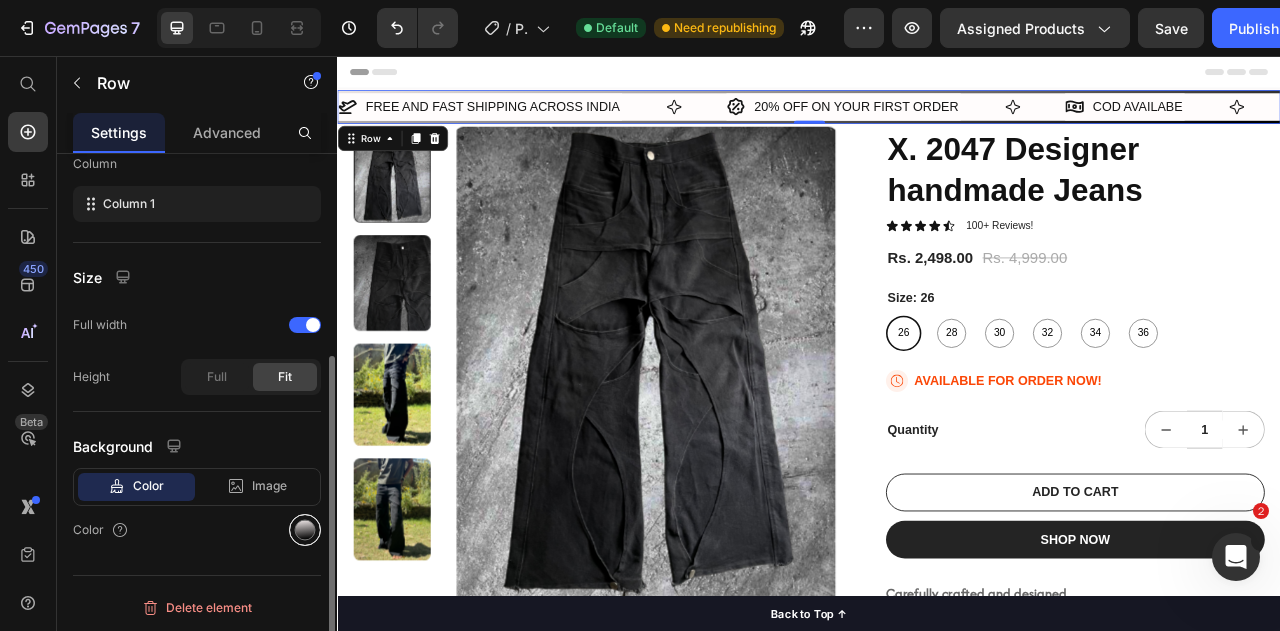 click at bounding box center (305, 530) 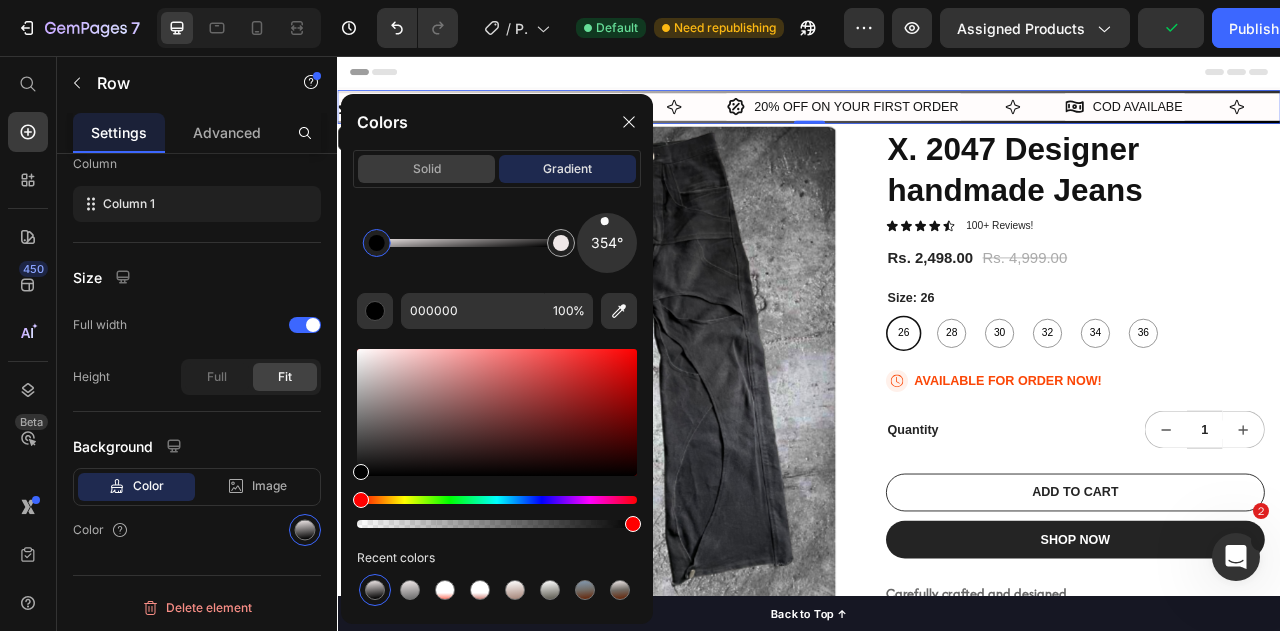 drag, startPoint x: 428, startPoint y: 180, endPoint x: 114, endPoint y: 176, distance: 314.02548 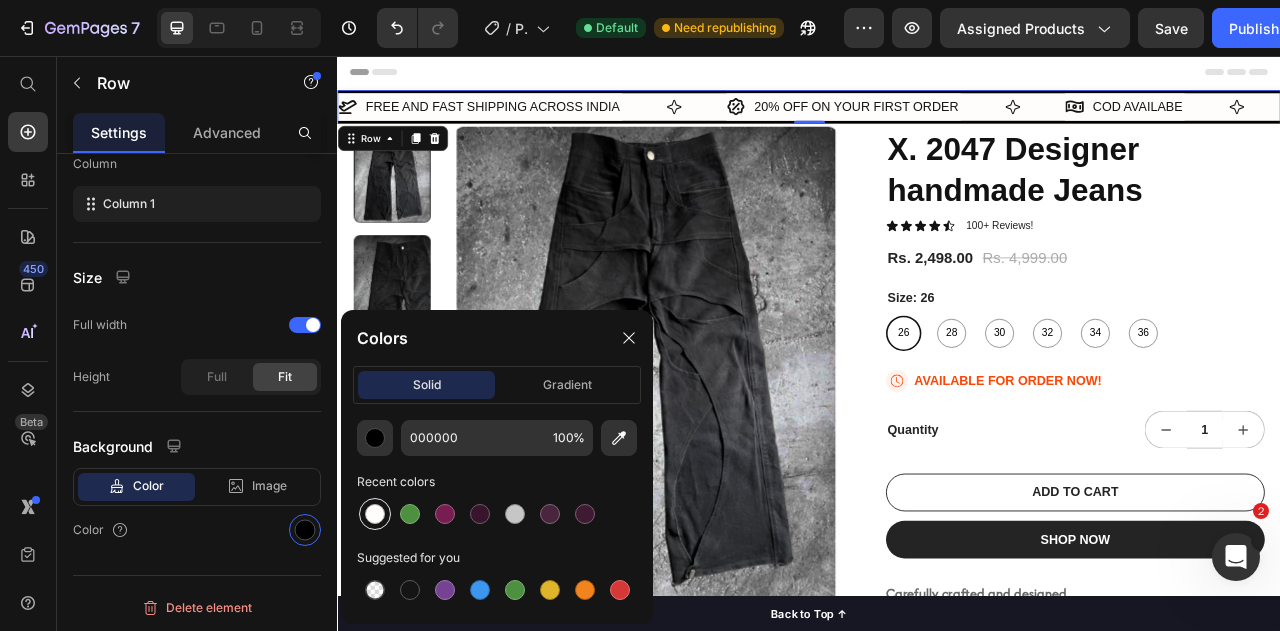 click at bounding box center [375, 514] 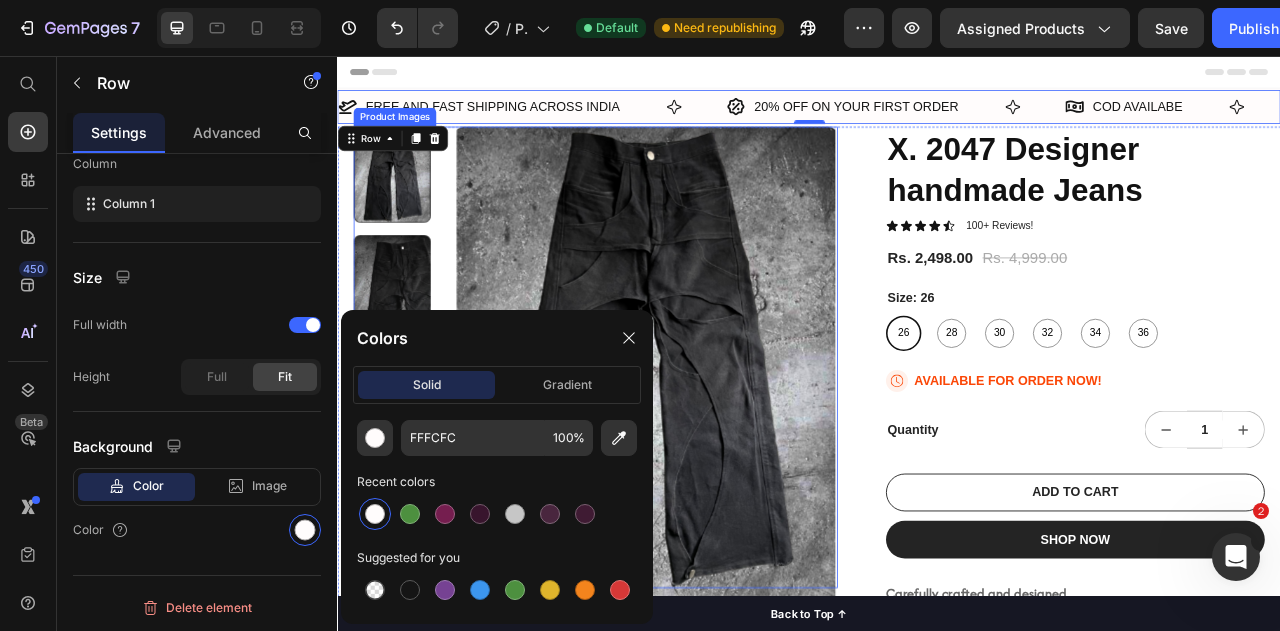 click at bounding box center (729, 447) 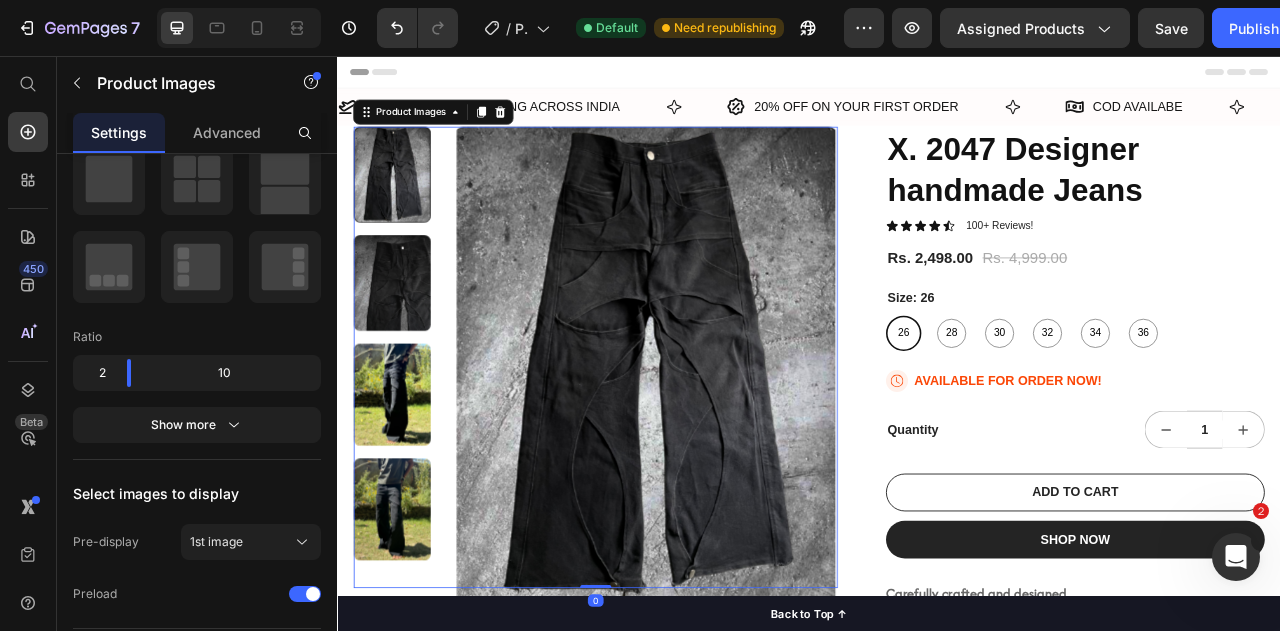scroll, scrollTop: 0, scrollLeft: 0, axis: both 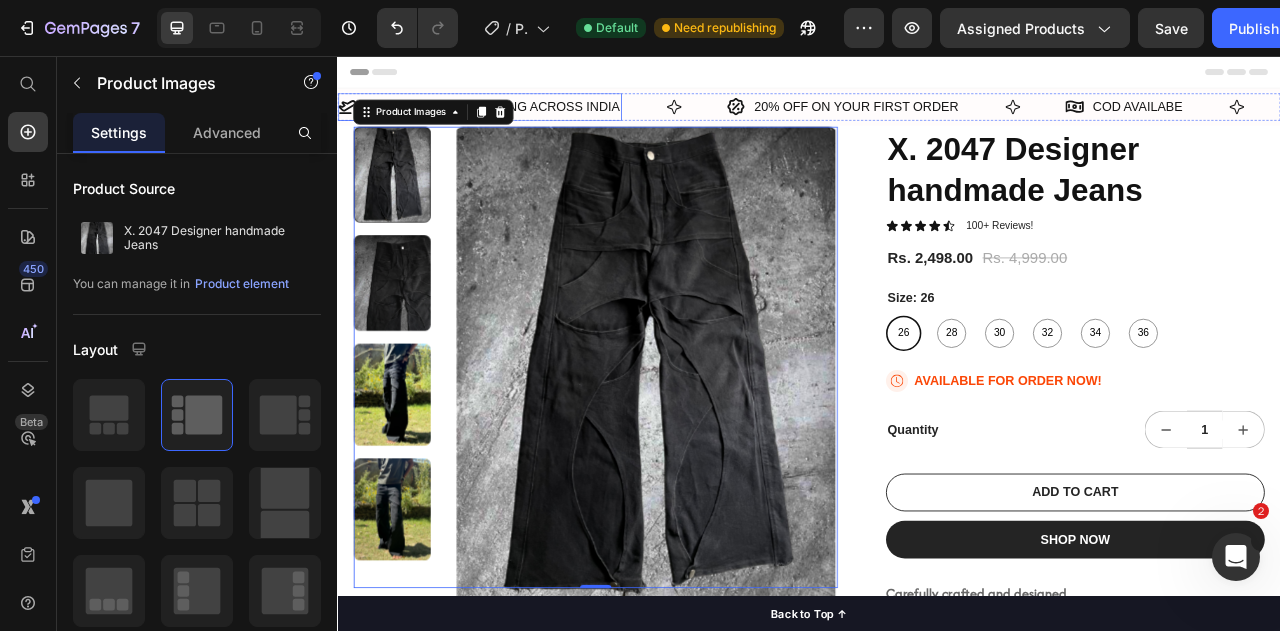 click on "FREE AND FAST SHIPPING ACROSS INDIA" at bounding box center [534, 120] 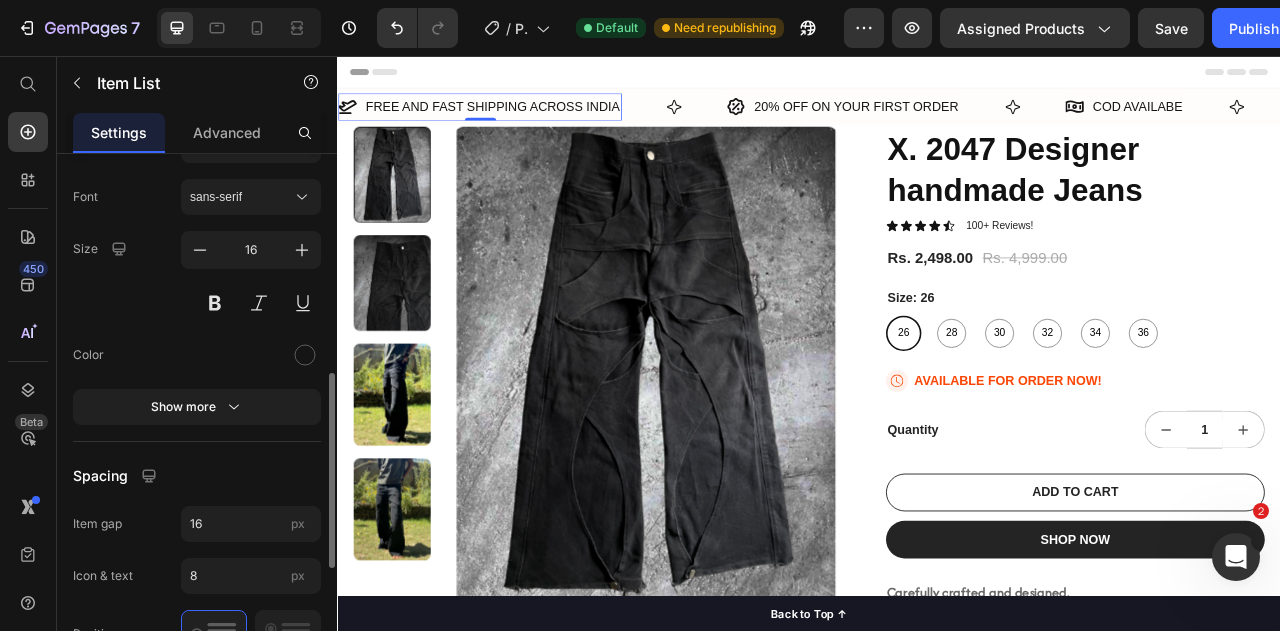 scroll, scrollTop: 700, scrollLeft: 0, axis: vertical 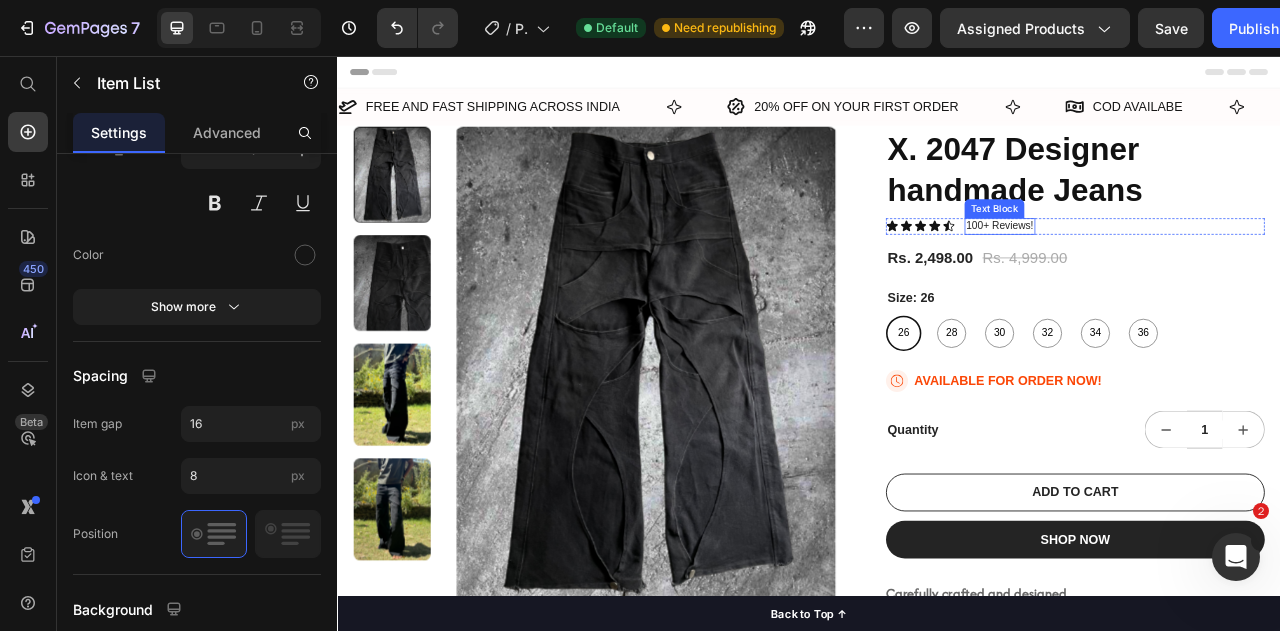 click on "100+ Reviews!" at bounding box center (1180, 272) 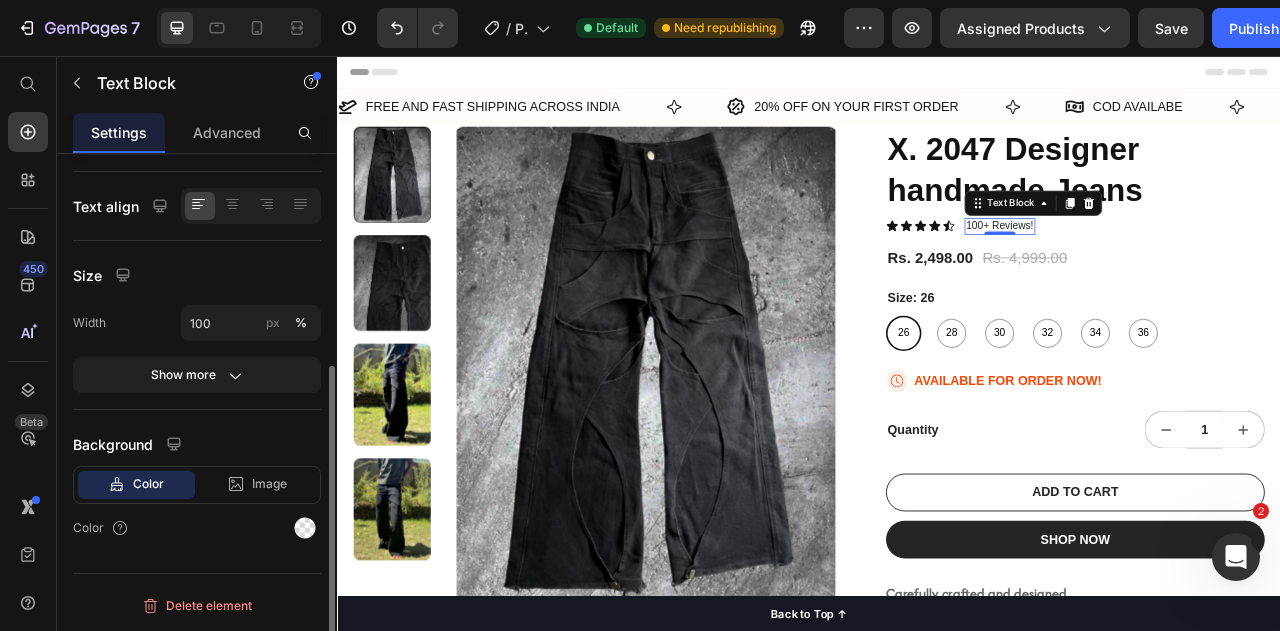 scroll, scrollTop: 0, scrollLeft: 0, axis: both 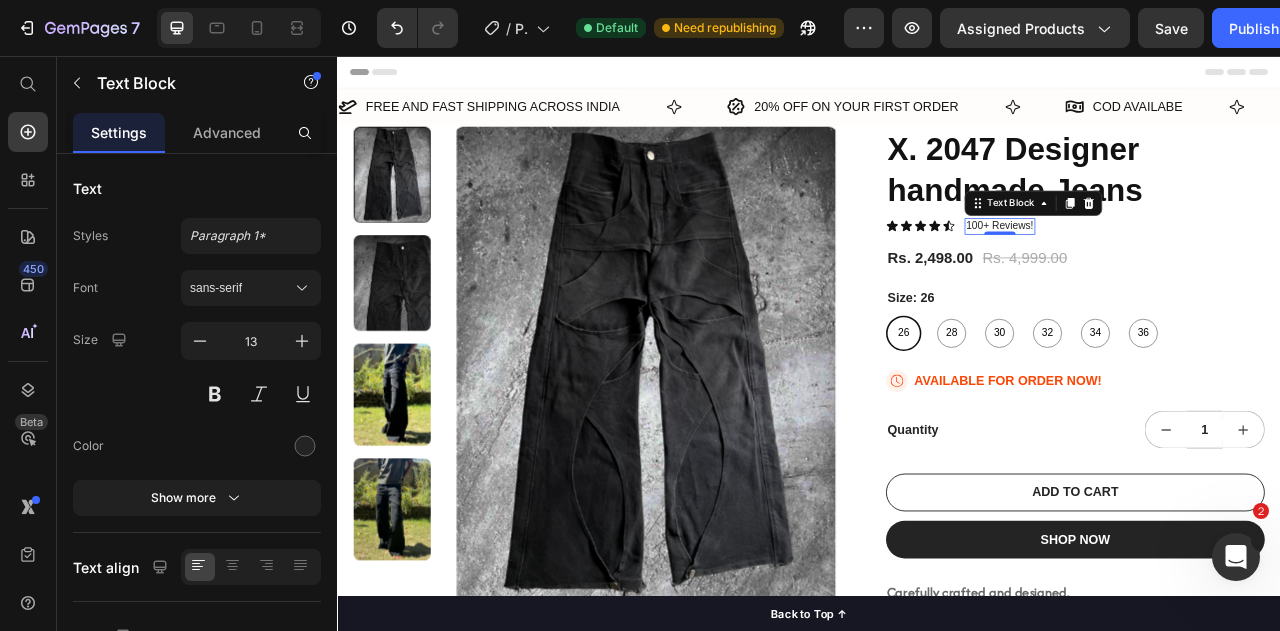 click on "100+ Reviews!" at bounding box center (1180, 272) 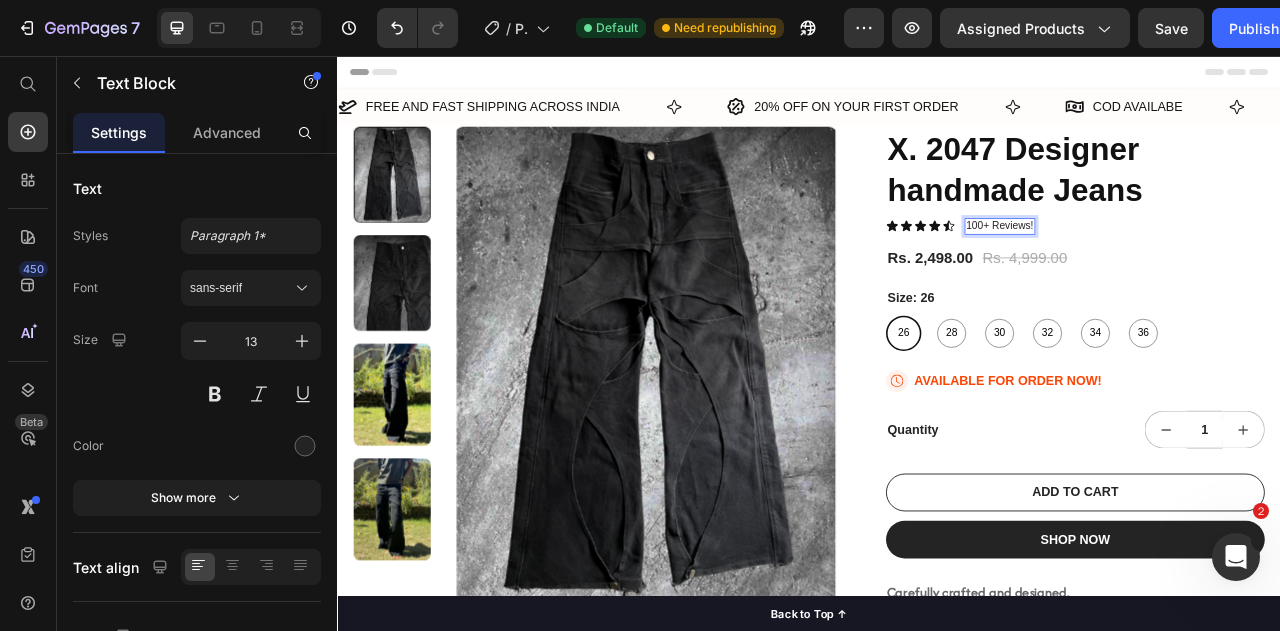 click on "100+ Reviews!" at bounding box center [1180, 272] 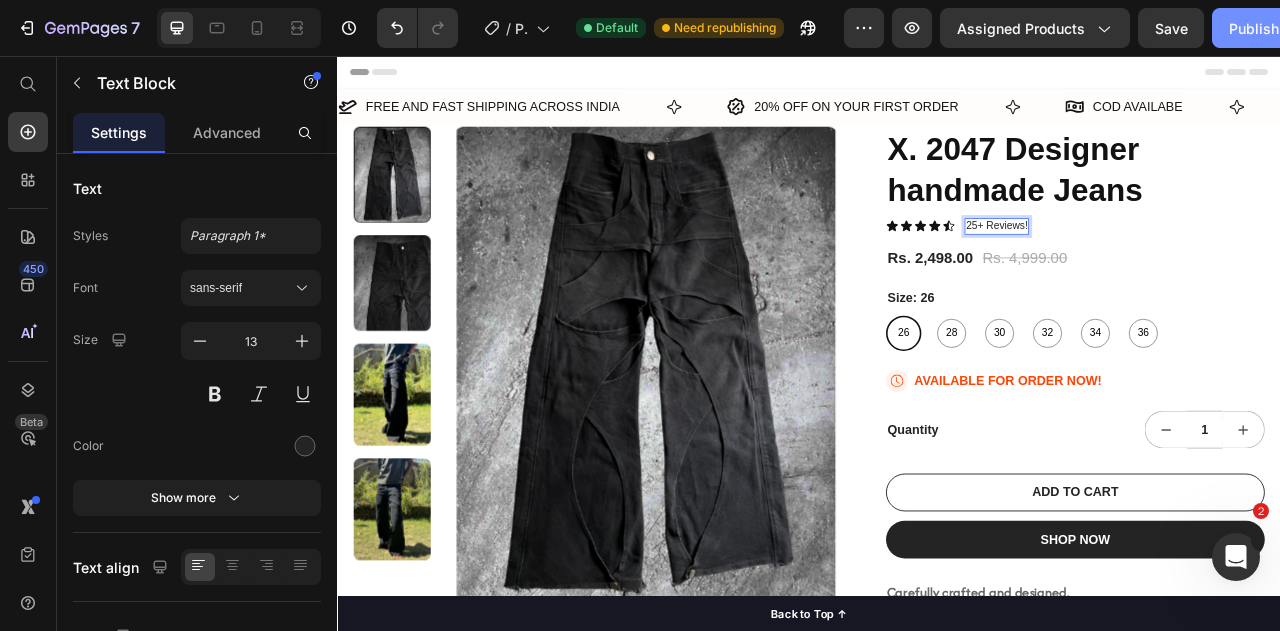 click on "Publish" at bounding box center (1254, 28) 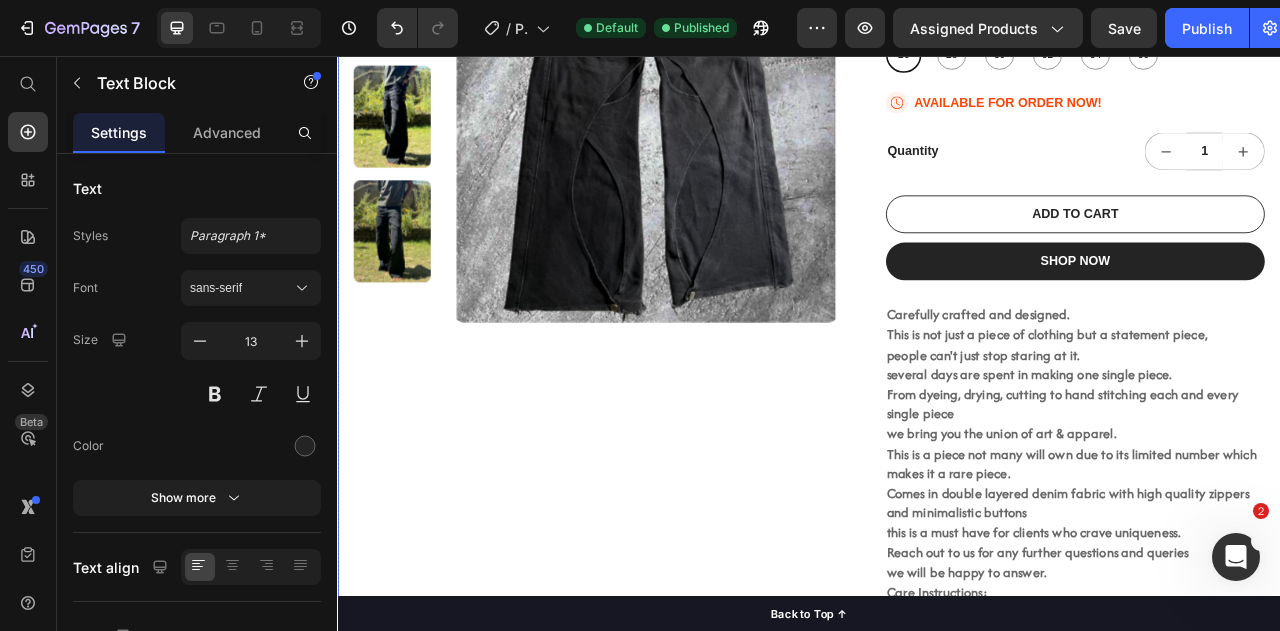 scroll, scrollTop: 0, scrollLeft: 0, axis: both 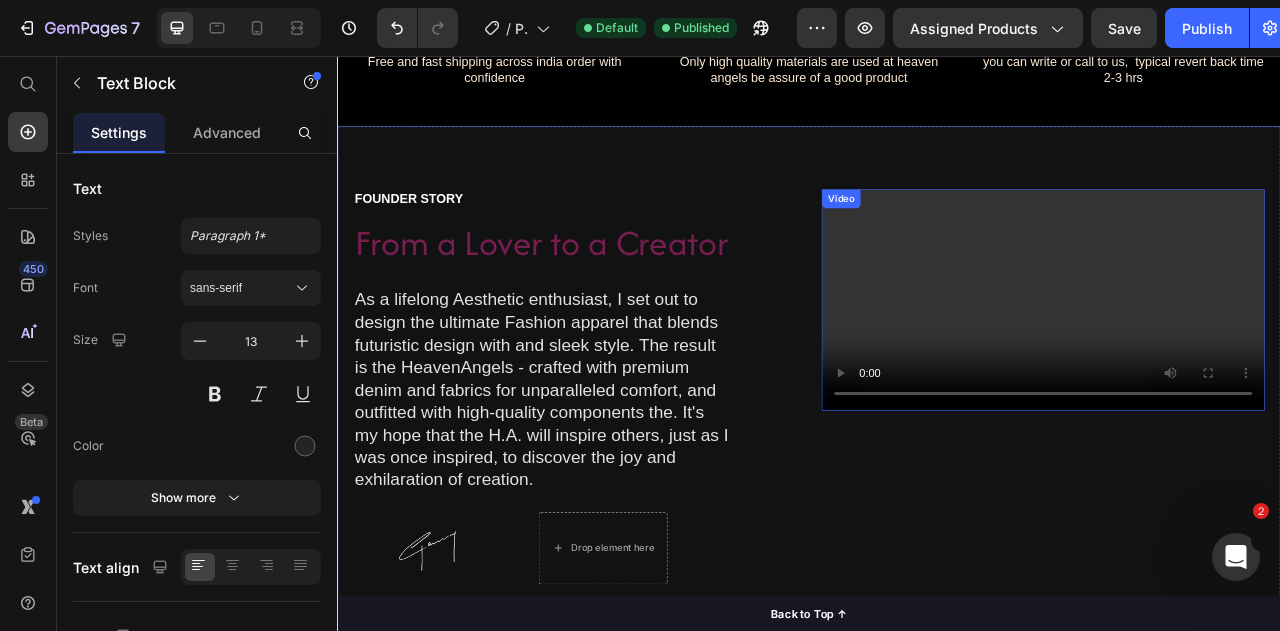 click at bounding box center (1235, 366) 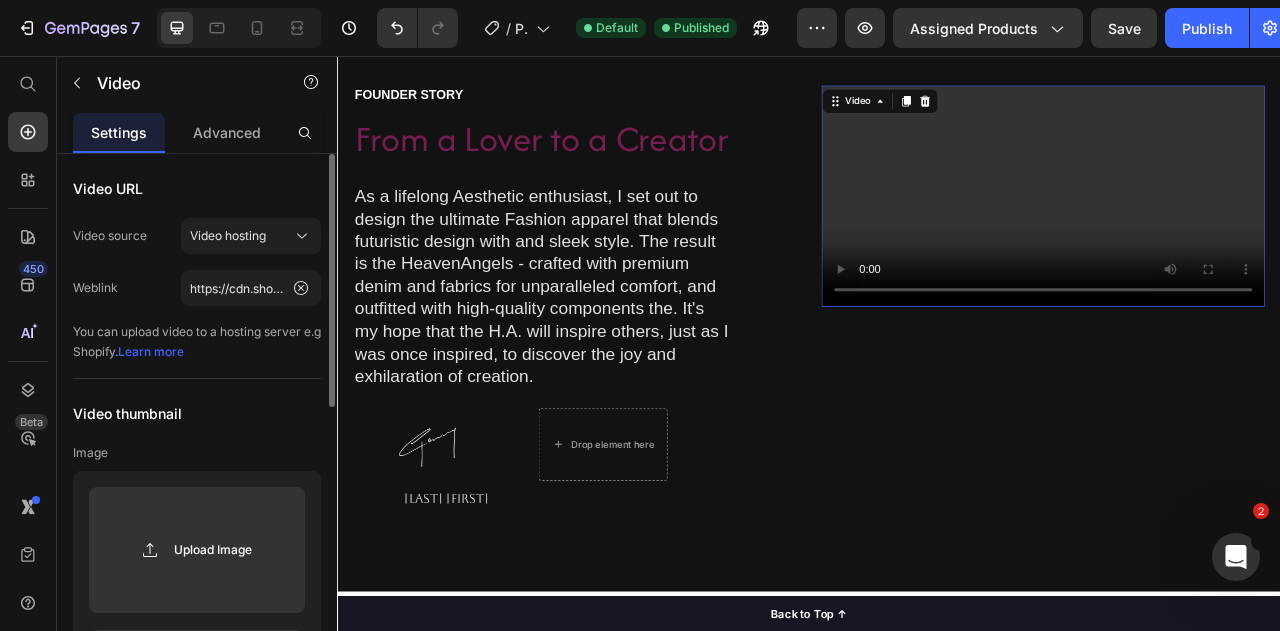 scroll, scrollTop: 1700, scrollLeft: 0, axis: vertical 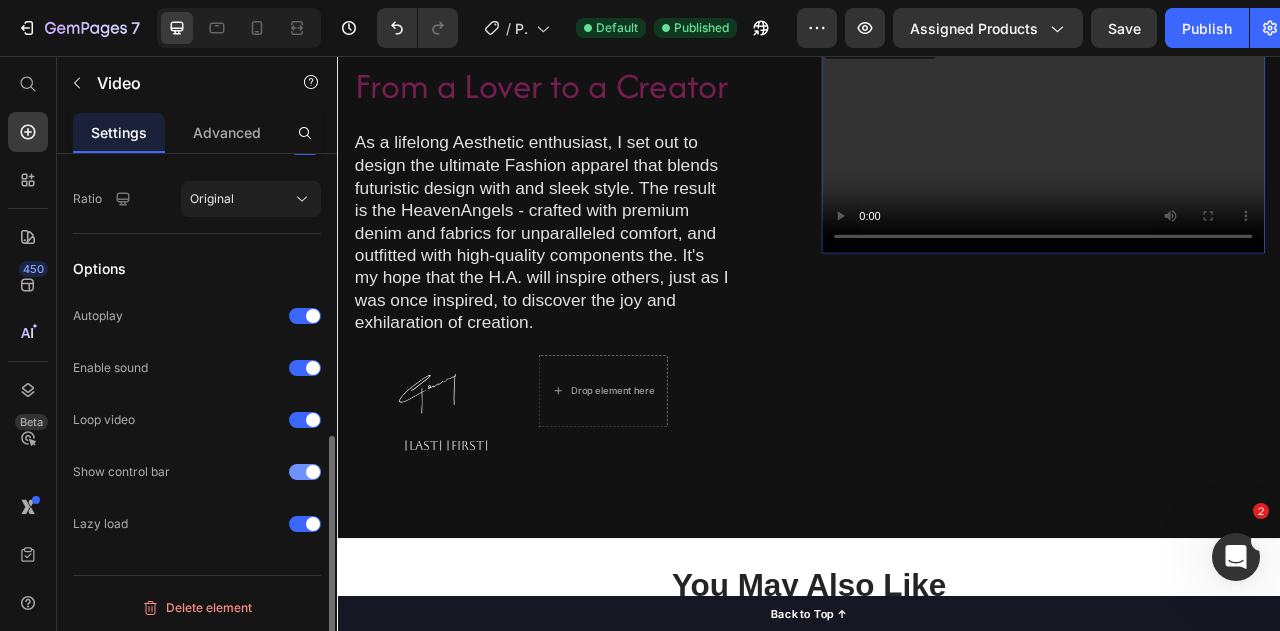 click at bounding box center (313, 472) 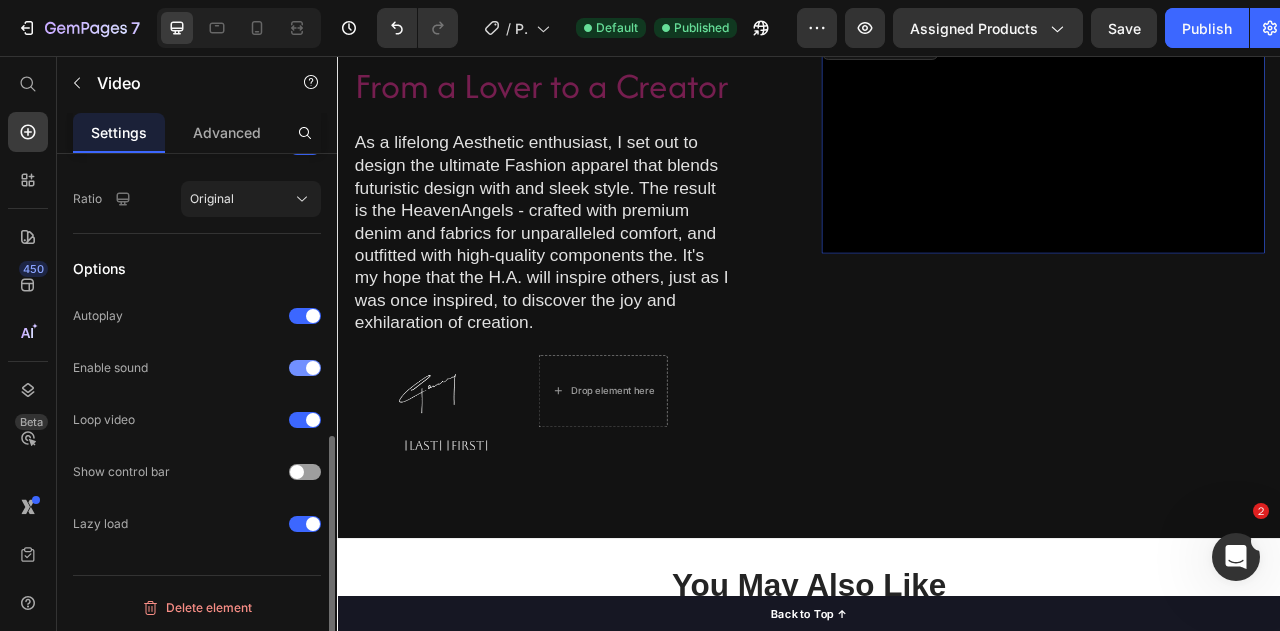 click on "Enable sound" 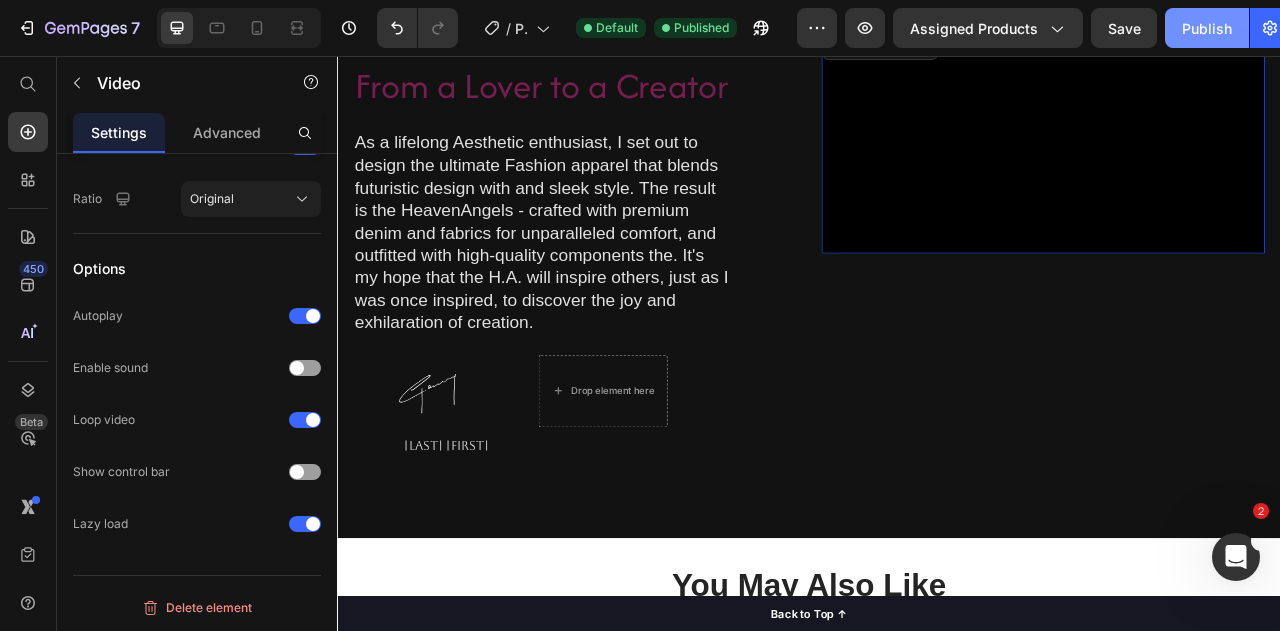 click on "Publish" at bounding box center [1207, 28] 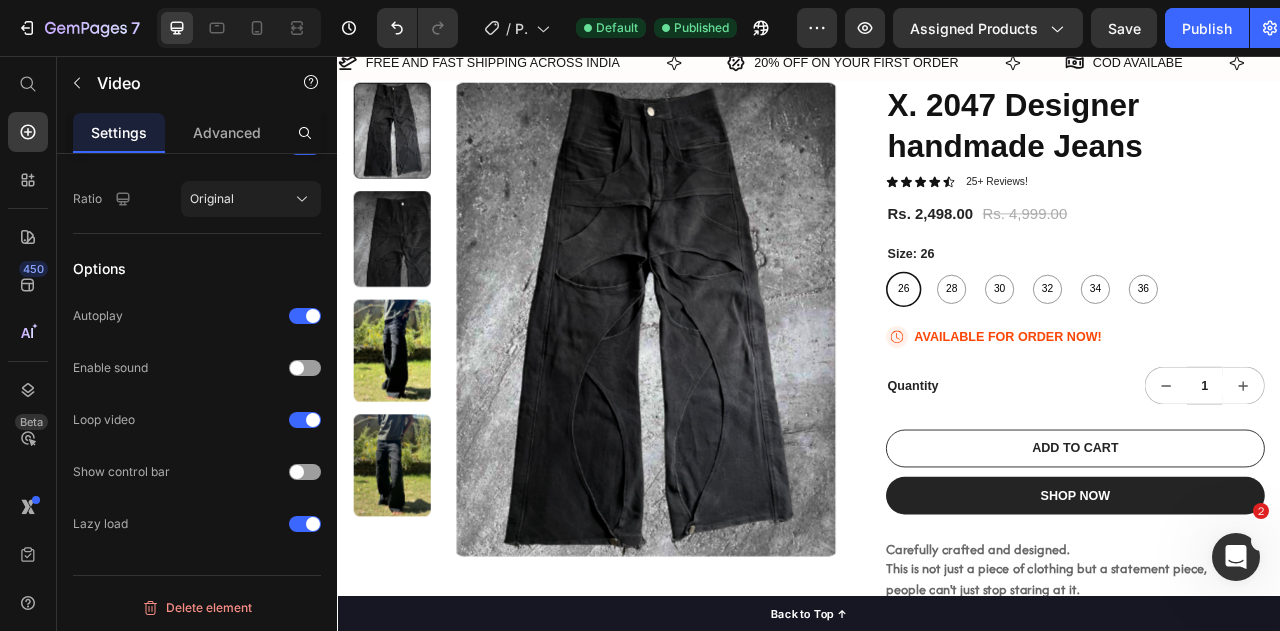 scroll, scrollTop: 0, scrollLeft: 0, axis: both 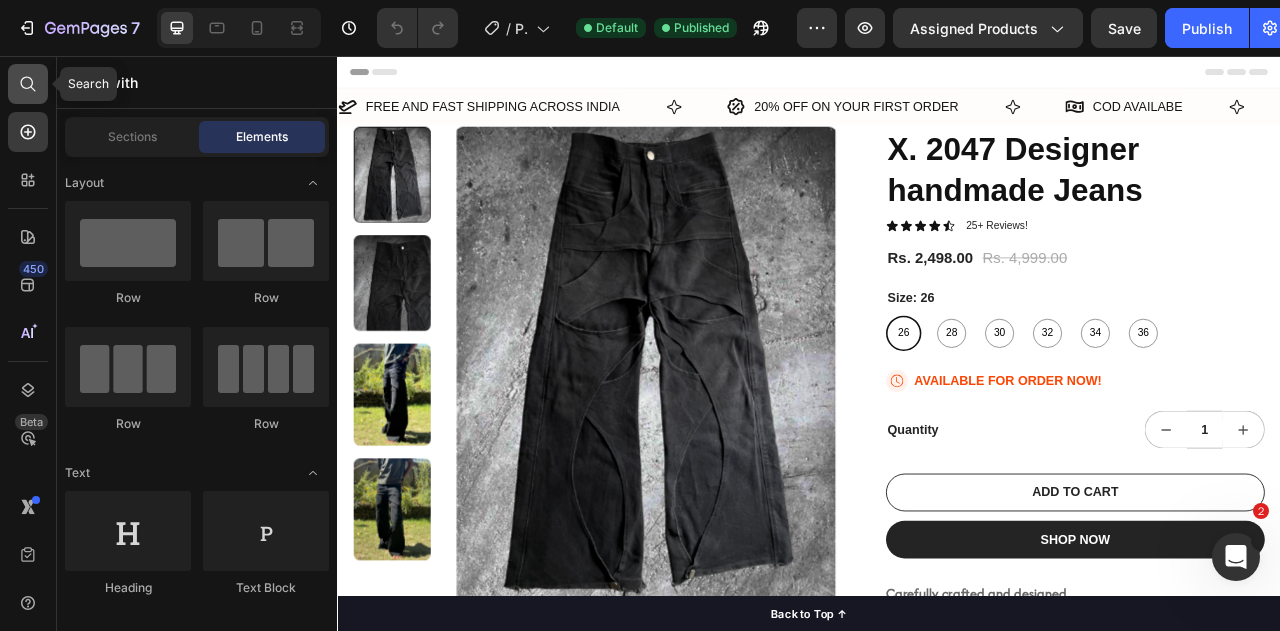 click 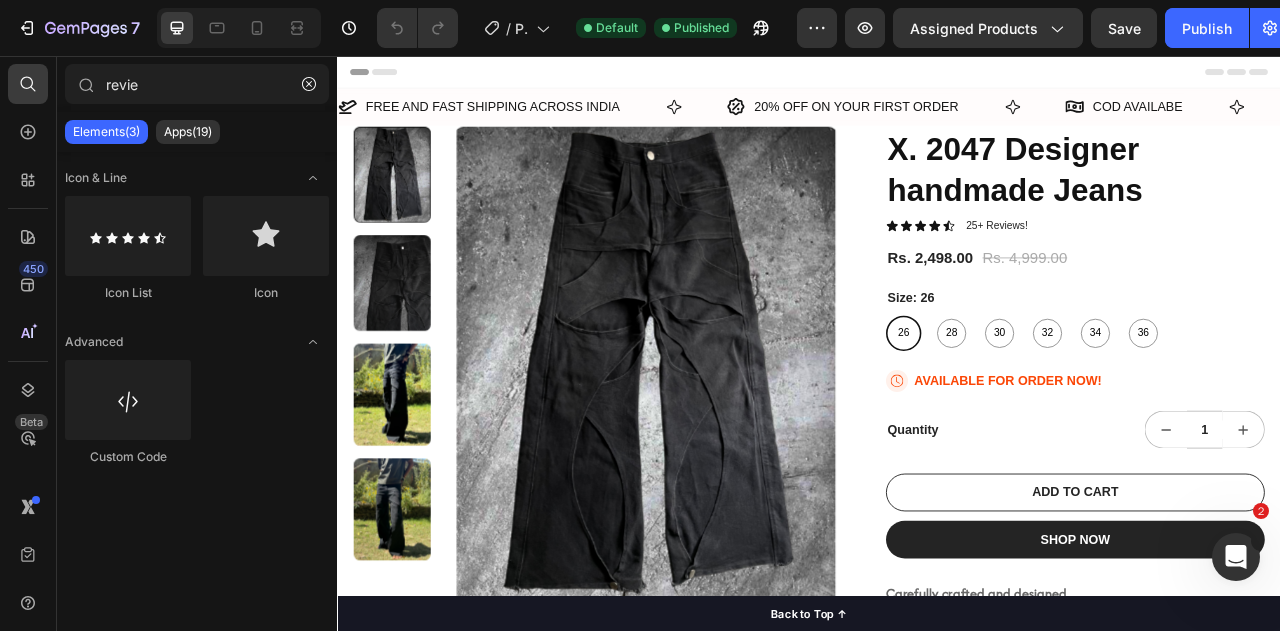 type on "review" 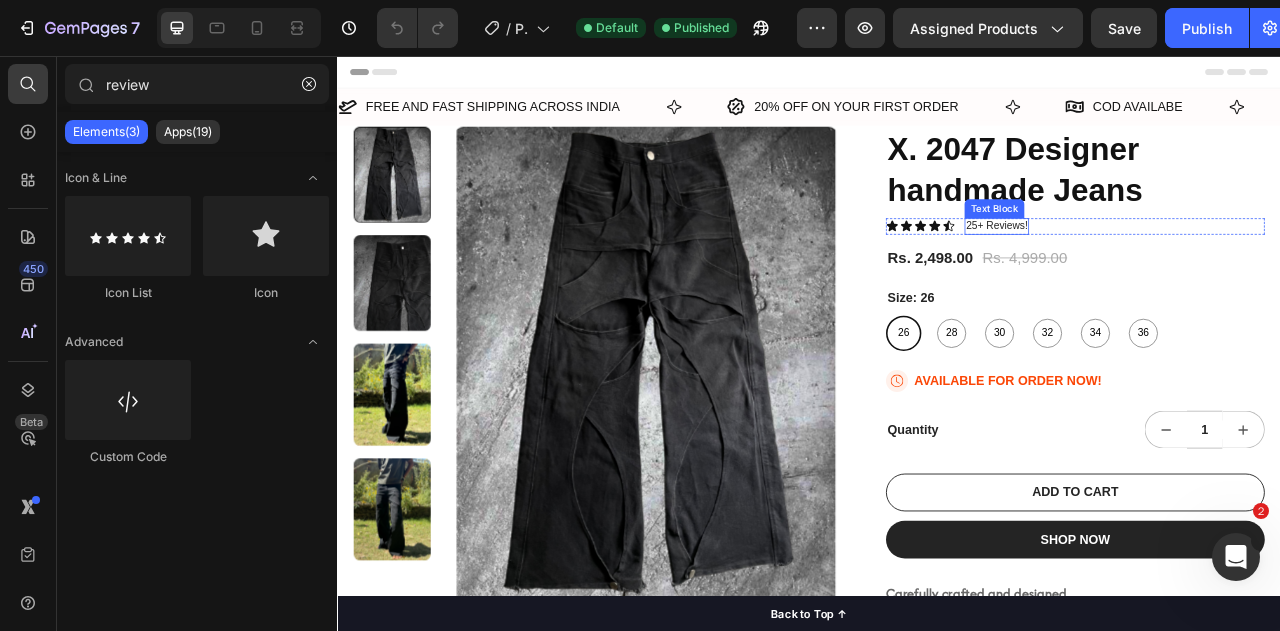 click on "25+ Reviews!" at bounding box center [1176, 272] 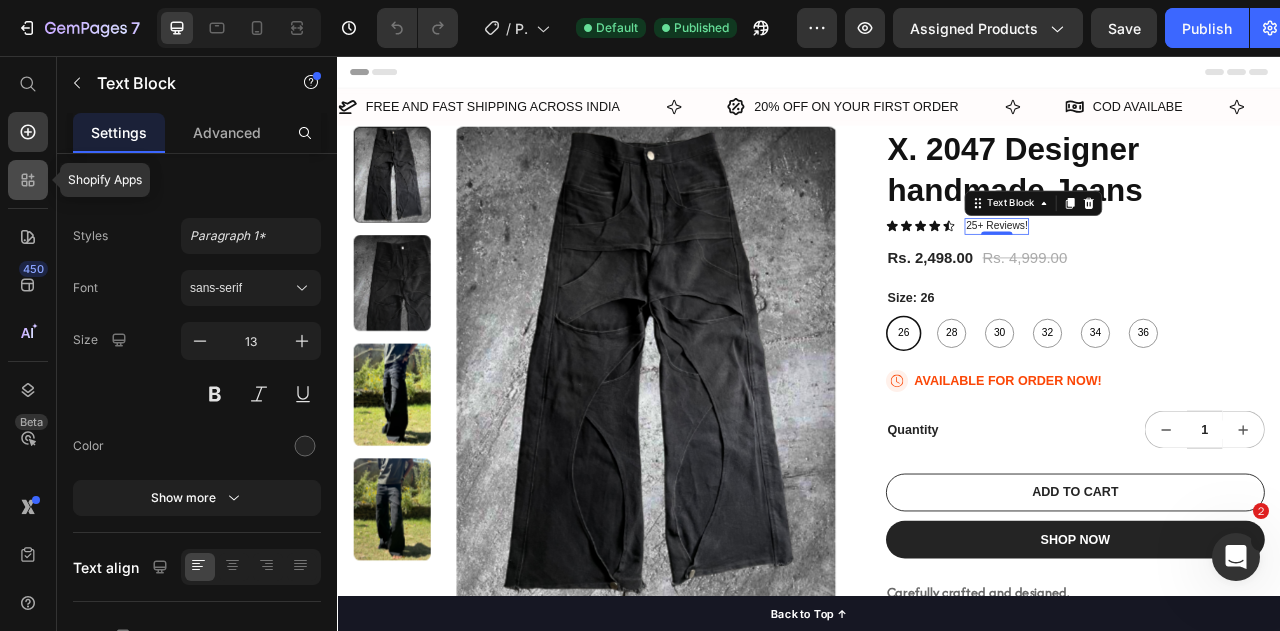 click 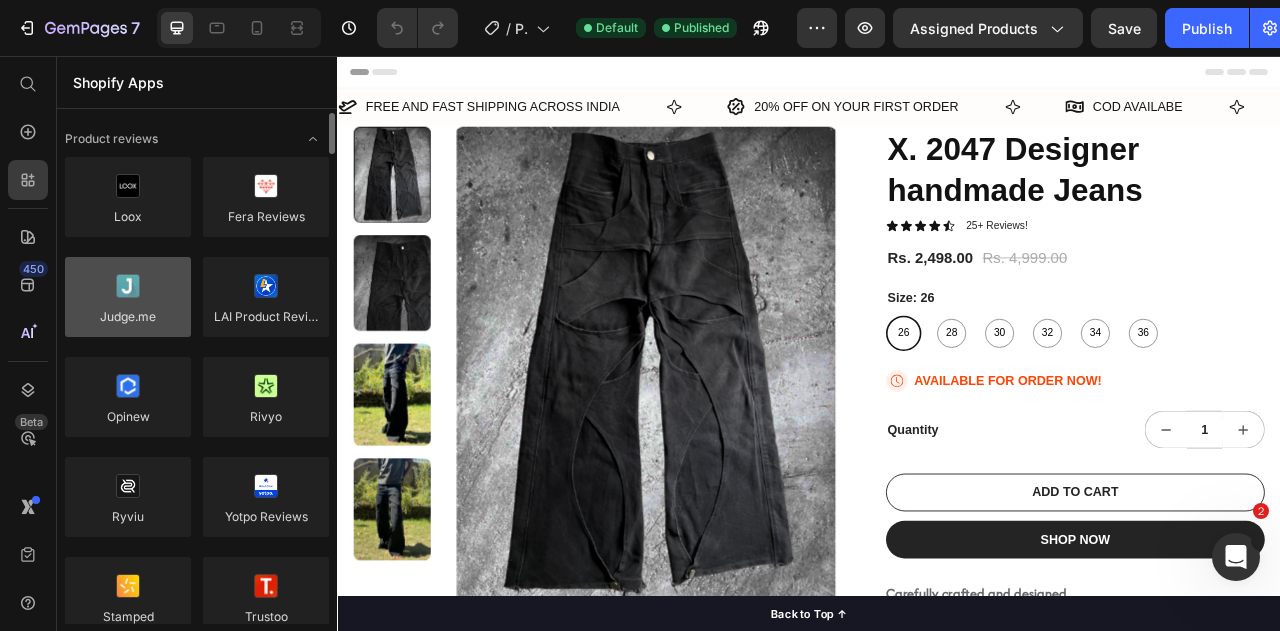 click at bounding box center [128, 297] 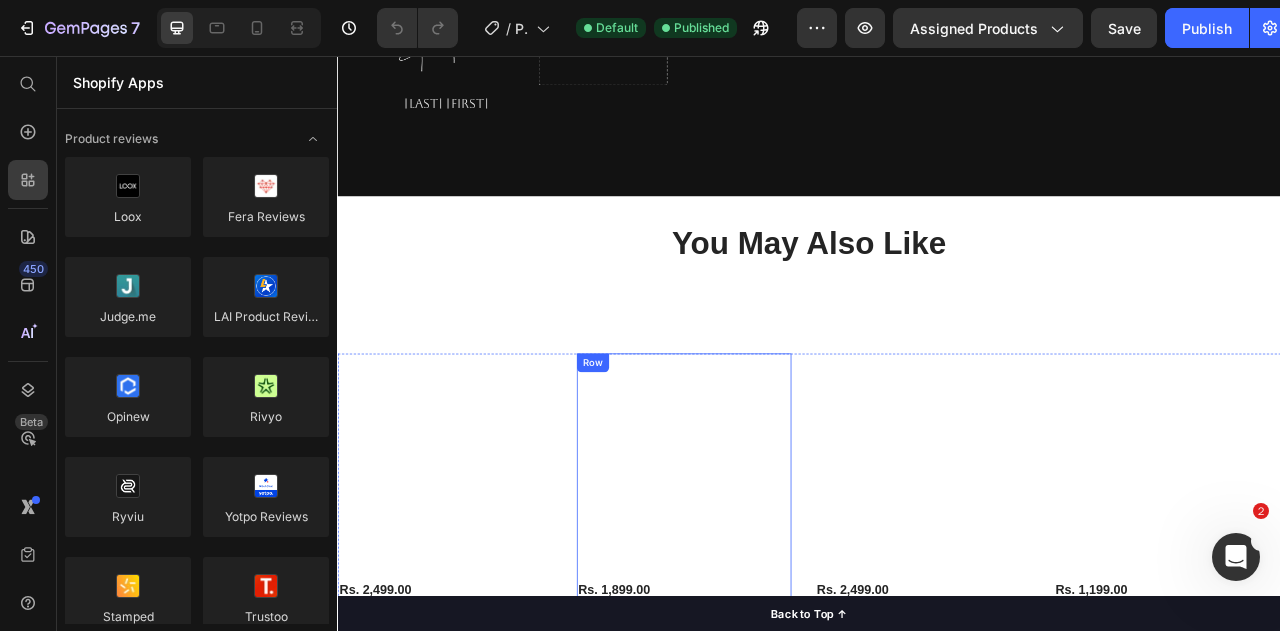 scroll, scrollTop: 2100, scrollLeft: 0, axis: vertical 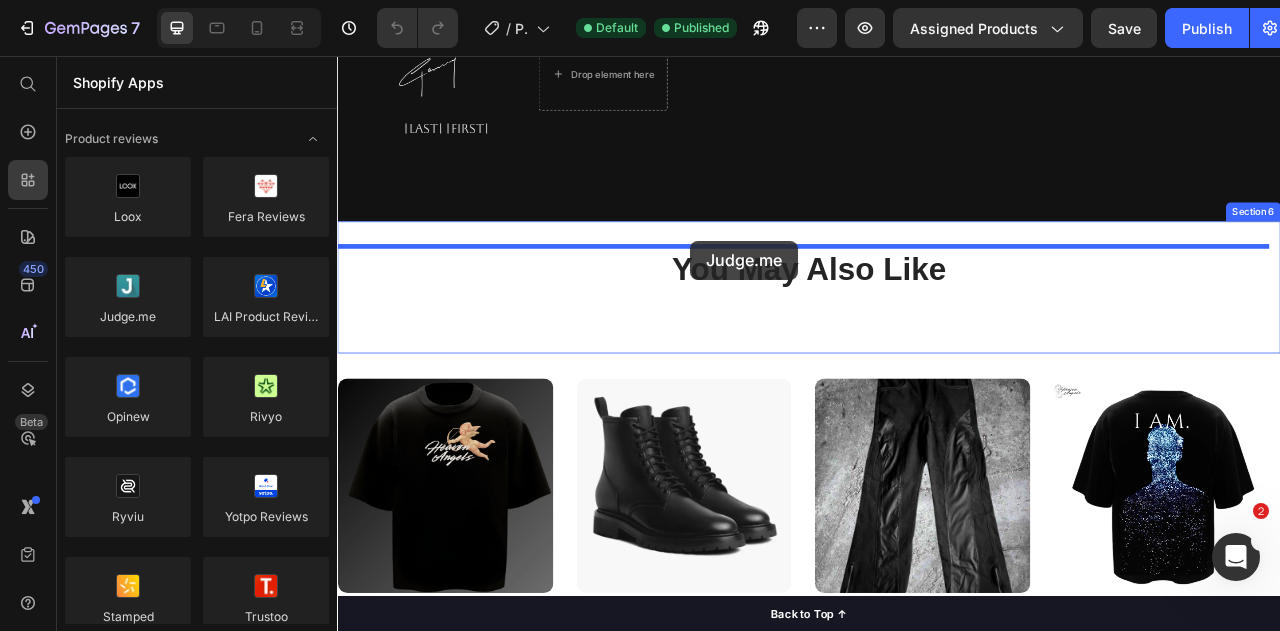 drag, startPoint x: 483, startPoint y: 369, endPoint x: 786, endPoint y: 291, distance: 312.87857 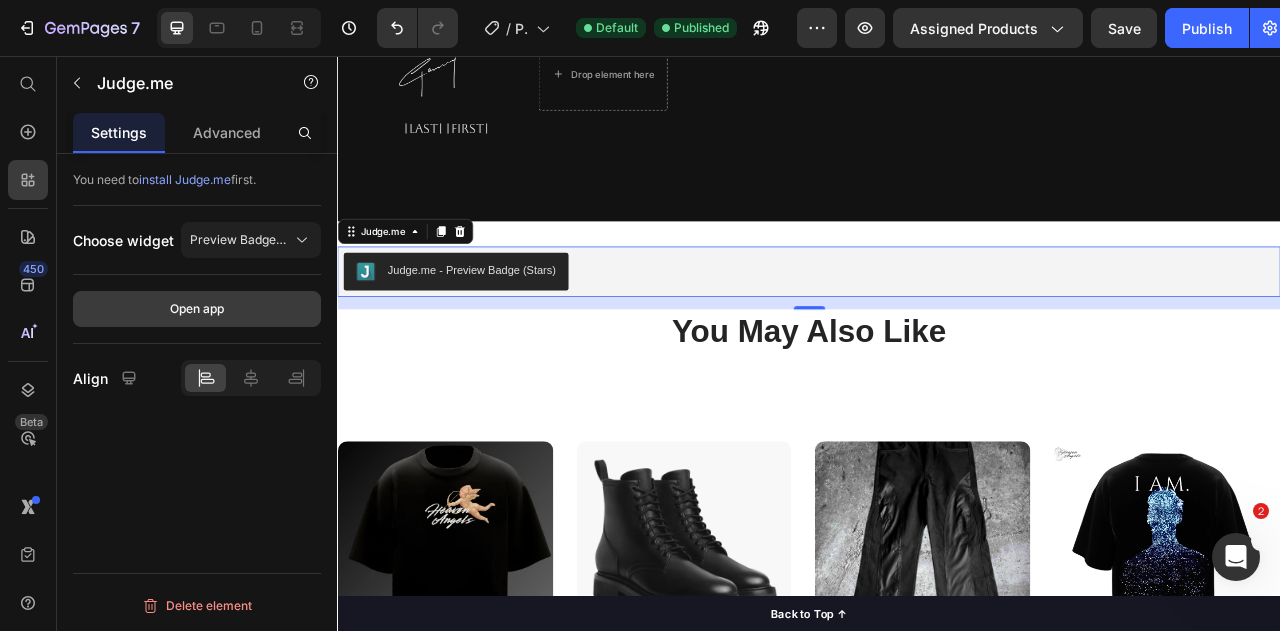 click on "Open app" at bounding box center [197, 309] 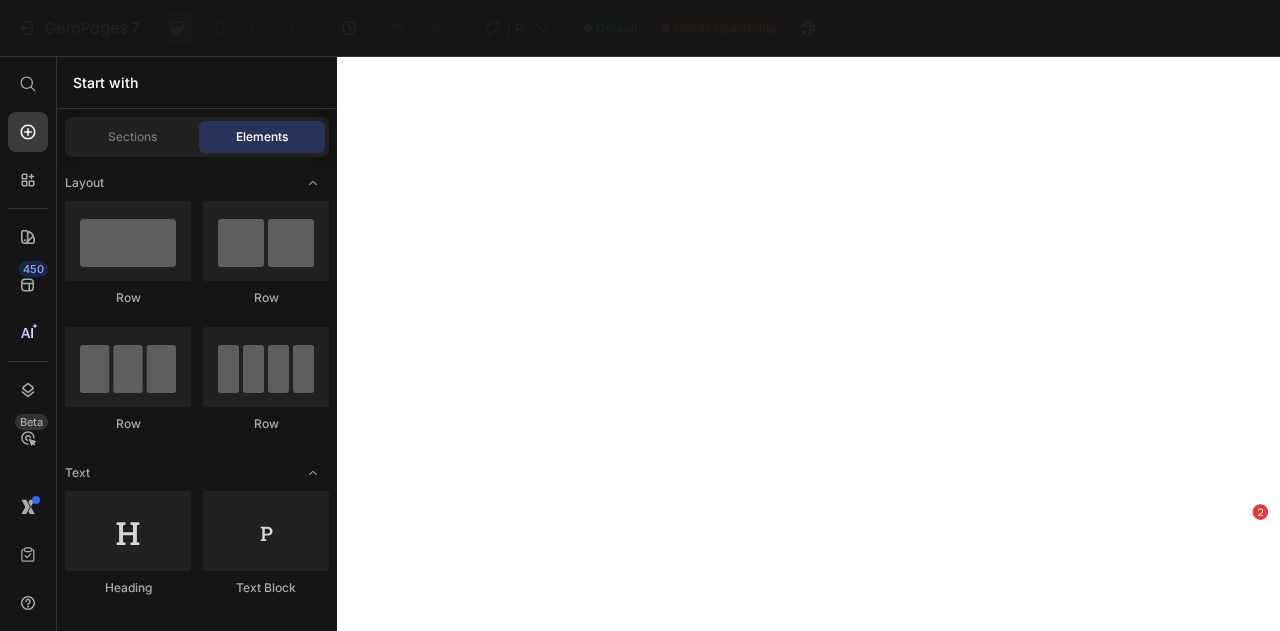 scroll, scrollTop: 0, scrollLeft: 0, axis: both 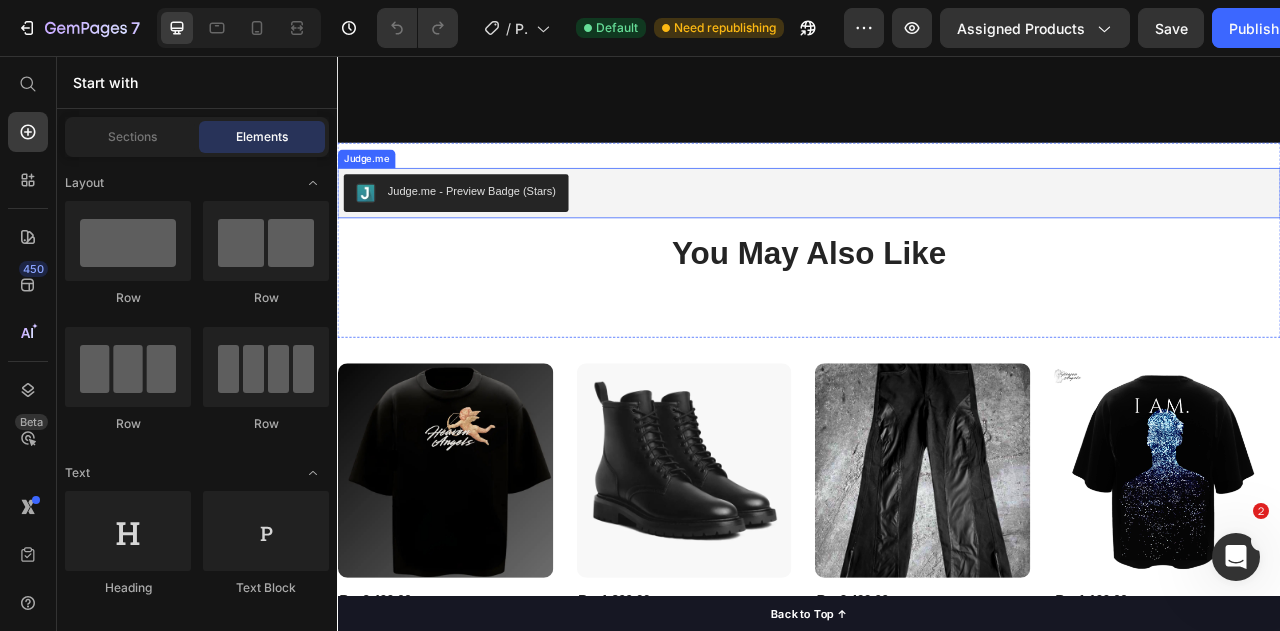 click on "Judge.me - Preview Badge (Stars)" at bounding box center [508, 228] 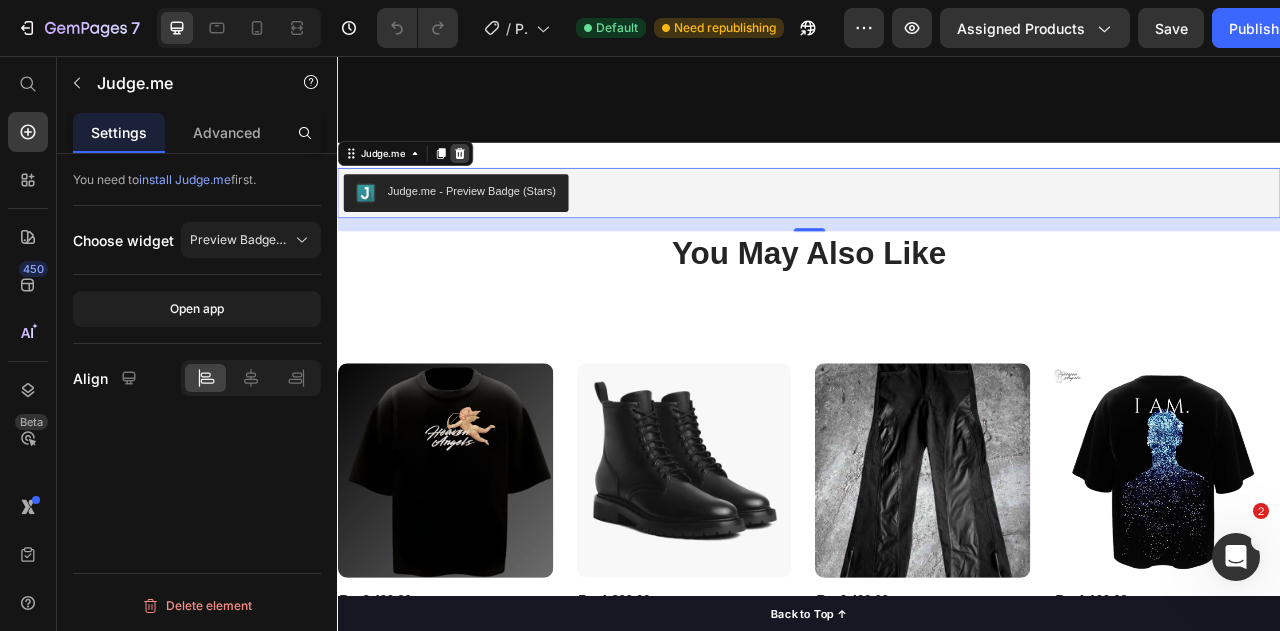 click 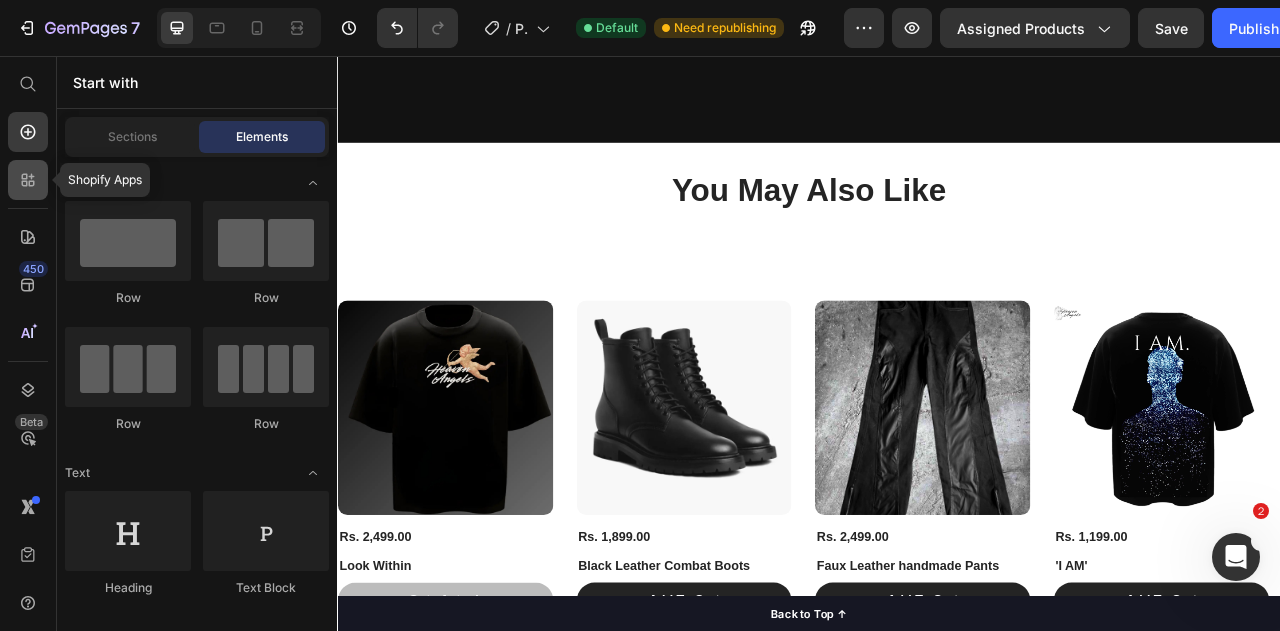 click 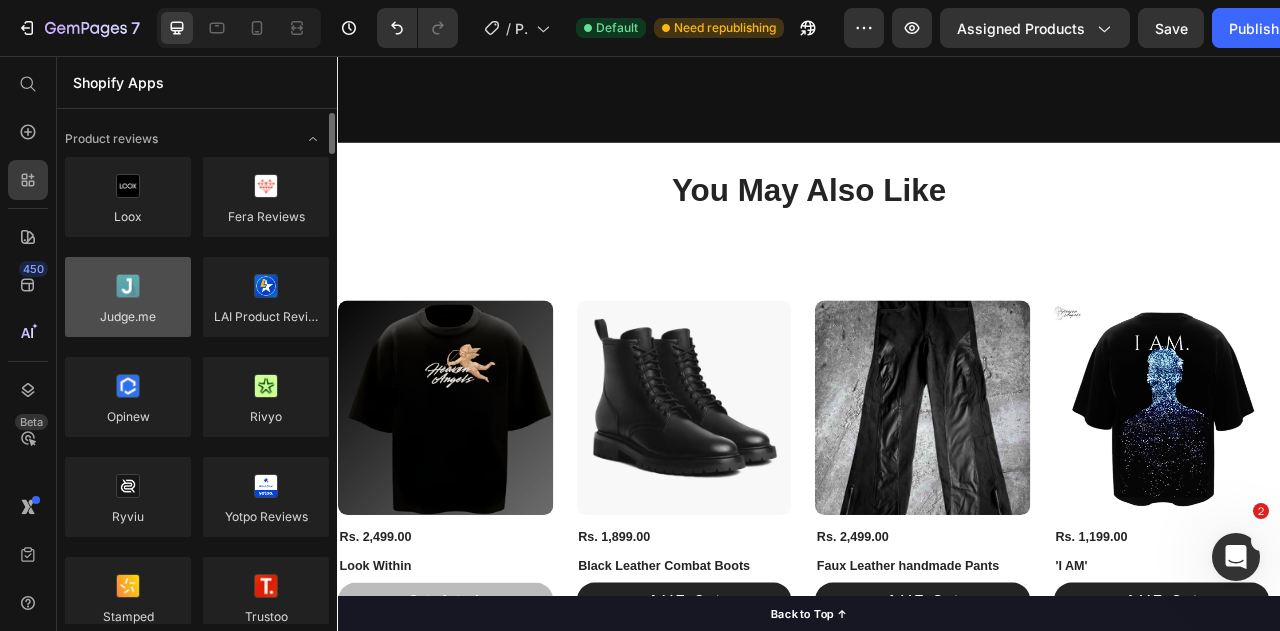 click at bounding box center (128, 297) 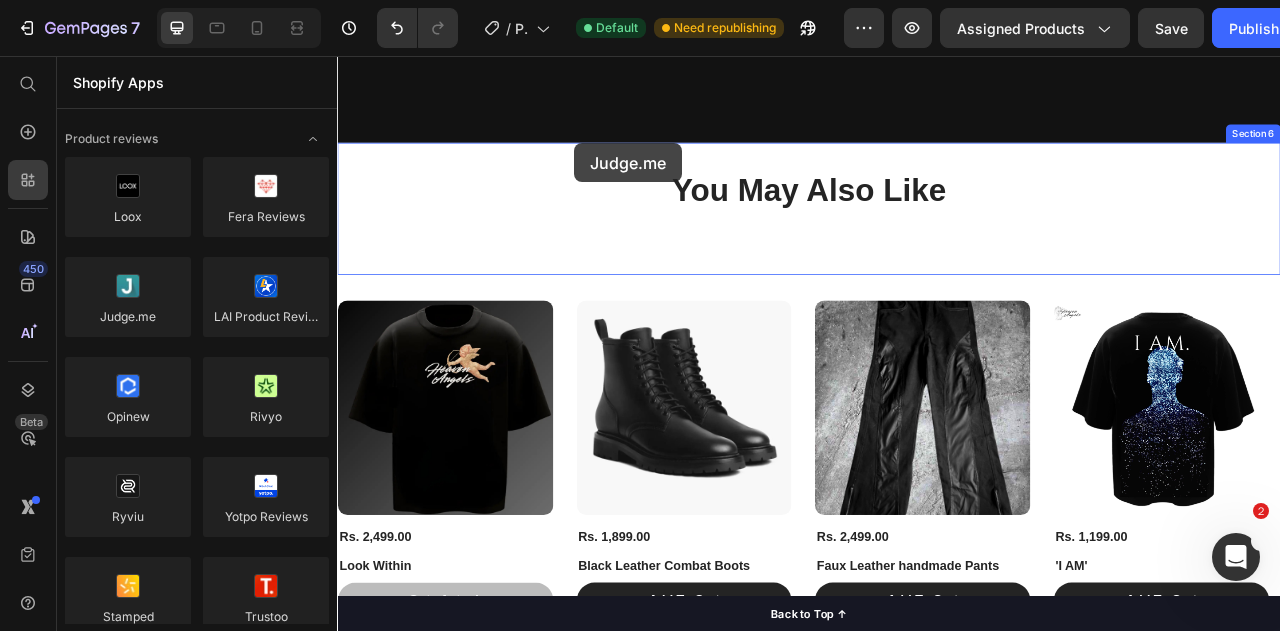 drag, startPoint x: 443, startPoint y: 351, endPoint x: 639, endPoint y: 167, distance: 268.83453 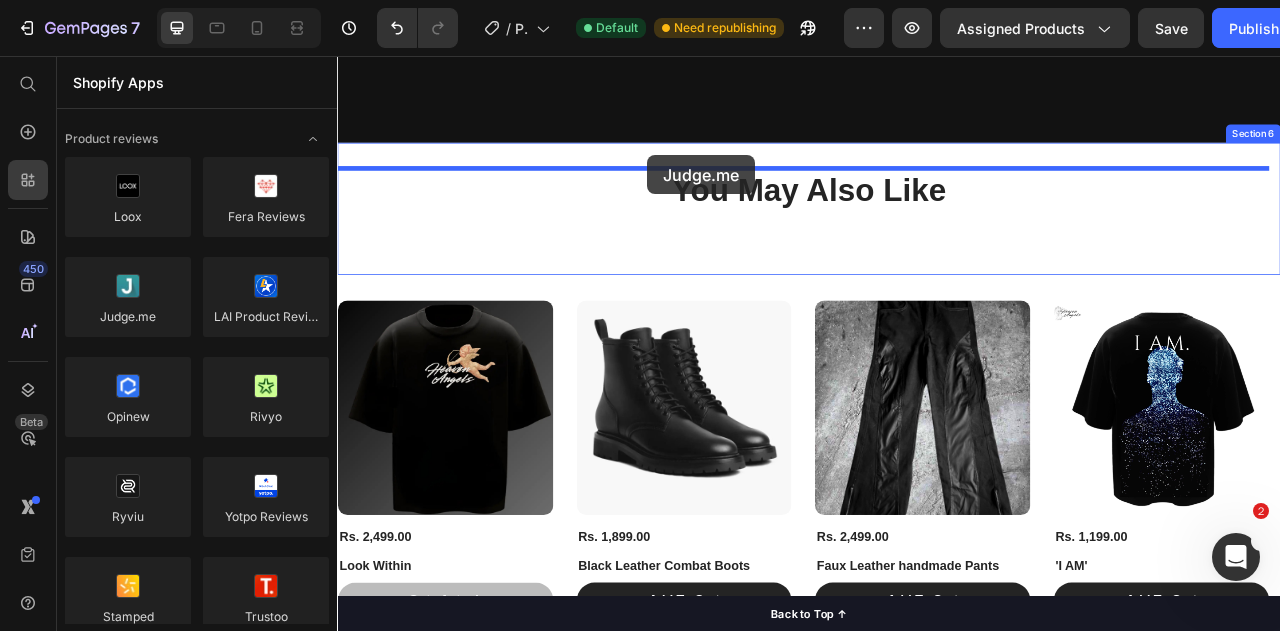 drag, startPoint x: 490, startPoint y: 373, endPoint x: 732, endPoint y: 182, distance: 308.2937 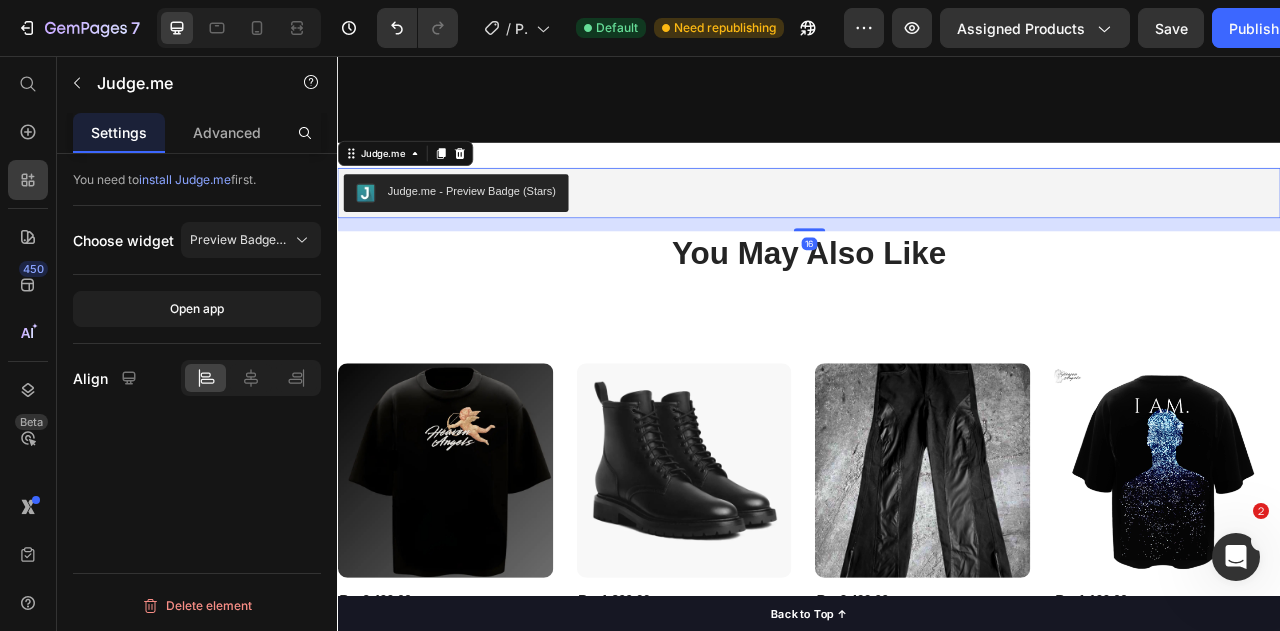click on "Judge.me - Preview Badge (Stars)" at bounding box center (508, 228) 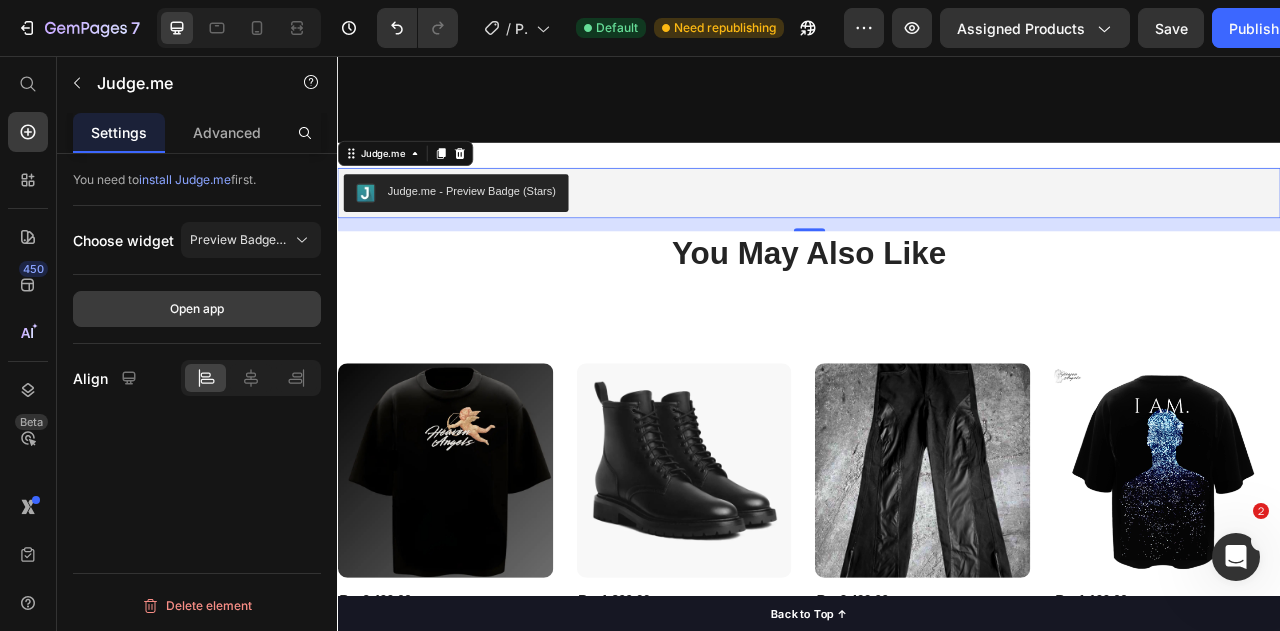 click on "Open app" at bounding box center (197, 309) 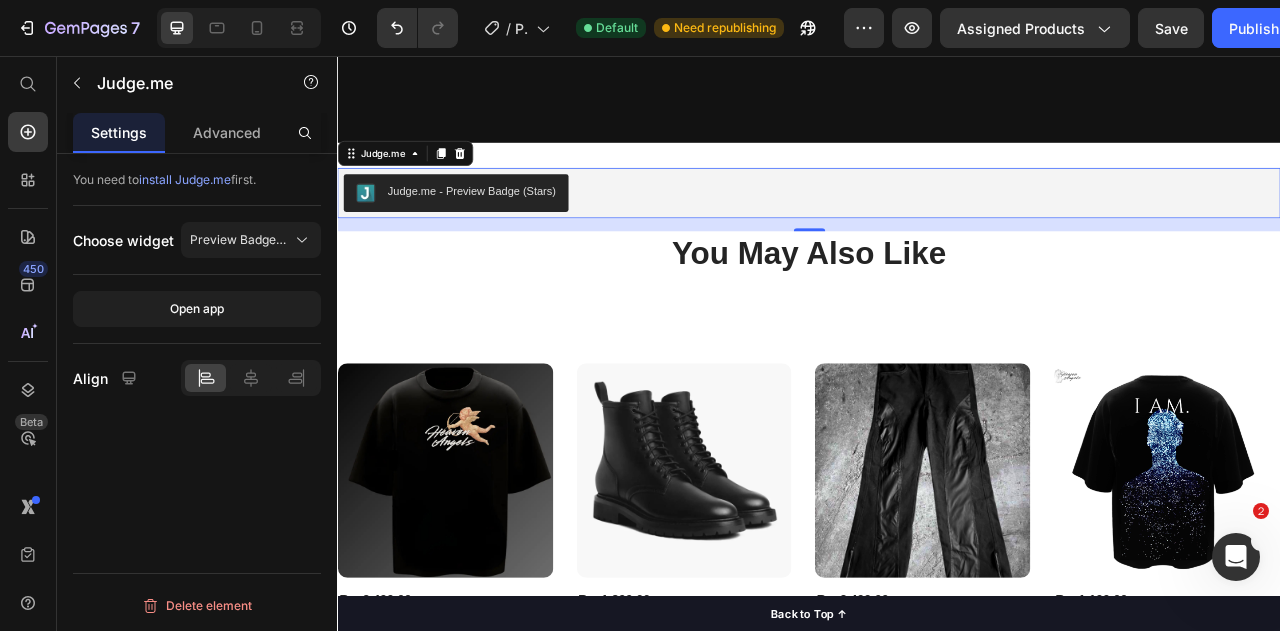 click on "Judge.me - Preview Badge (Stars)" at bounding box center [508, 228] 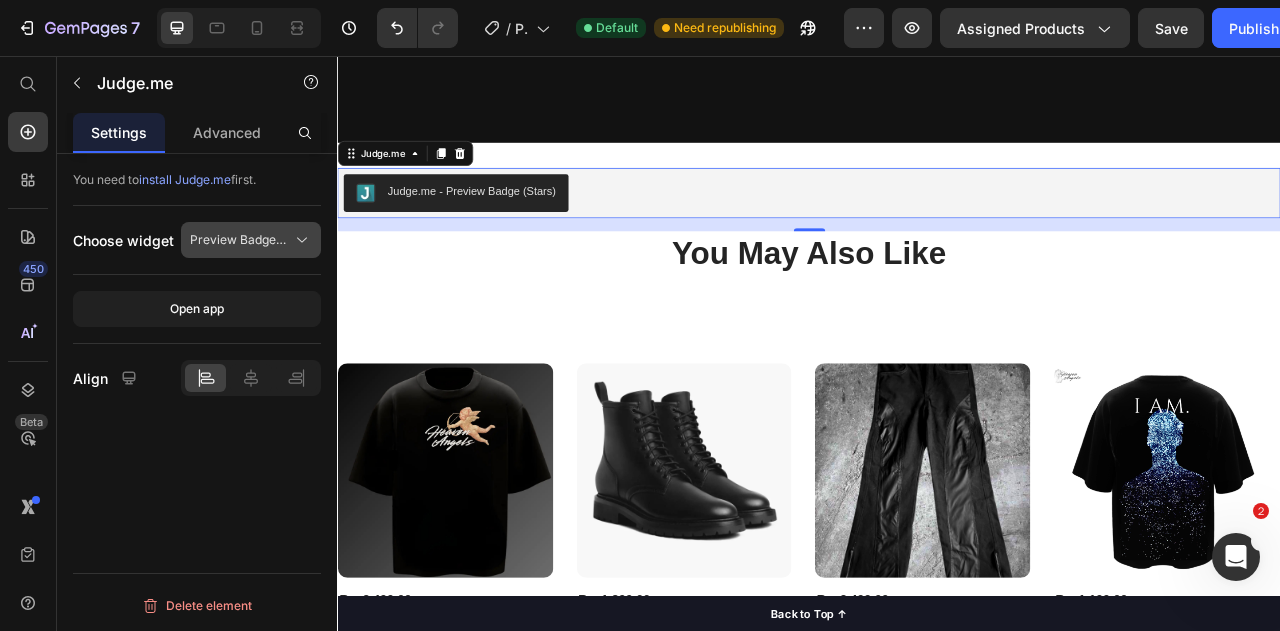 click on "Preview Badge (Stars)" at bounding box center (251, 240) 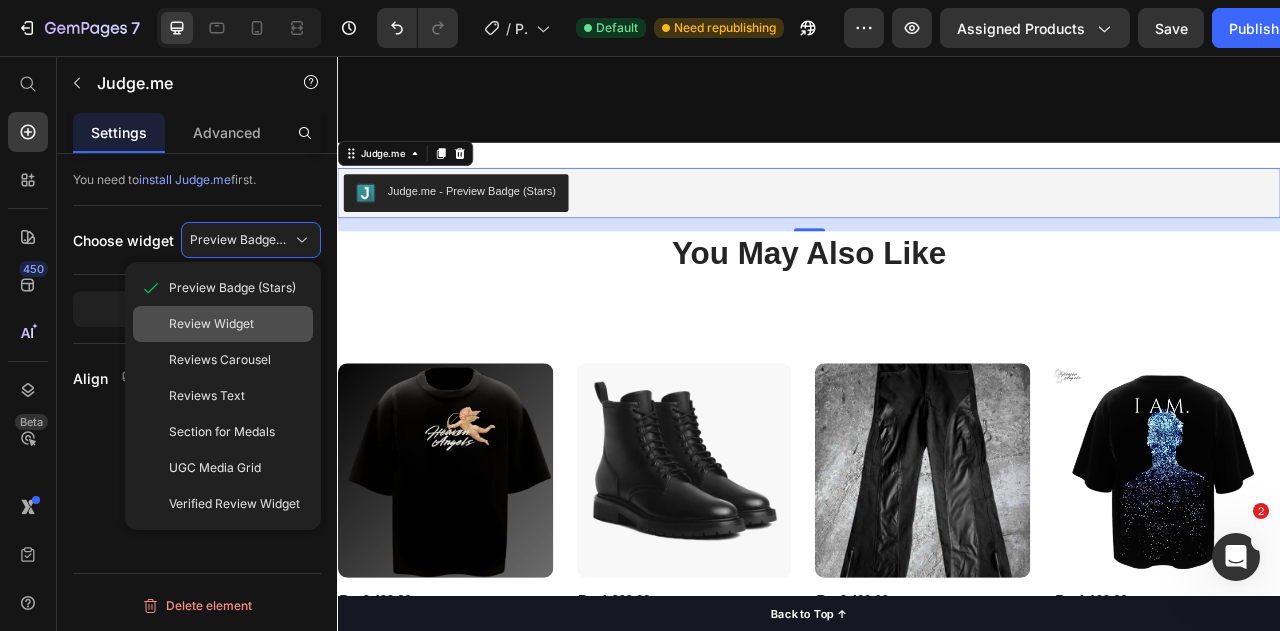 click on "Review Widget" at bounding box center (237, 324) 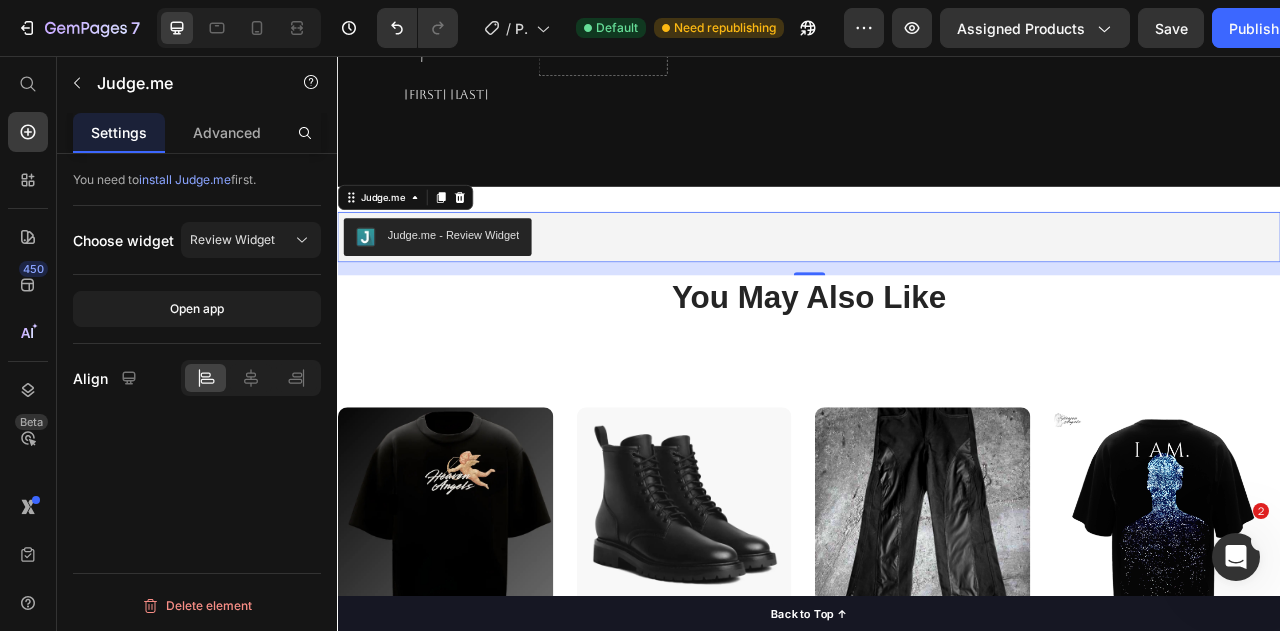 scroll, scrollTop: 2100, scrollLeft: 0, axis: vertical 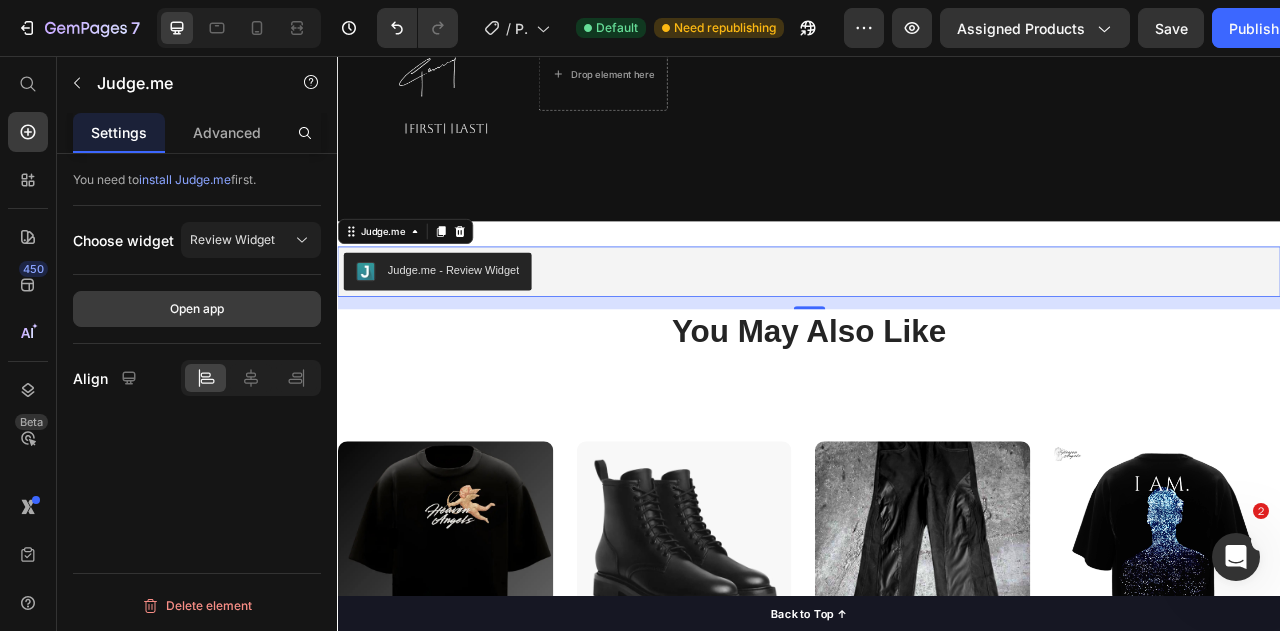 click on "Open app" at bounding box center [197, 309] 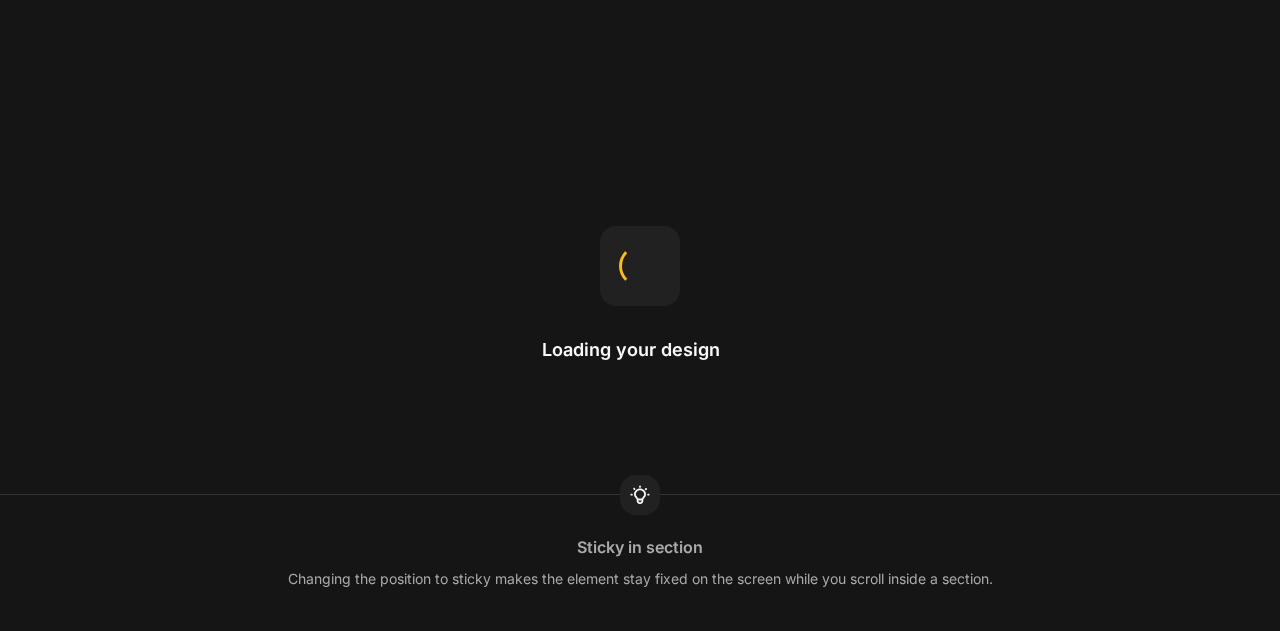 scroll, scrollTop: 0, scrollLeft: 0, axis: both 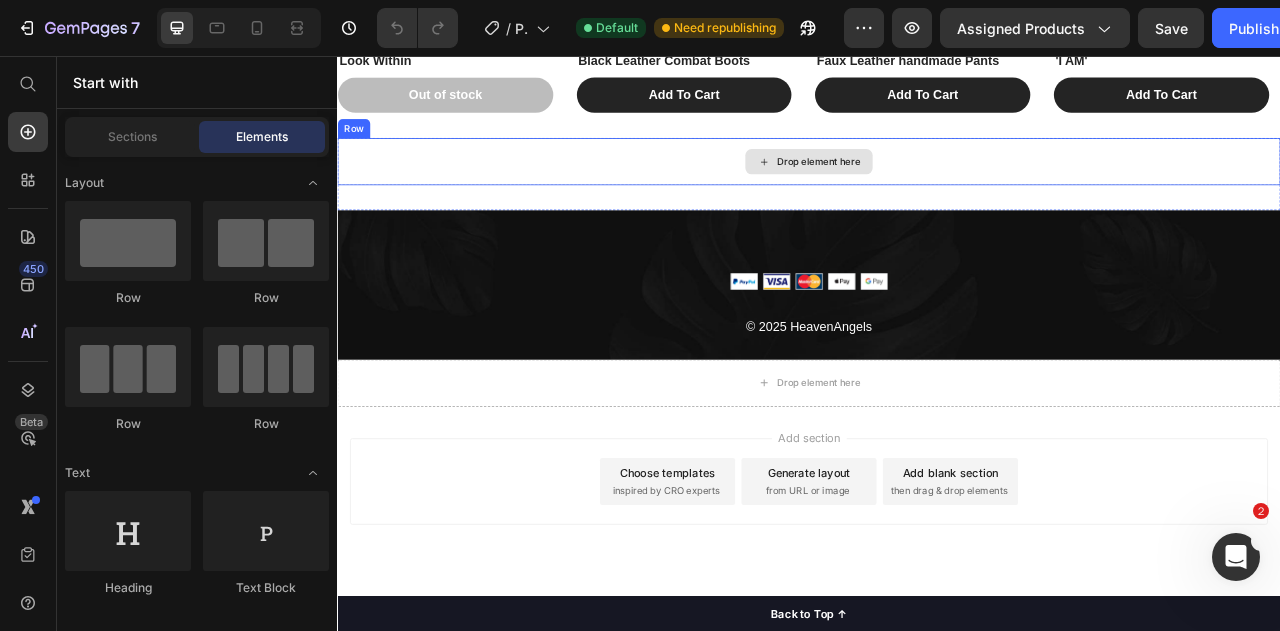 click on "Drop element here" at bounding box center (937, 190) 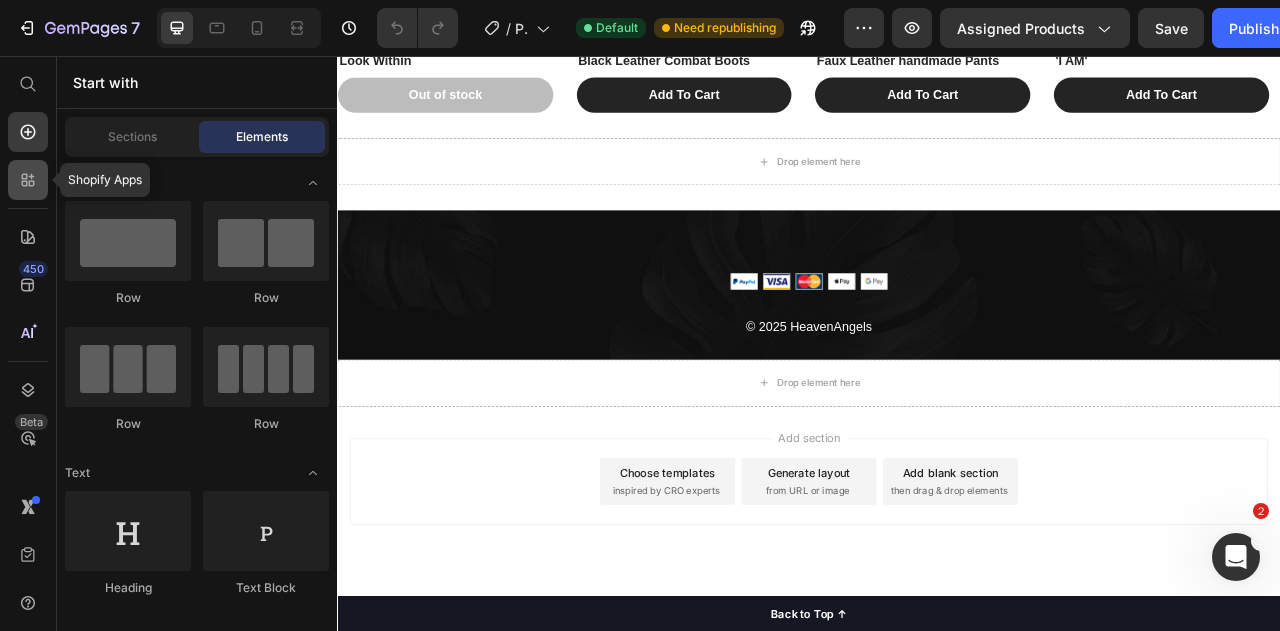 click 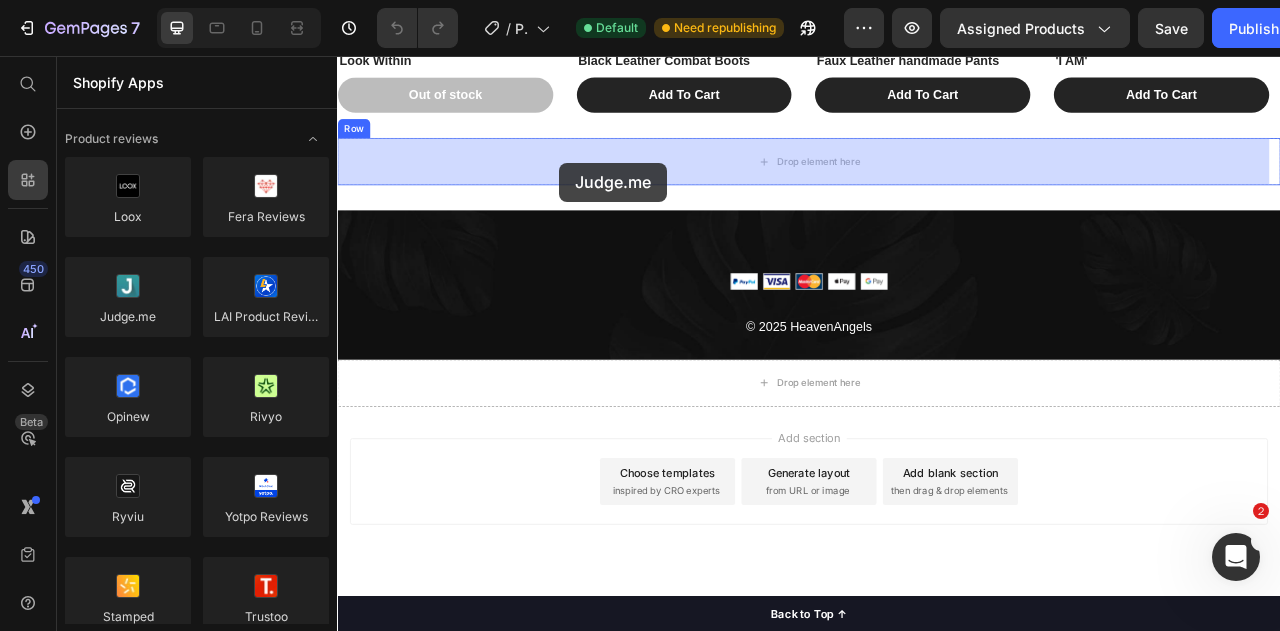 drag, startPoint x: 441, startPoint y: 343, endPoint x: 631, endPoint y: 185, distance: 247.11131 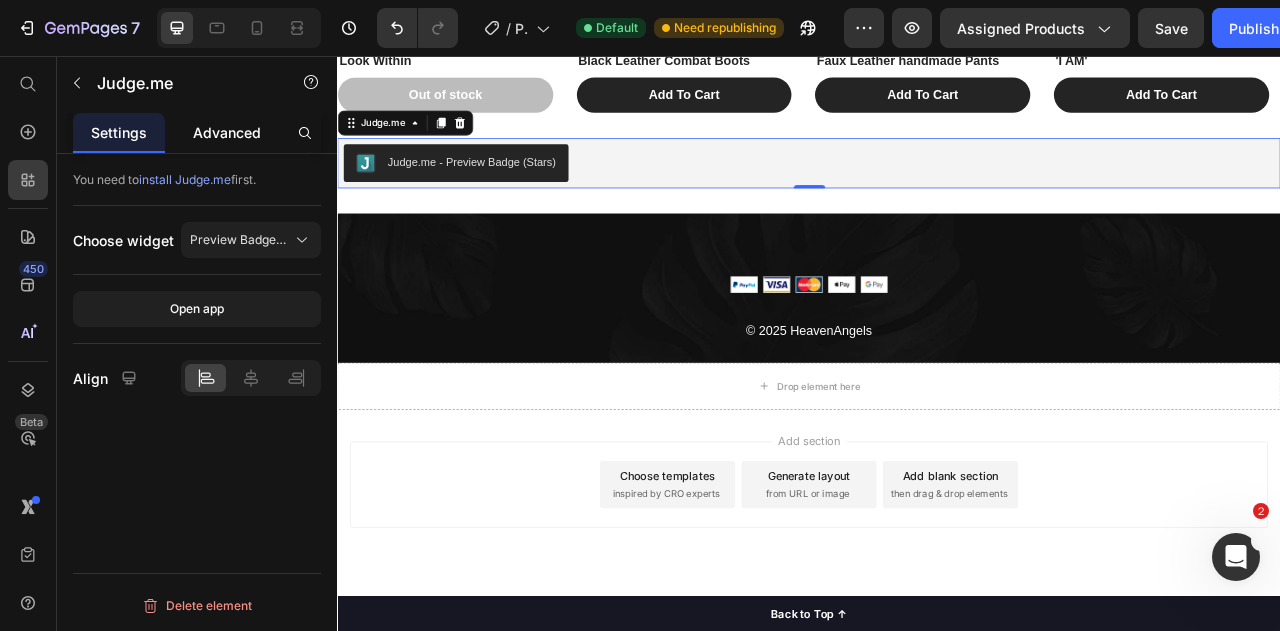 click on "Advanced" at bounding box center [227, 132] 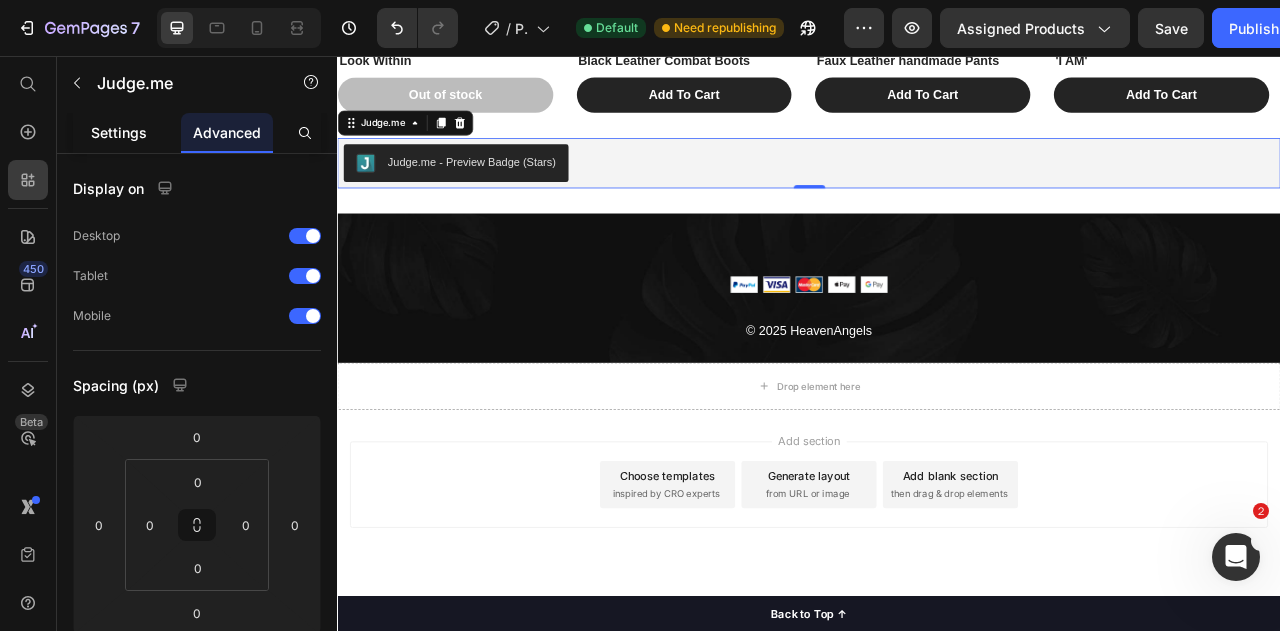 click on "Settings" 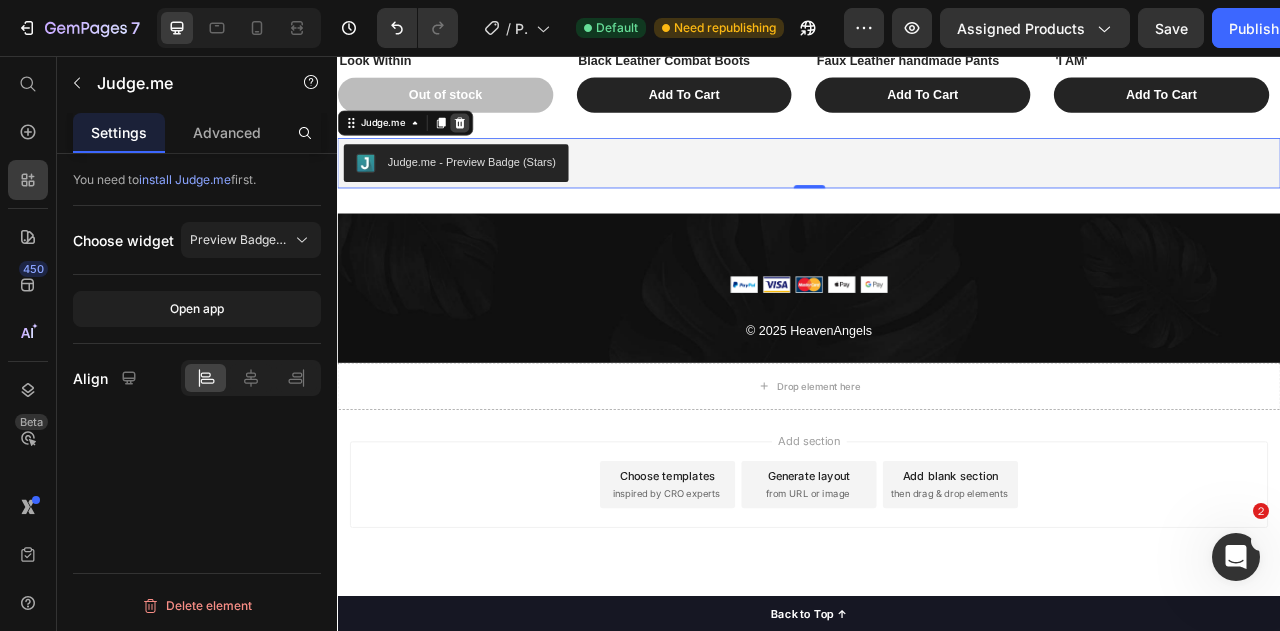 click 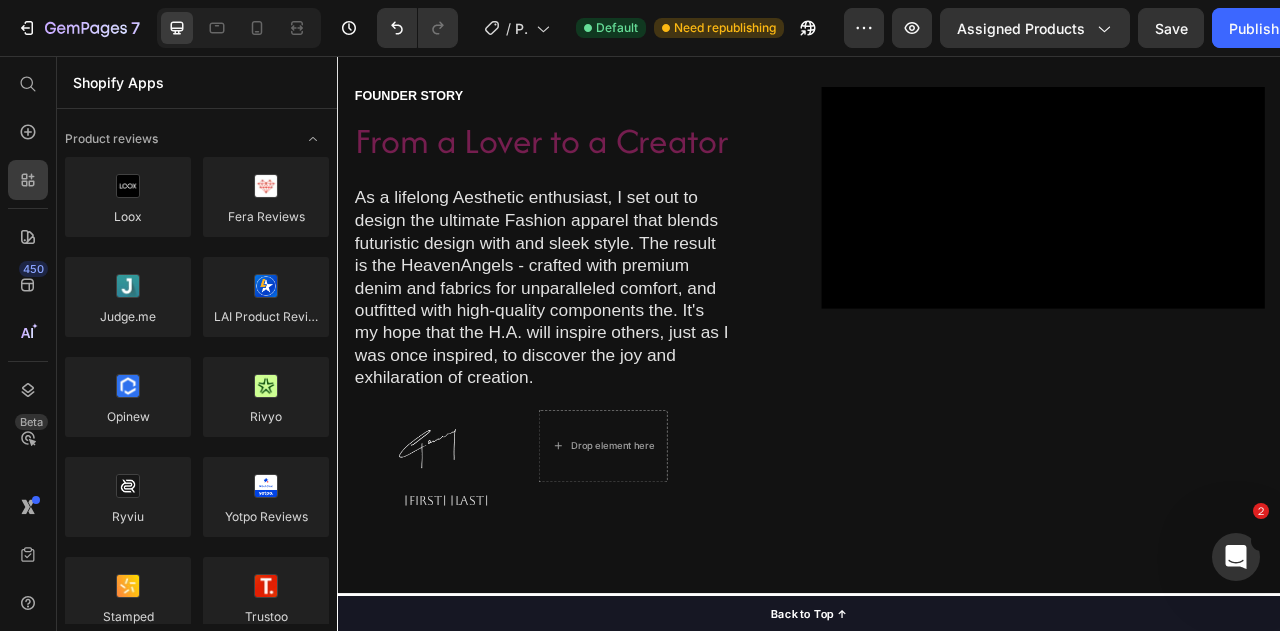 scroll, scrollTop: 1522, scrollLeft: 0, axis: vertical 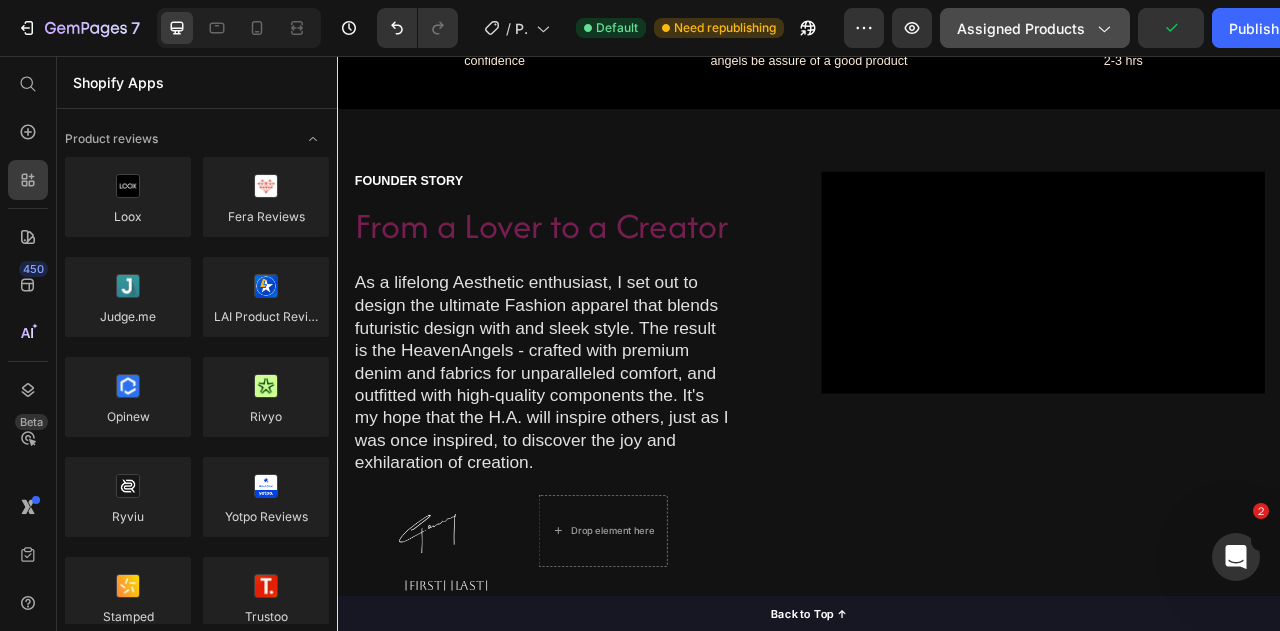 click on "Assigned Products" 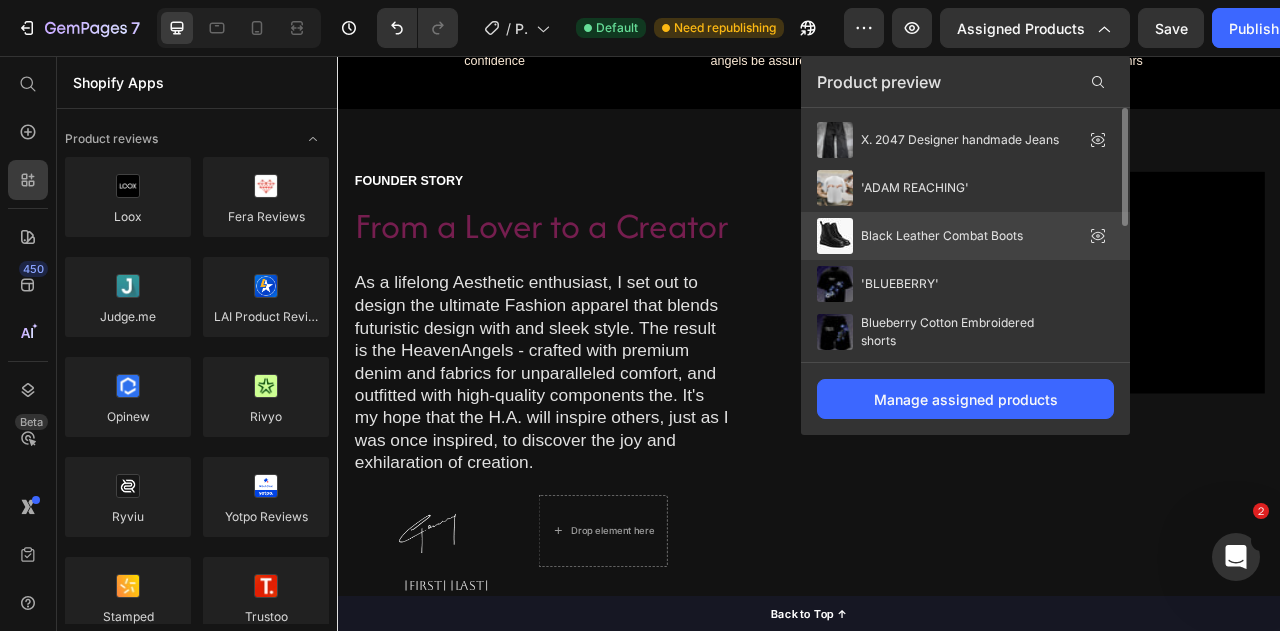 click on "Black Leather Combat Boots" at bounding box center [942, 236] 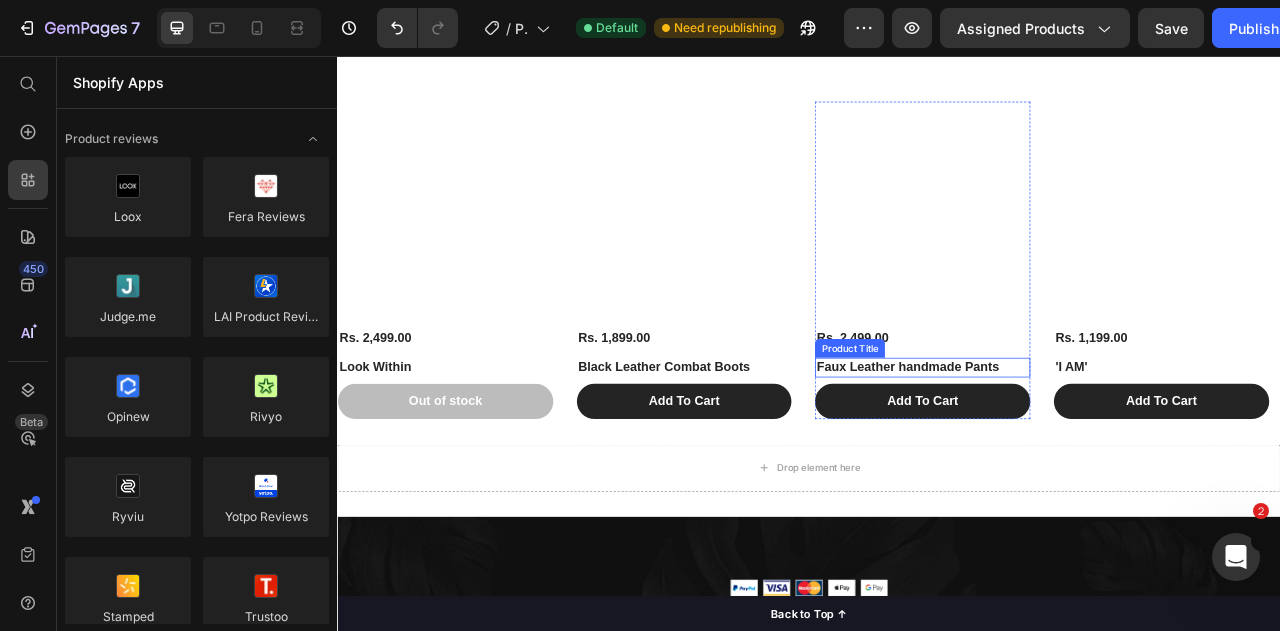 scroll, scrollTop: 2033, scrollLeft: 0, axis: vertical 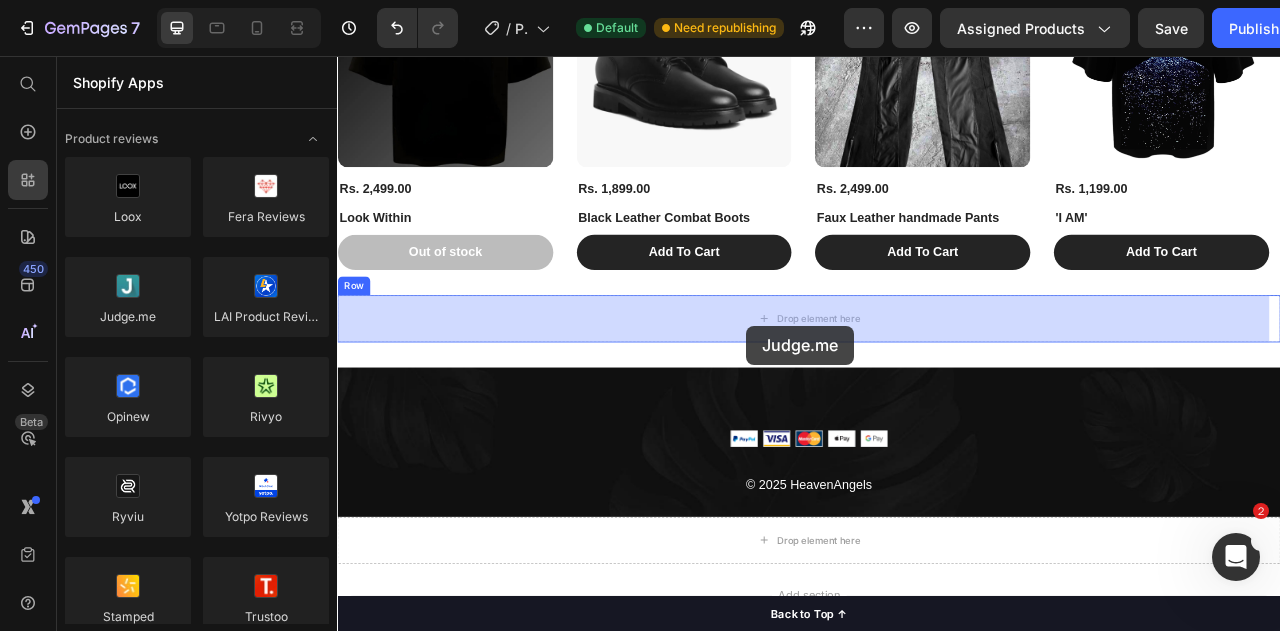 drag, startPoint x: 475, startPoint y: 365, endPoint x: 857, endPoint y: 390, distance: 382.8172 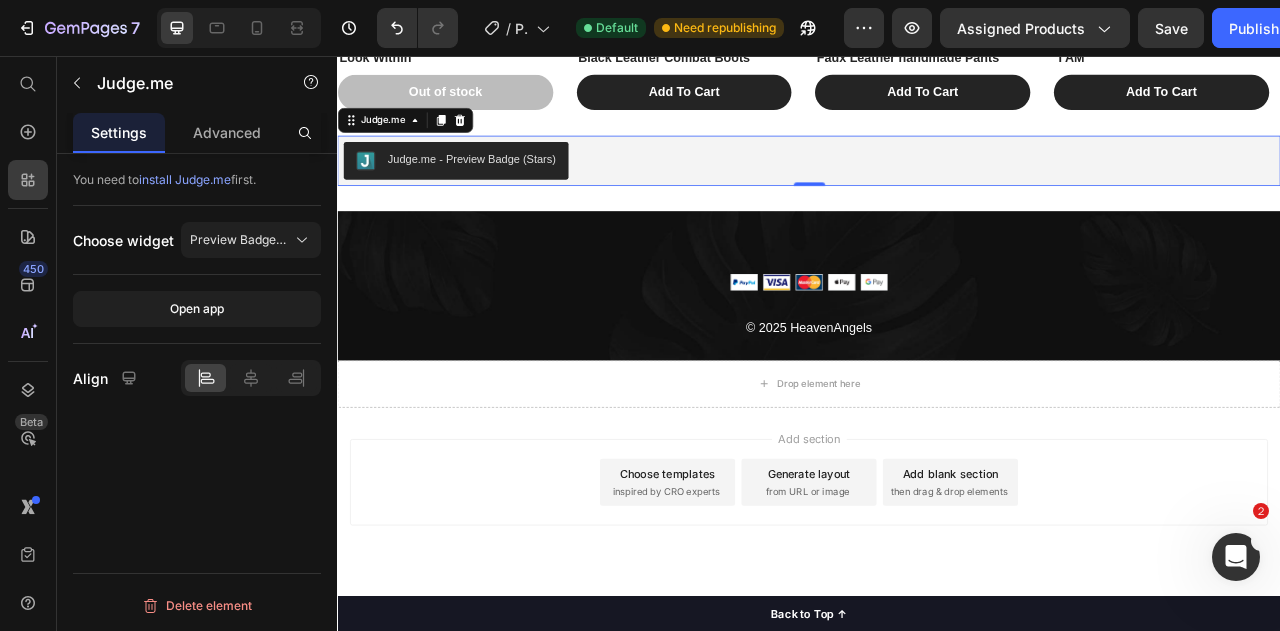 scroll, scrollTop: 2537, scrollLeft: 0, axis: vertical 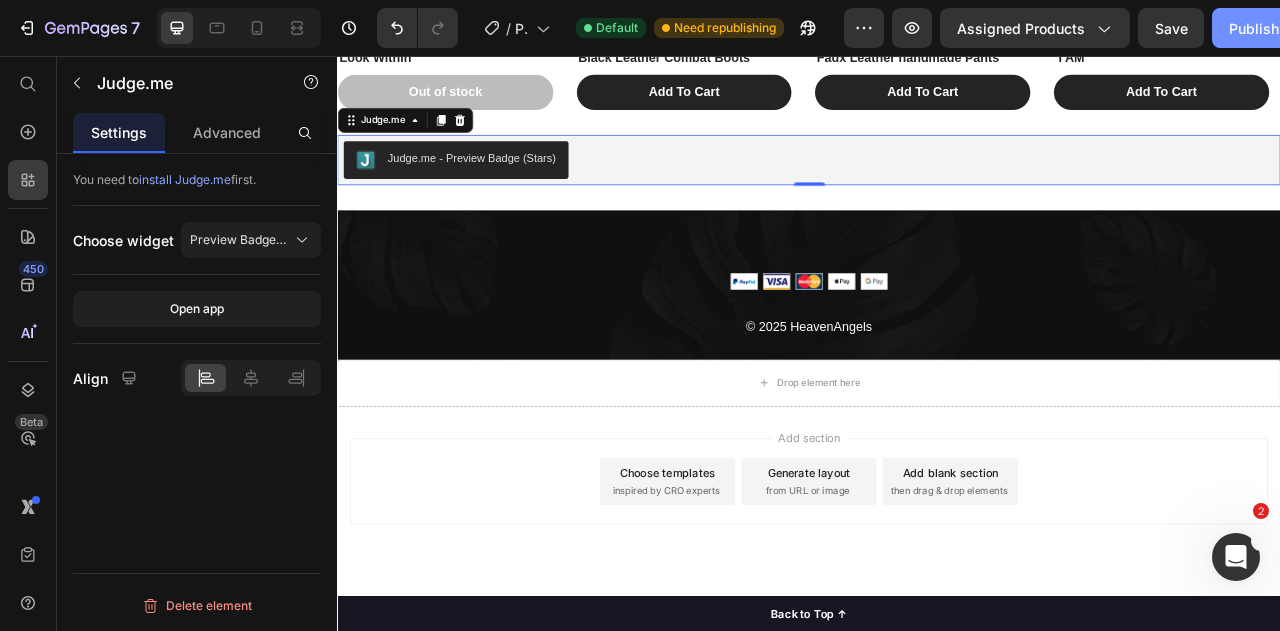 click on "Publish" 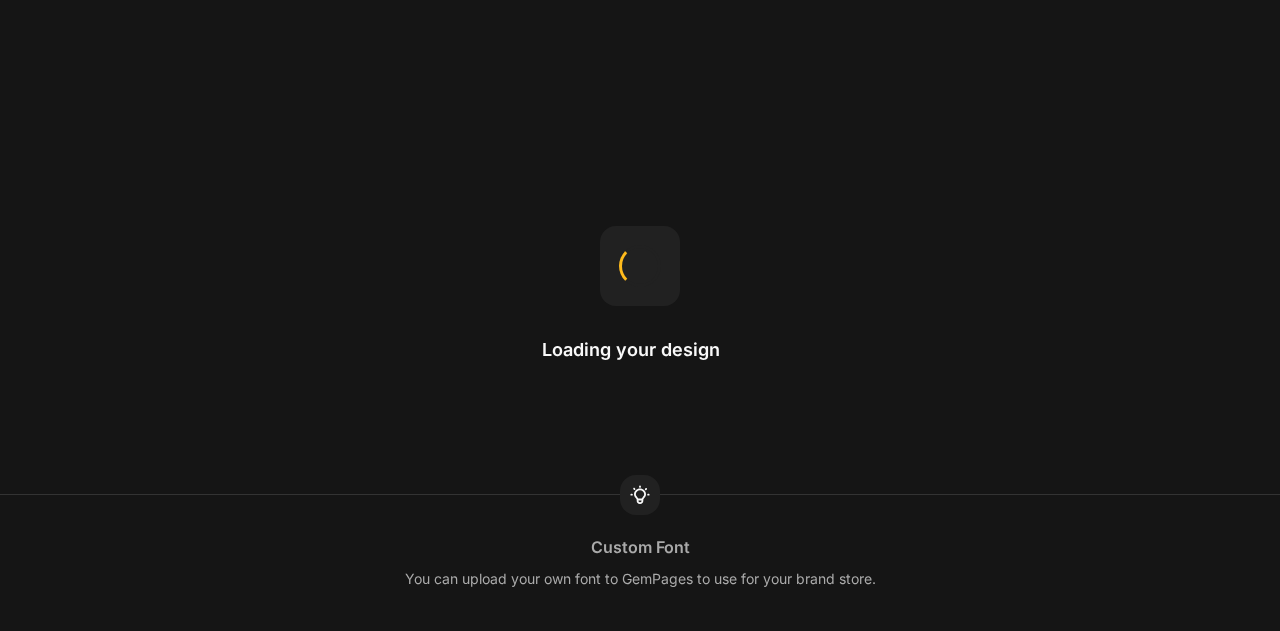 scroll, scrollTop: 0, scrollLeft: 0, axis: both 